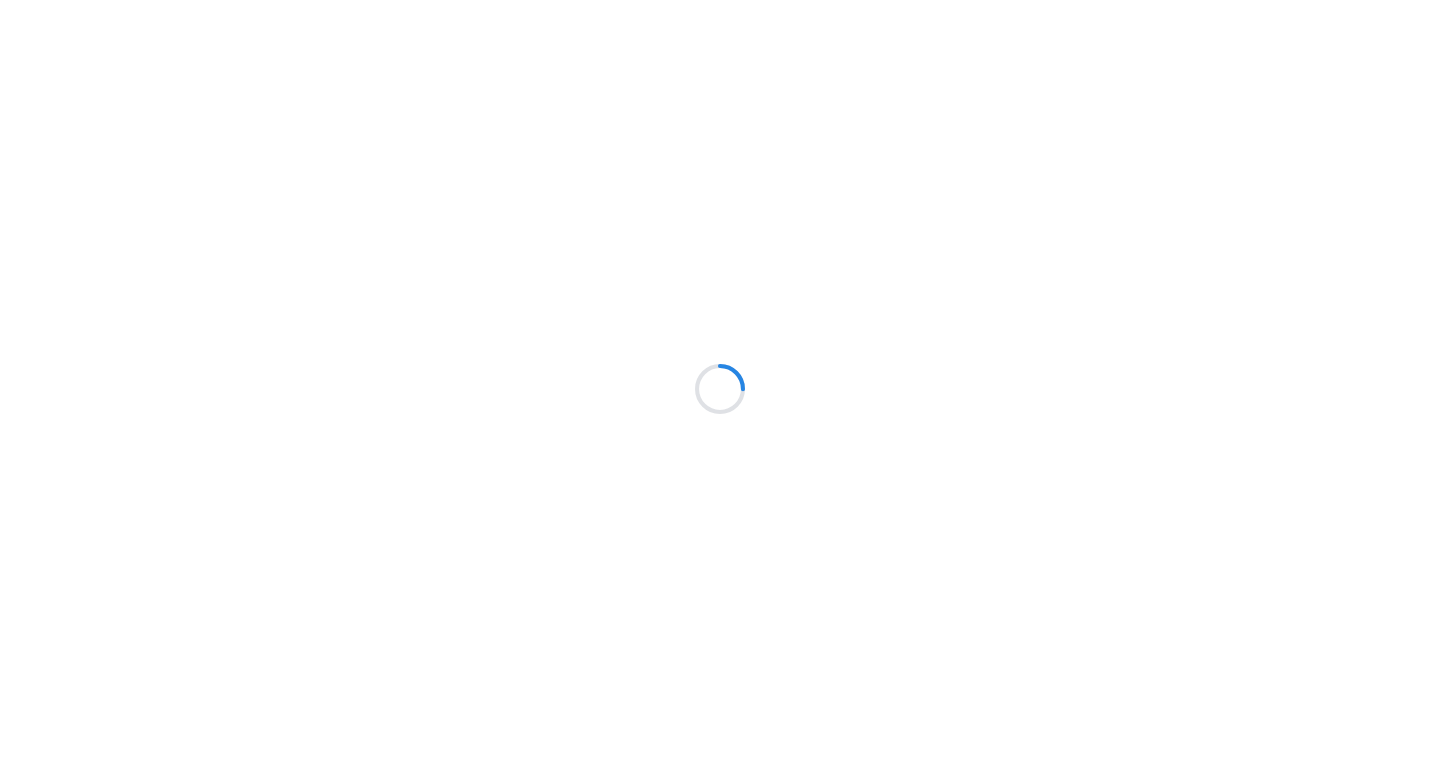 scroll, scrollTop: 0, scrollLeft: 0, axis: both 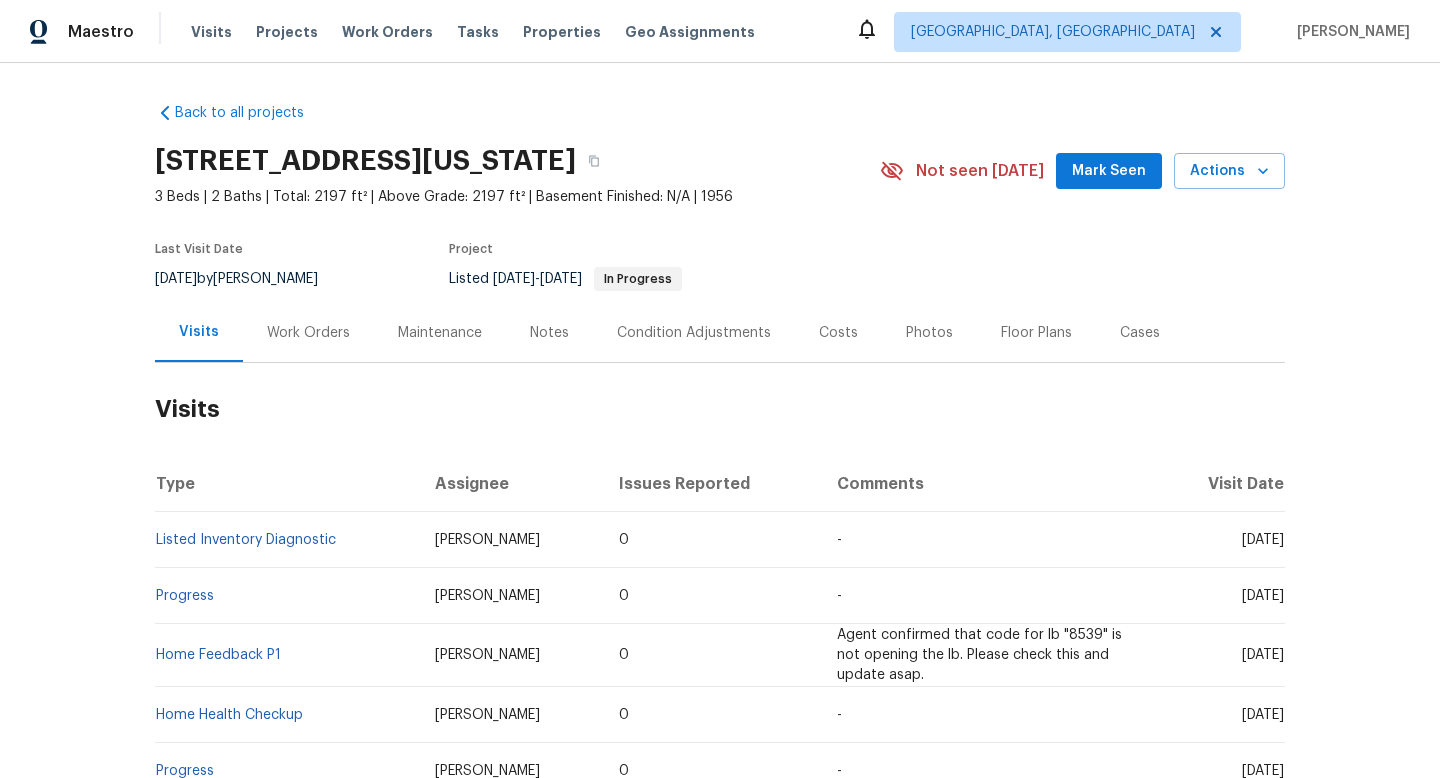 click on "Work Orders" at bounding box center [308, 333] 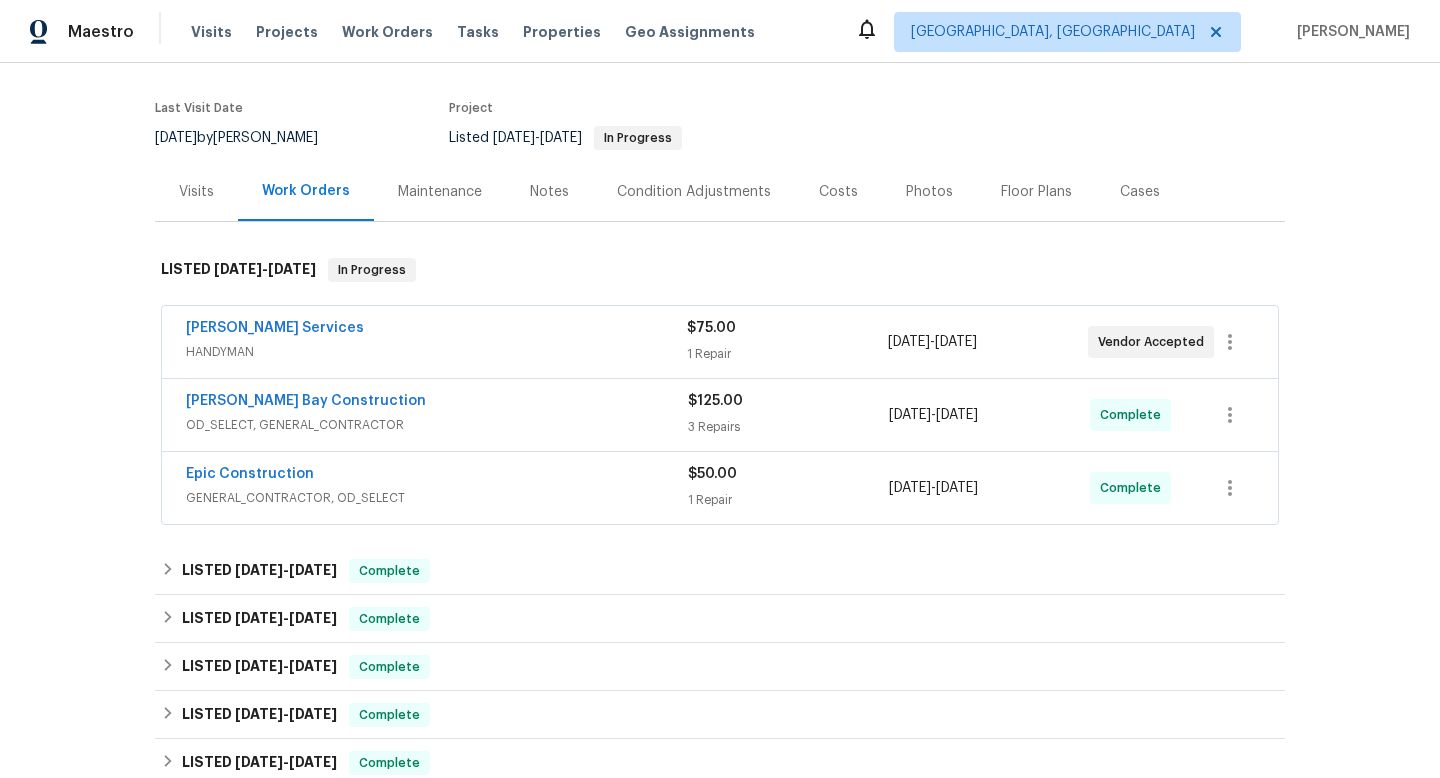 scroll, scrollTop: 145, scrollLeft: 0, axis: vertical 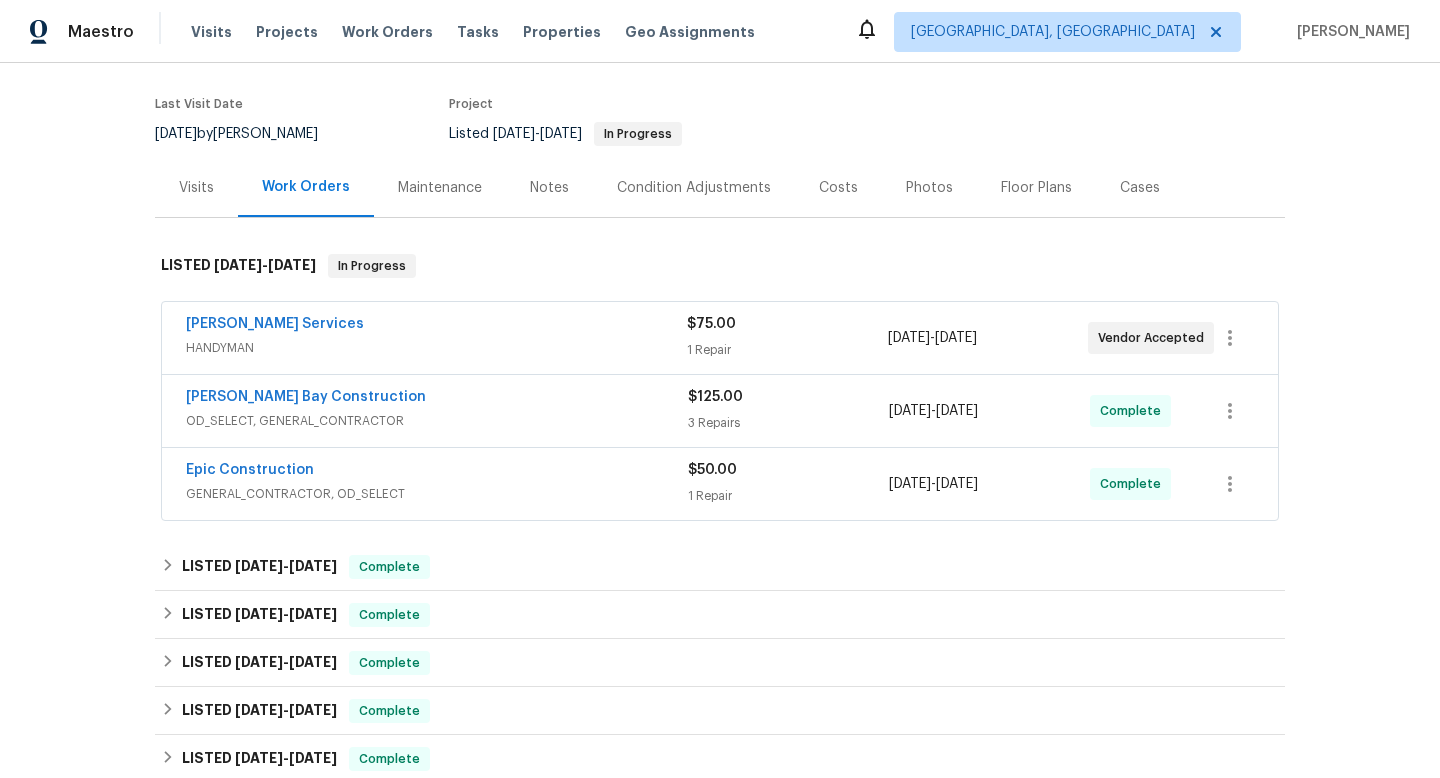 click on "Guardado Services" at bounding box center (436, 326) 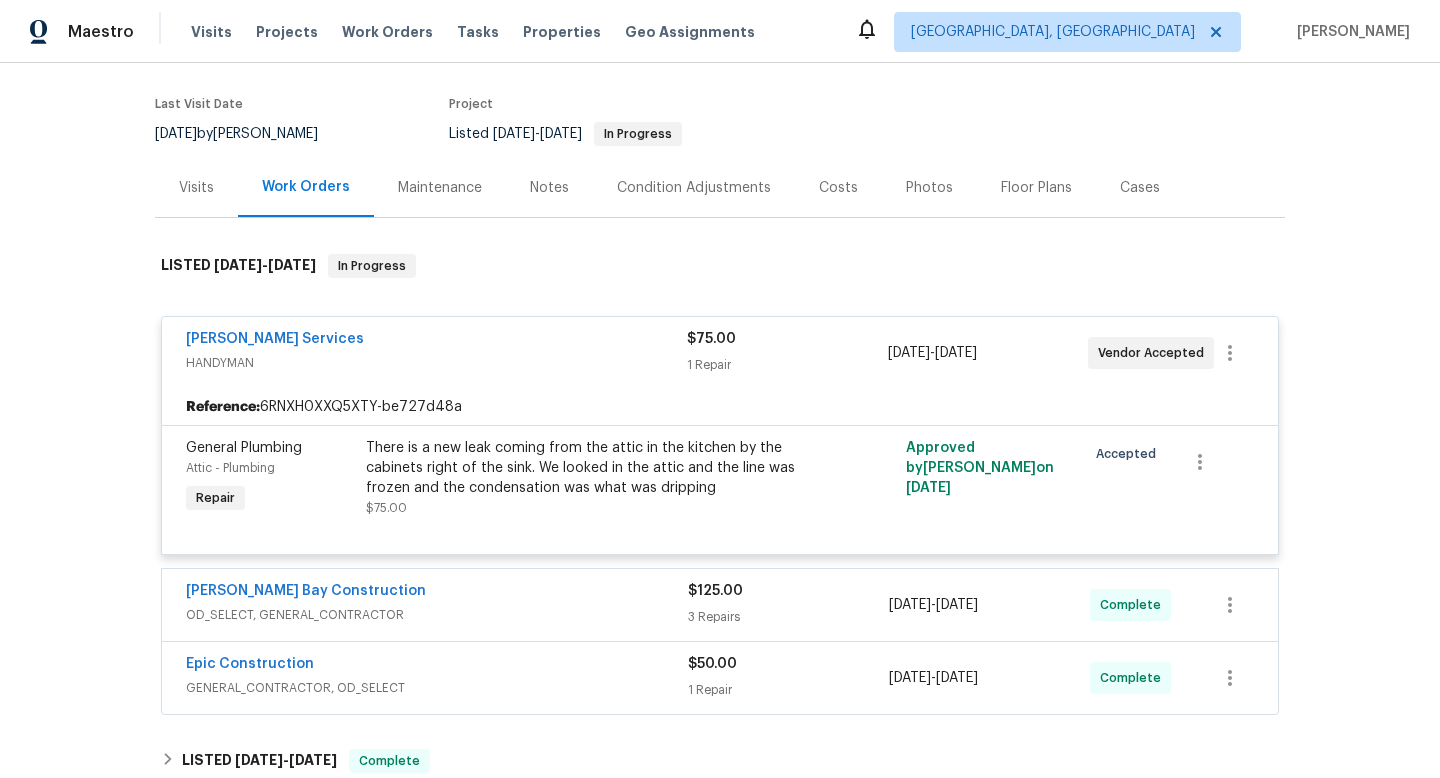 click on "Alton Bay Construction" at bounding box center (437, 593) 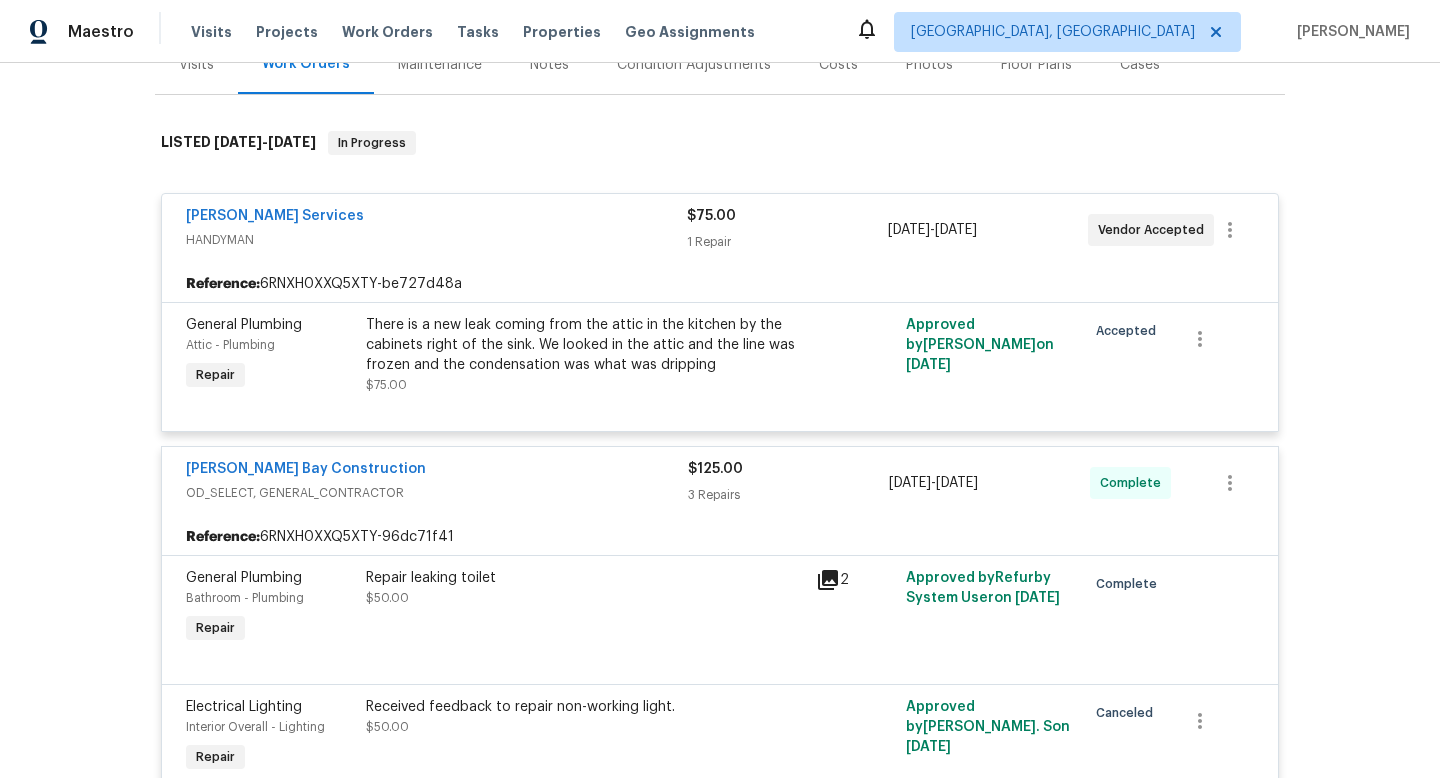 scroll, scrollTop: 164, scrollLeft: 0, axis: vertical 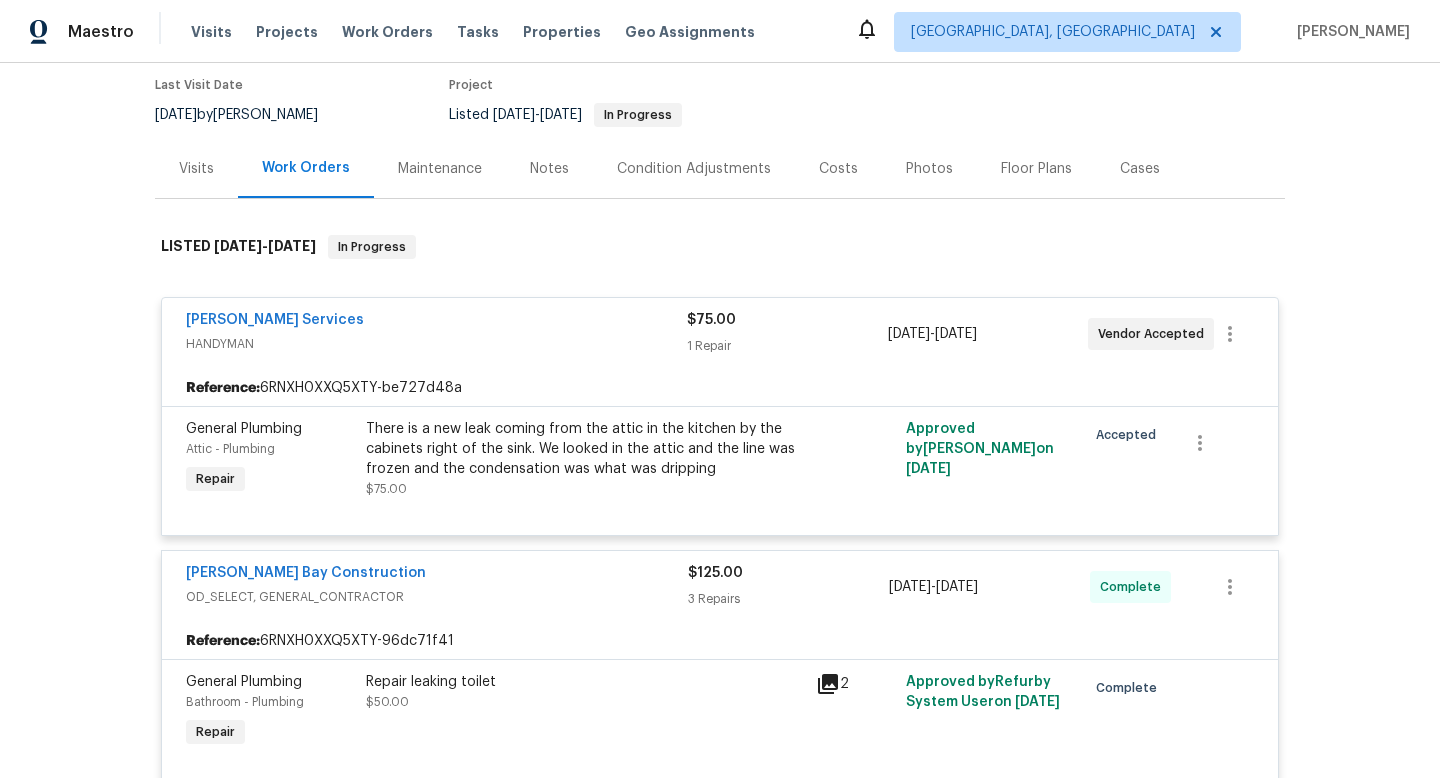 click on "7/2/2025  by  Jason Leeth" at bounding box center (248, 115) 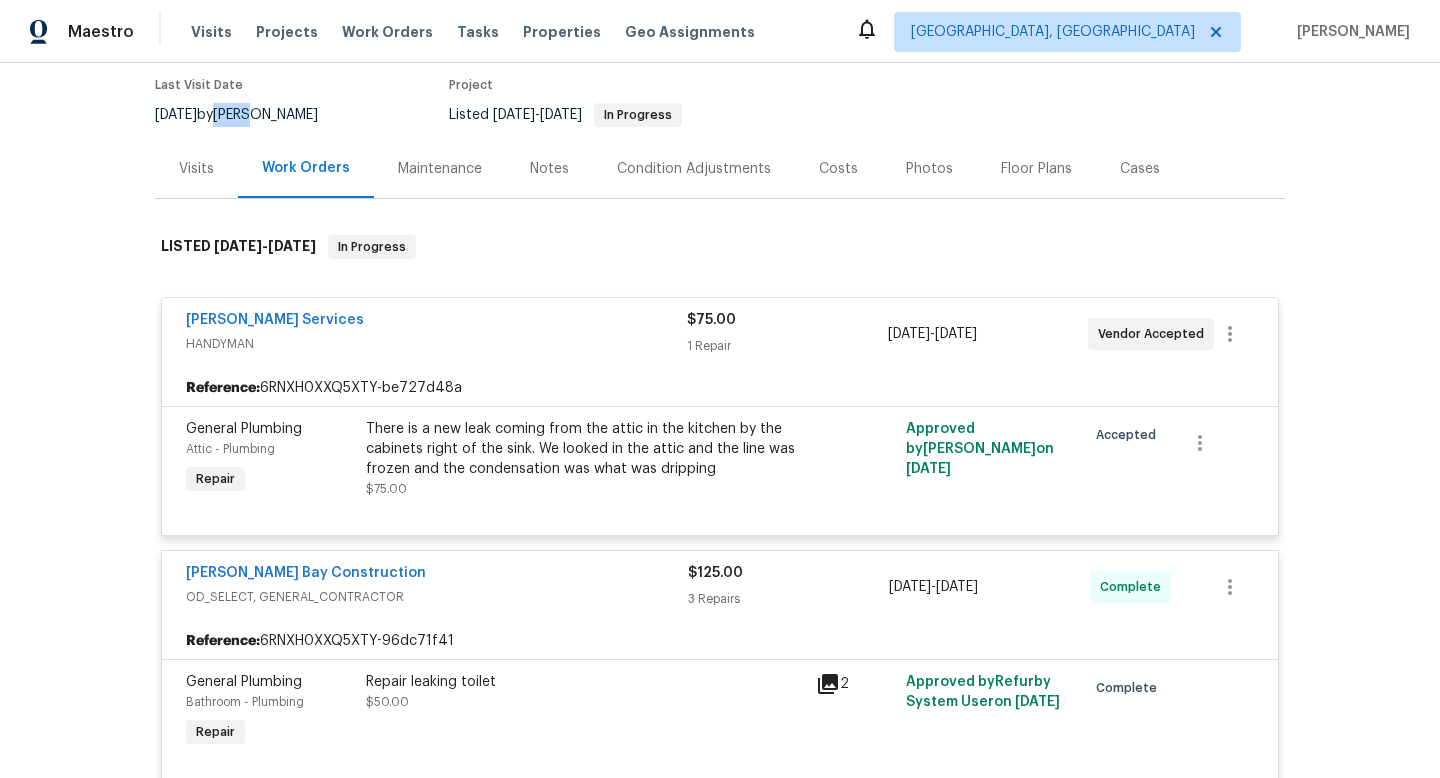 click on "7/2/2025  by  Jason Leeth" at bounding box center (248, 115) 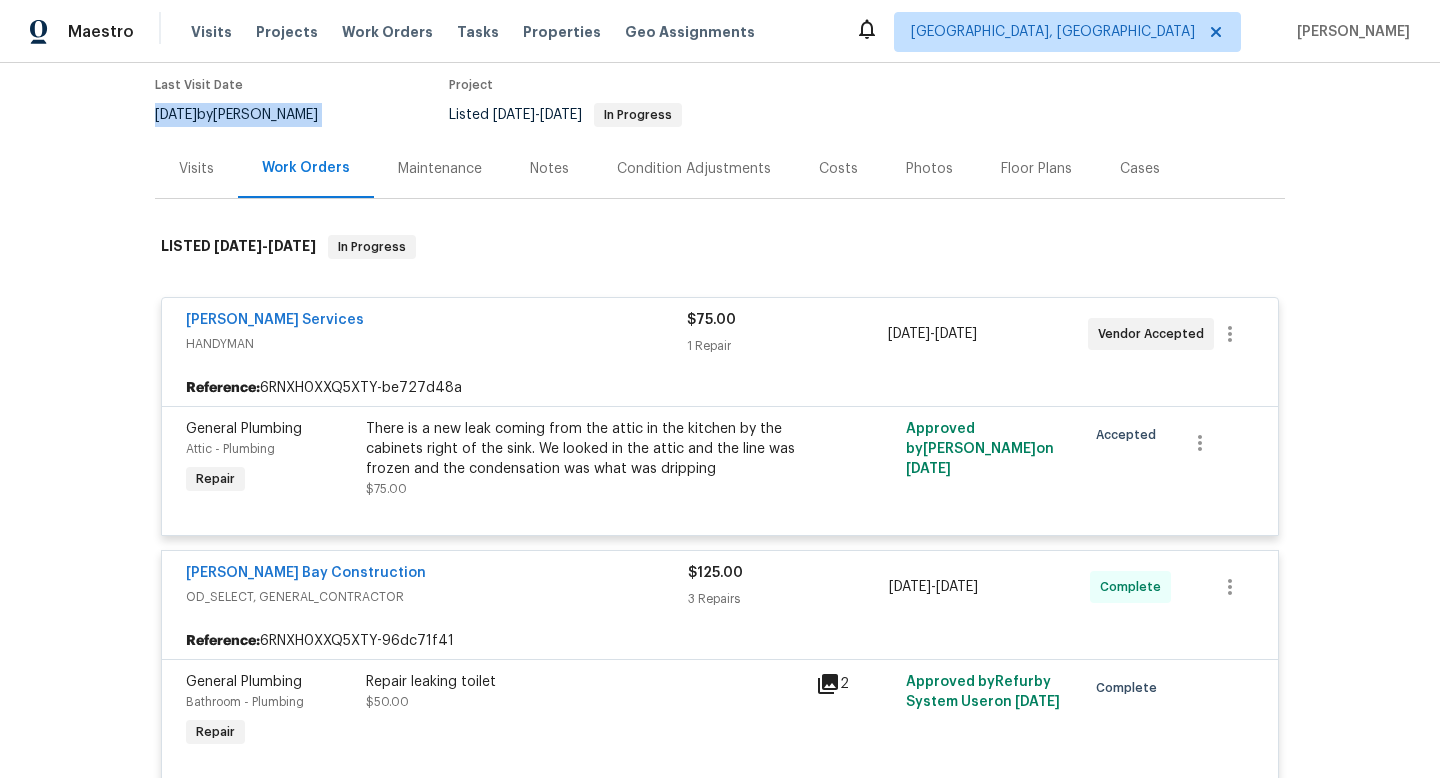 copy on "7/2/2025  by  Jason Leeth" 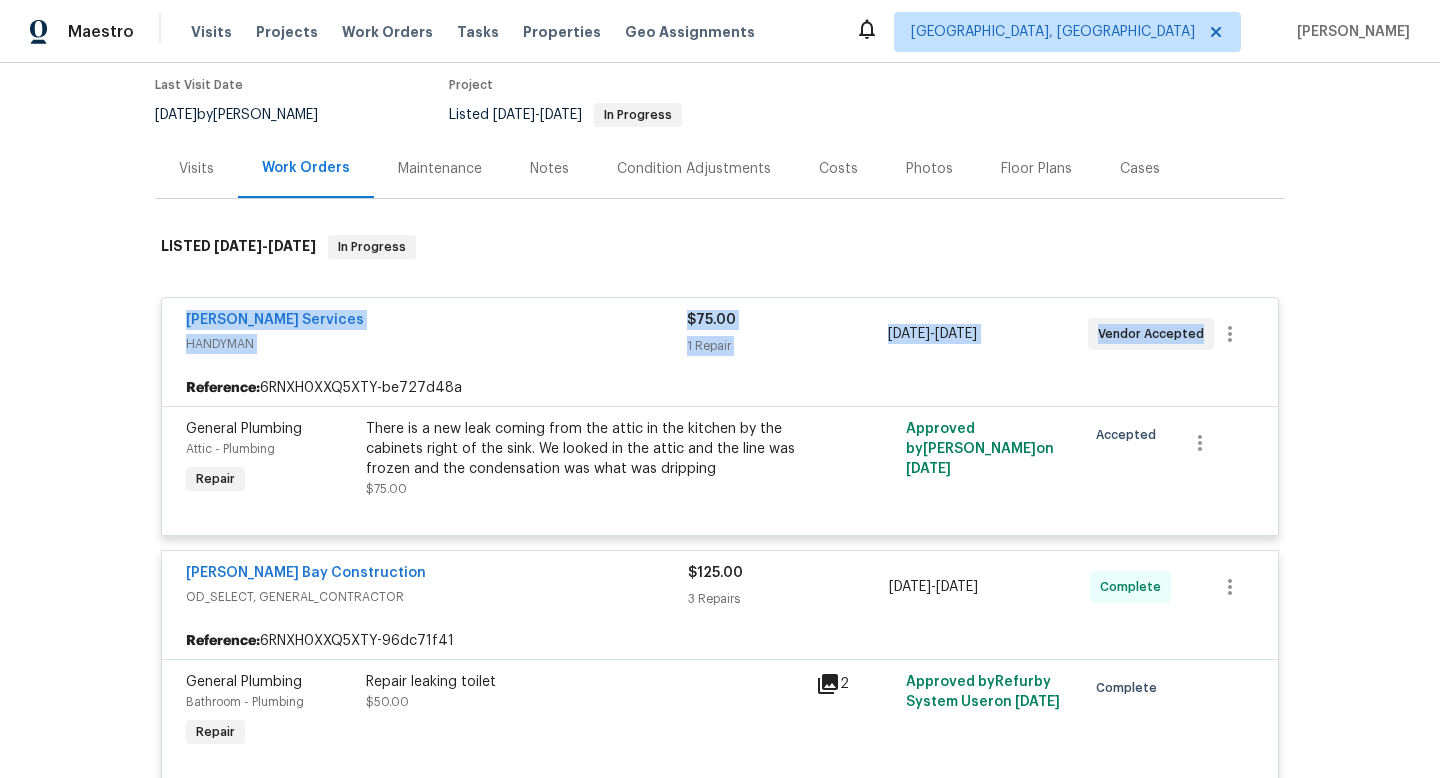 drag, startPoint x: 163, startPoint y: 324, endPoint x: 1420, endPoint y: 351, distance: 1257.2899 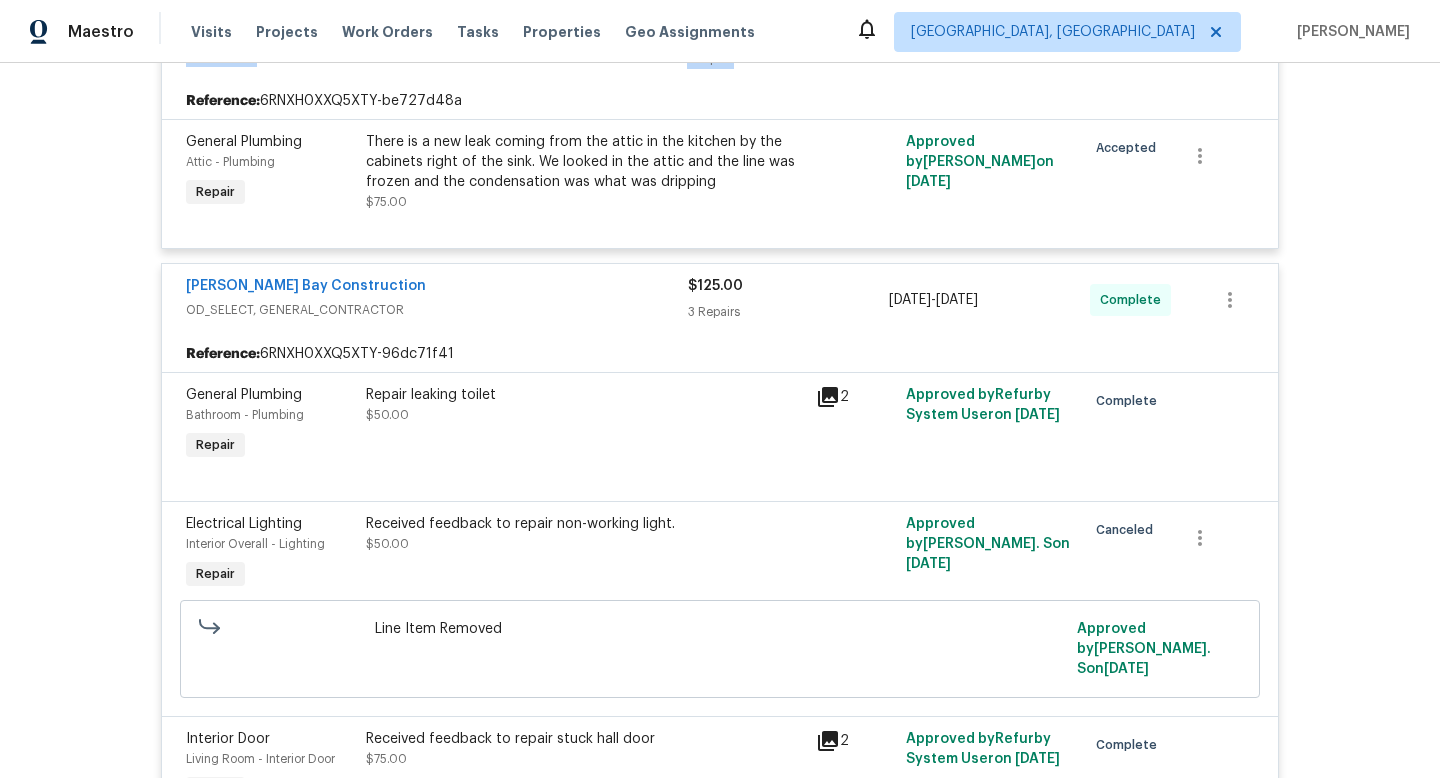 scroll, scrollTop: 0, scrollLeft: 0, axis: both 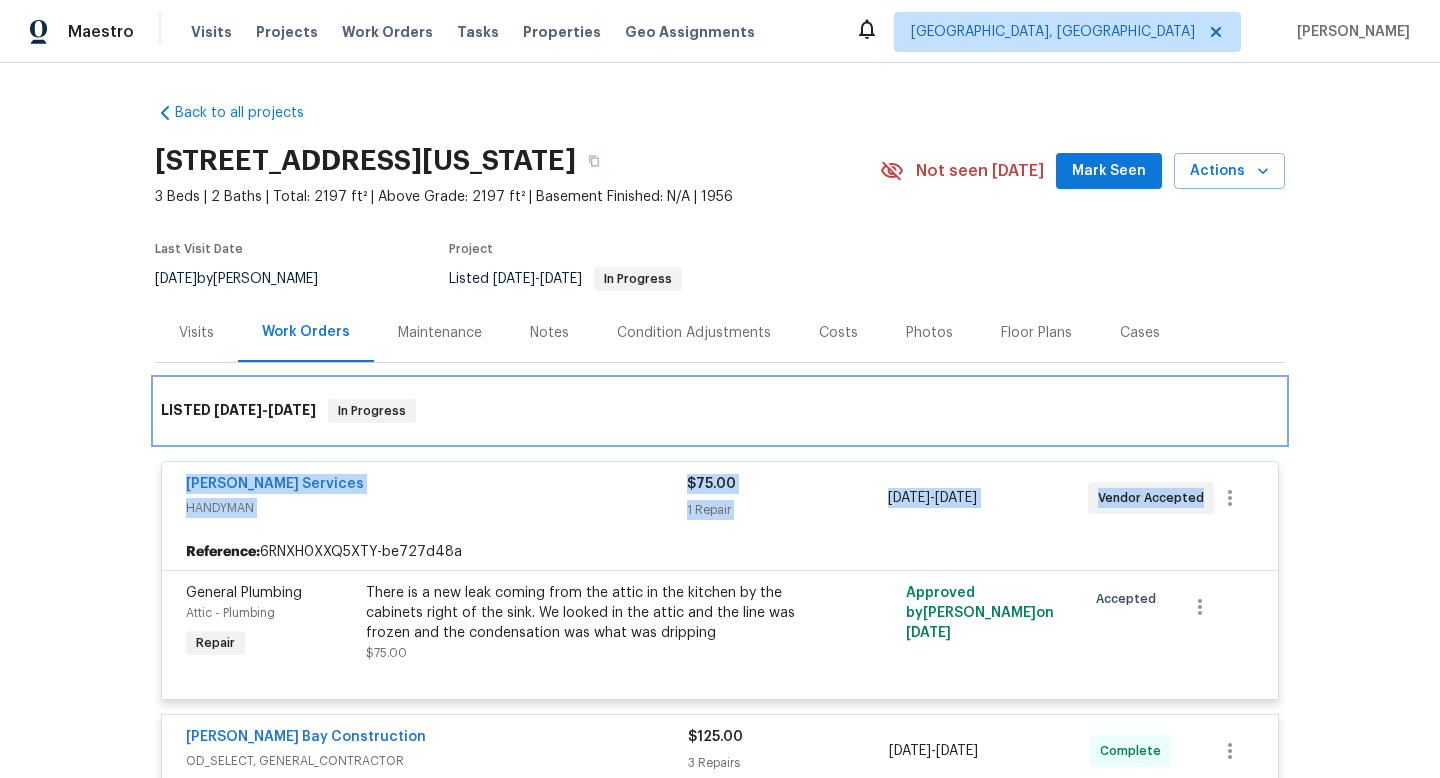 click on "LISTED   6/30/25  -  7/17/25 In Progress" at bounding box center [720, 411] 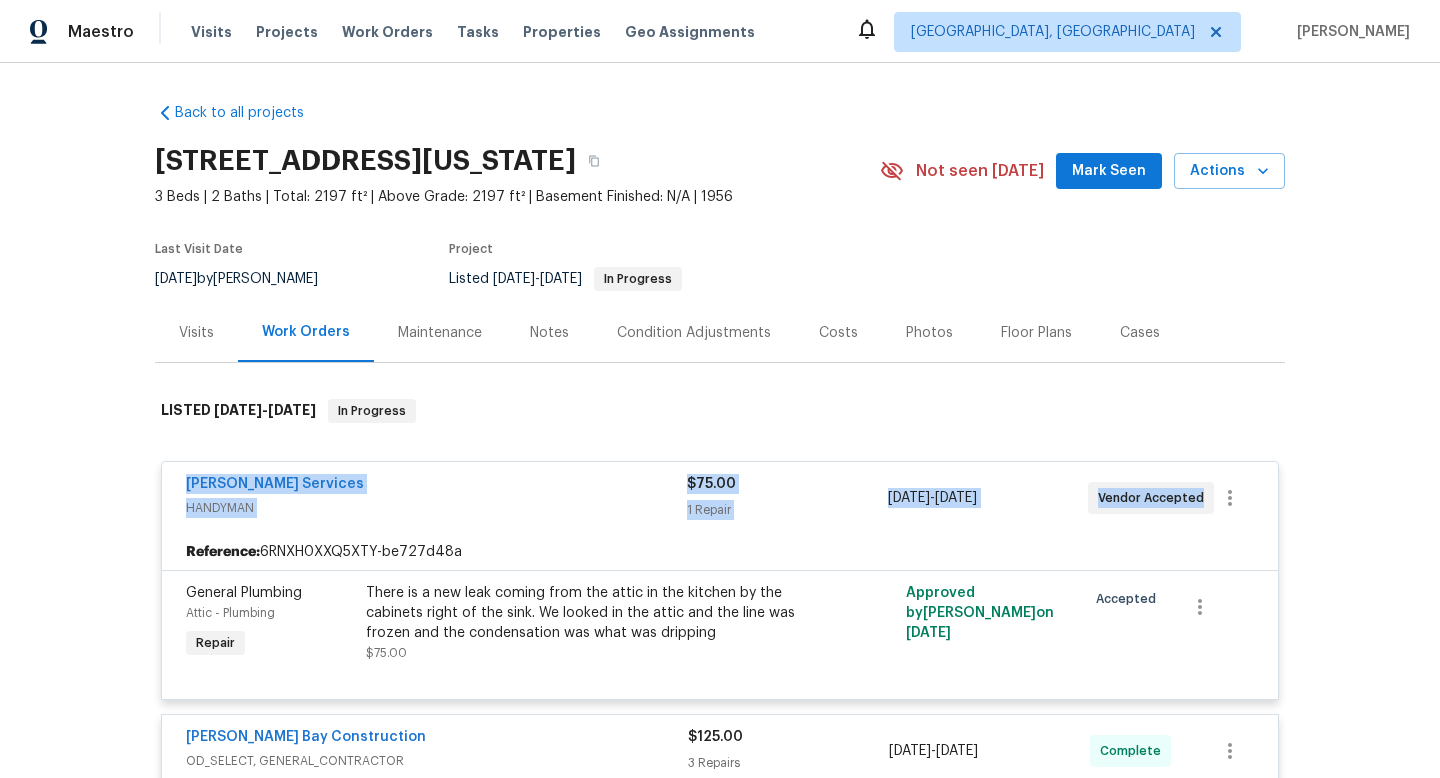 click on "Back to all projects 2916 Bird Dr, Oklahoma City, OK 73121 3 Beds | 2 Baths | Total: 2197 ft² | Above Grade: 2197 ft² | Basement Finished: N/A | 1956 Not seen today Mark Seen Actions Last Visit Date 7/2/2025  by  Jason Leeth   Project Listed   6/30/2025  -  7/17/2025 In Progress Visits Work Orders Maintenance Notes Condition Adjustments Costs Photos Floor Plans Cases LISTED   6/30/25  -  7/17/25 In Progress Guardado Services HANDYMAN $75.00 1 Repair 7/15/2025  -  7/17/2025 Vendor Accepted Reference:  6RNXH0XXQ5XTY-be727d48a General Plumbing Attic - Plumbing Repair There is a new leak coming from the attic in the kitchen by the cabinets right of the sink. We looked in the attic and the line was frozen and the condensation was what was dripping $75.00 Approved by  Arvind Raj M  on   7/16/2025 Accepted Alton Bay Construction OD_SELECT, GENERAL_CONTRACTOR $125.00 3 Repairs 7/1/2025  -  7/3/2025 Complete Reference:  6RNXH0XXQ5XTY-96dc71f41 General Plumbing Bathroom - Plumbing Repair Repair leaking toilet $50.00" at bounding box center [720, 420] 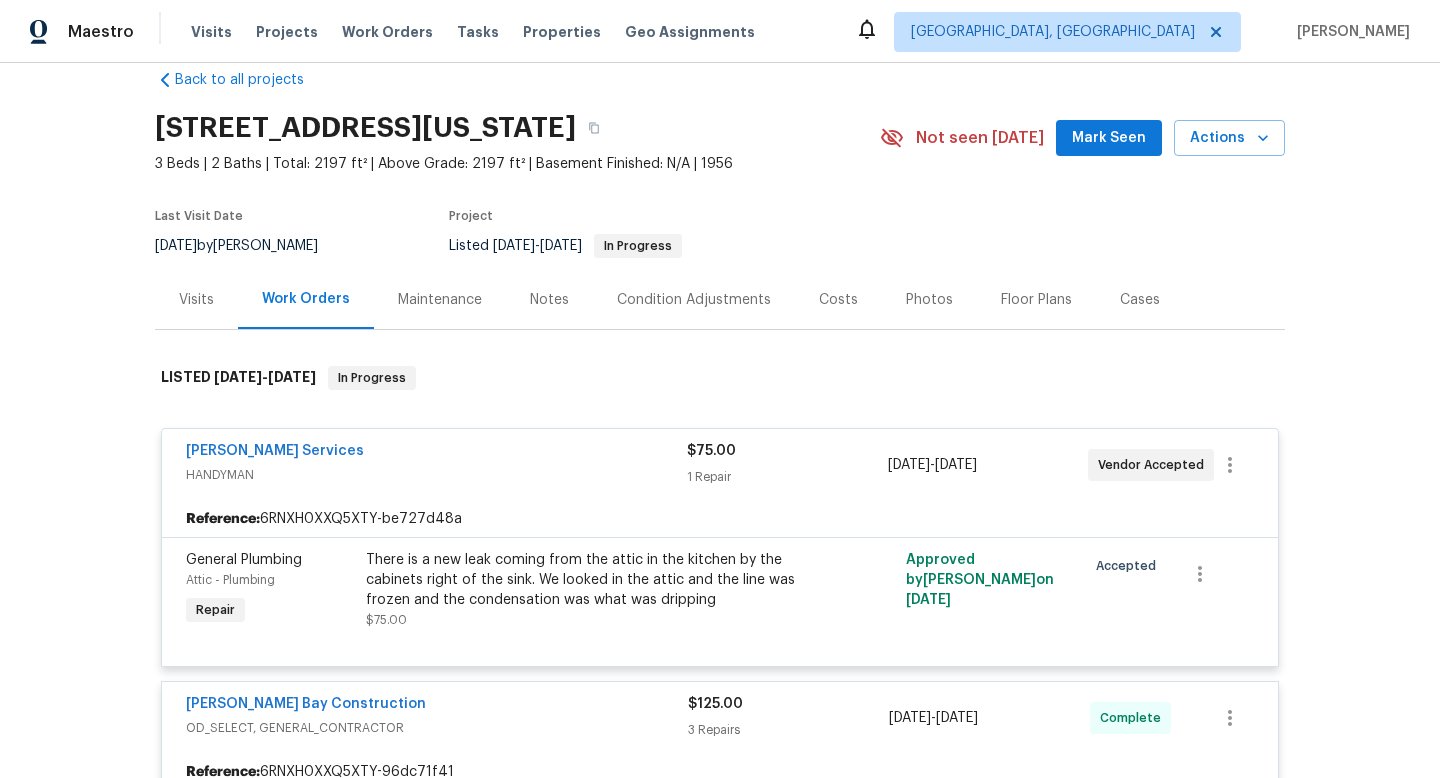 scroll, scrollTop: 38, scrollLeft: 0, axis: vertical 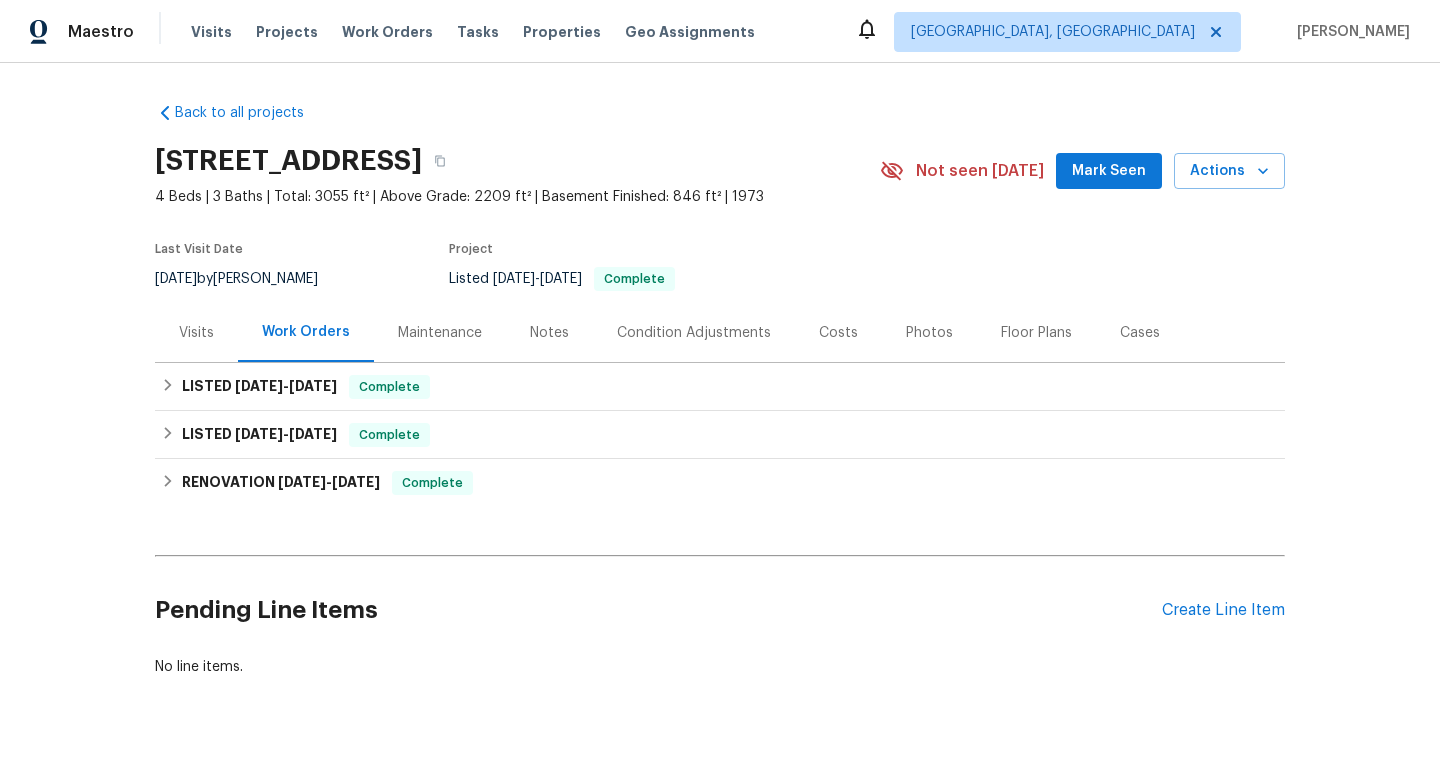 click on "6/25/2025  by  Carmen Childs" at bounding box center (248, 279) 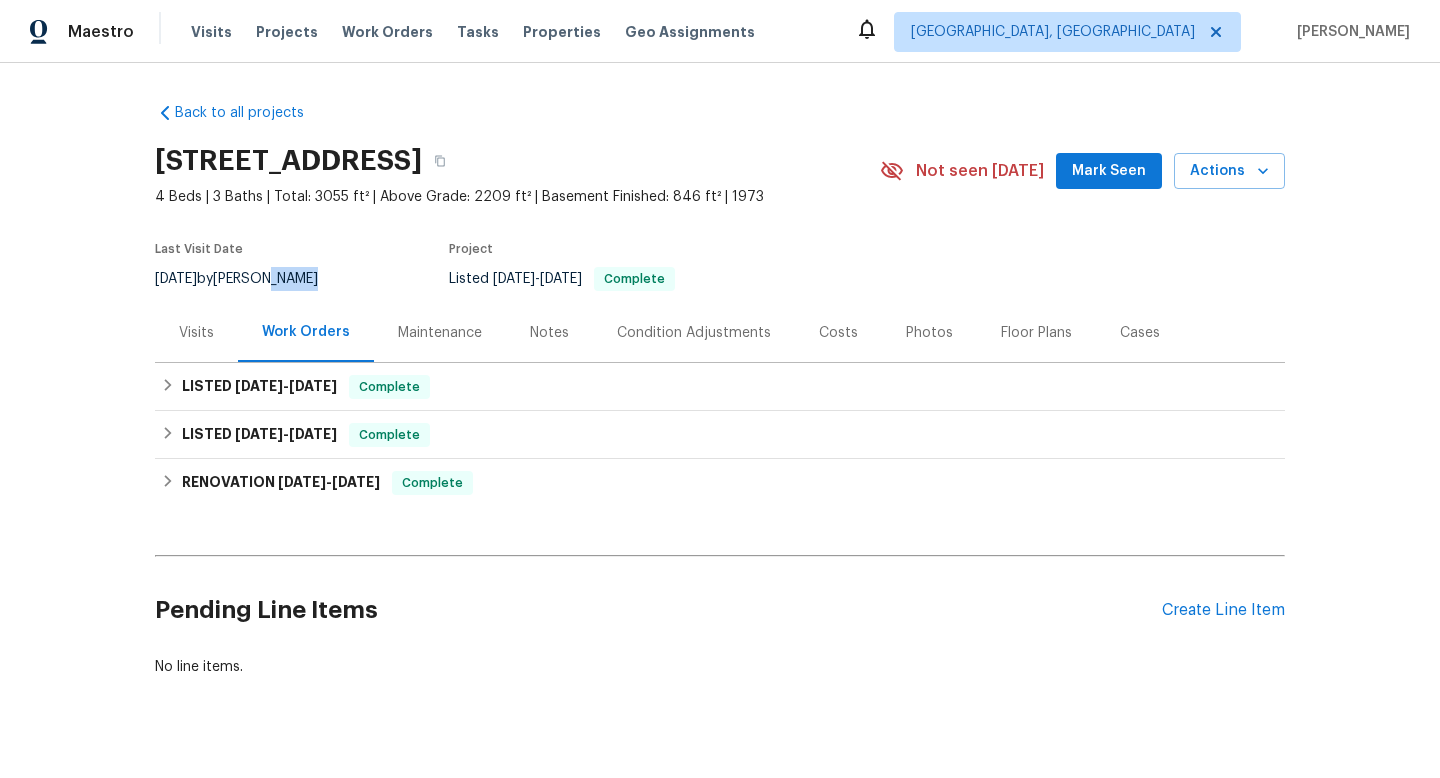 click on "6/25/2025  by  Carmen Childs" at bounding box center (248, 279) 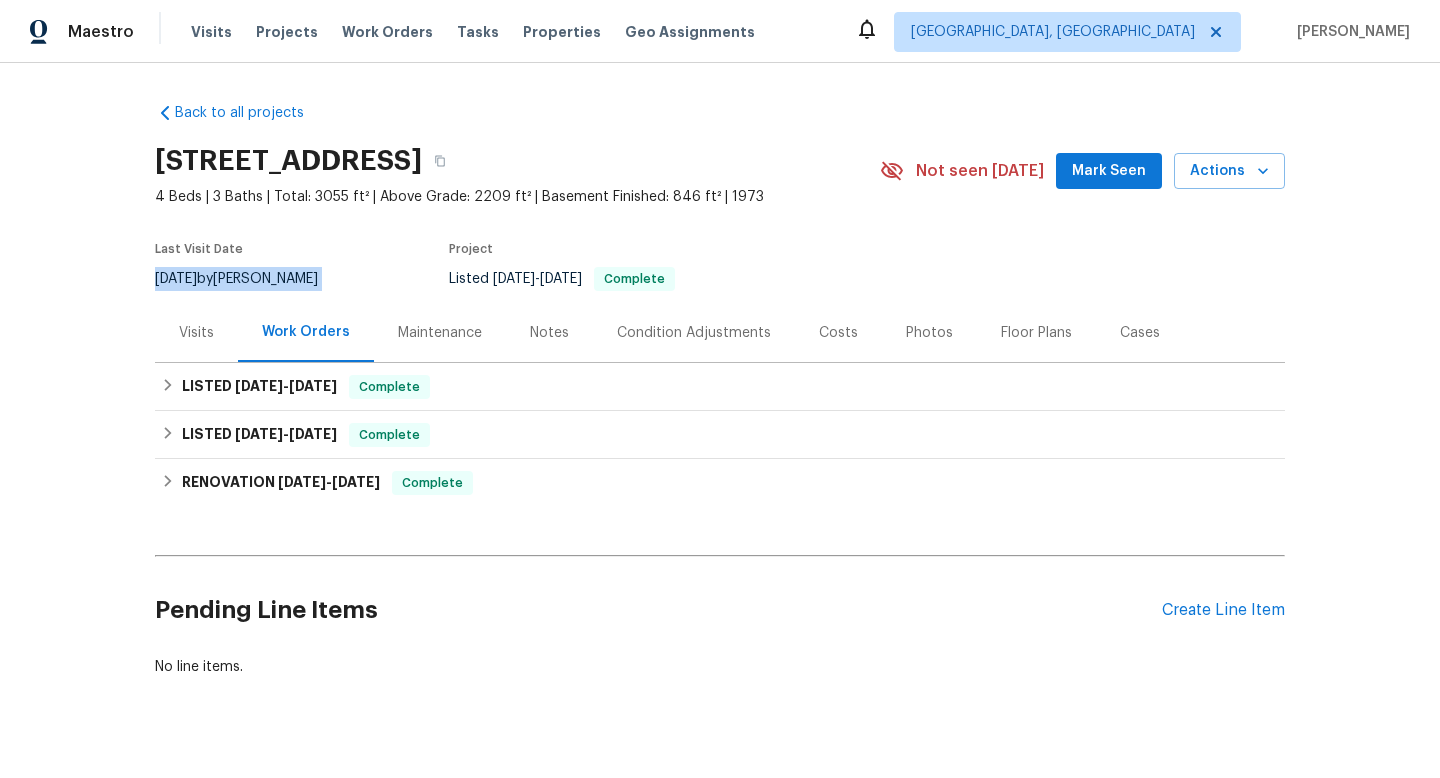 copy on "6/25/2025  by  Carmen Childs" 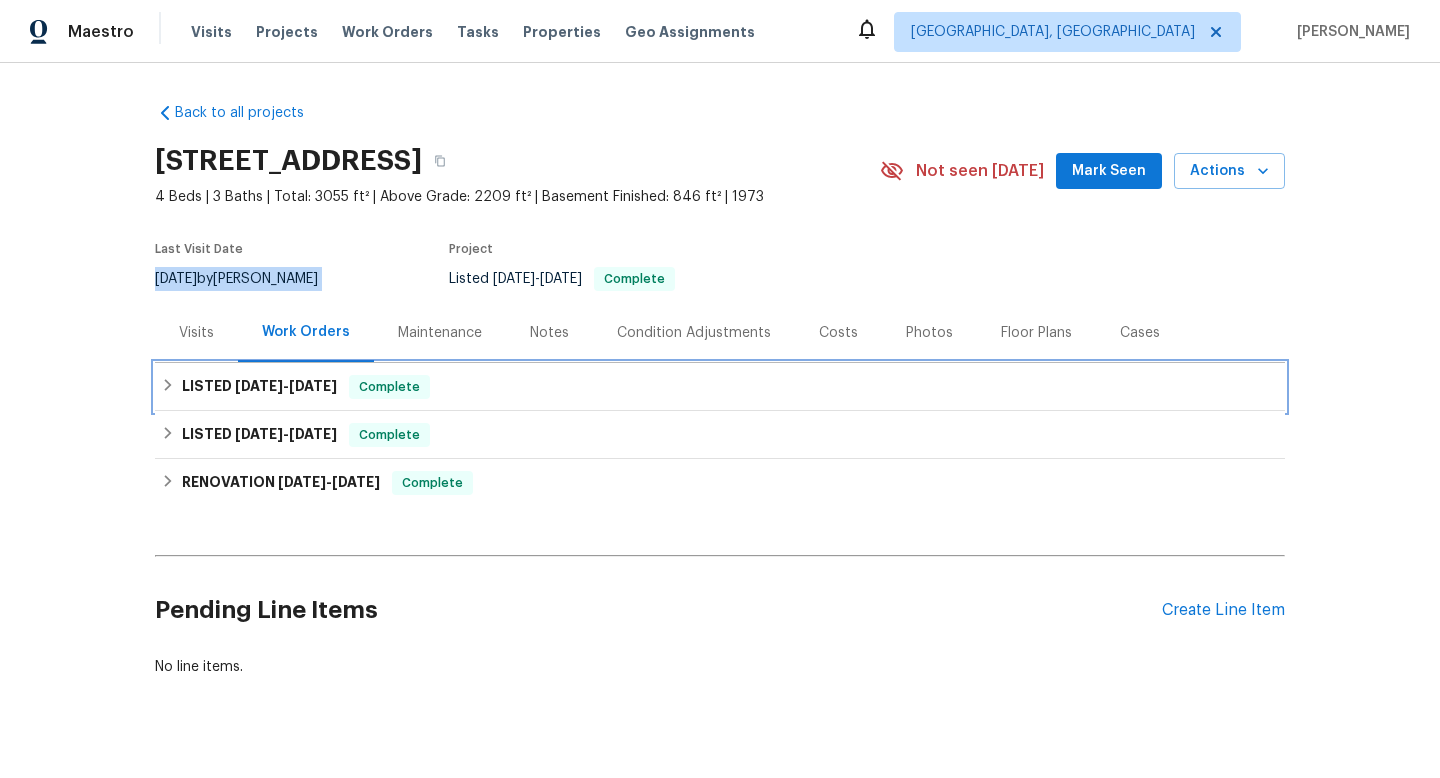 click on "5/19/25" at bounding box center (313, 386) 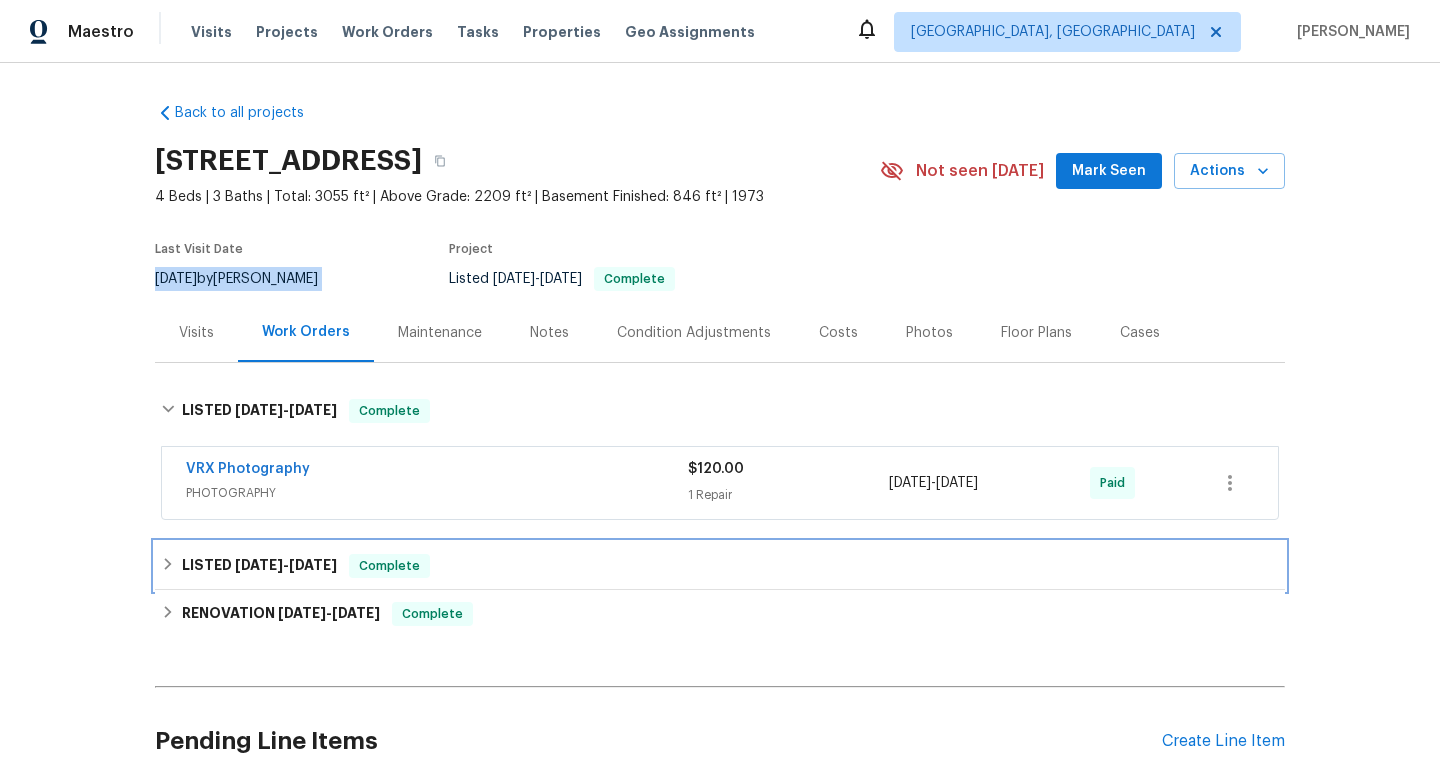 click on "LISTED   5/1/25  -  5/5/25" at bounding box center (259, 566) 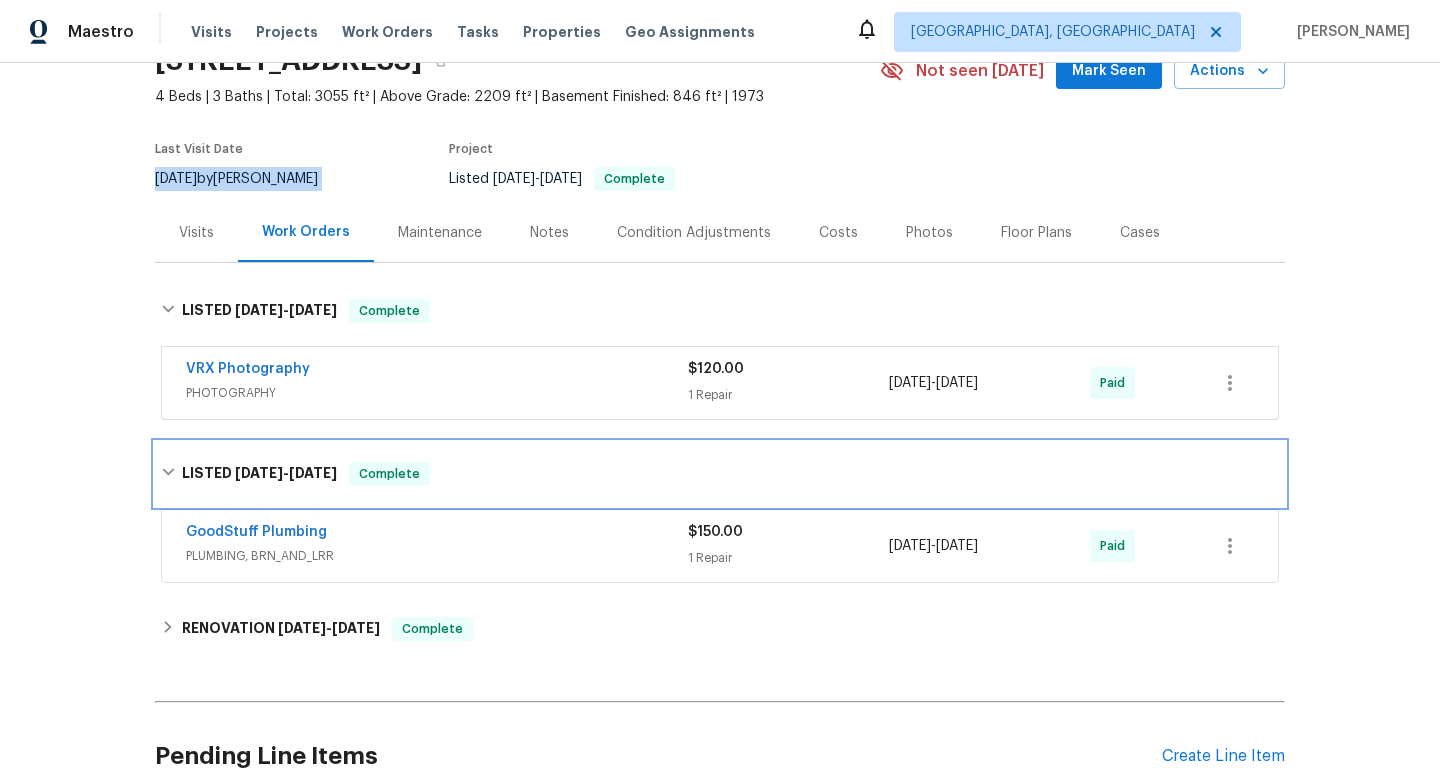 scroll, scrollTop: 120, scrollLeft: 0, axis: vertical 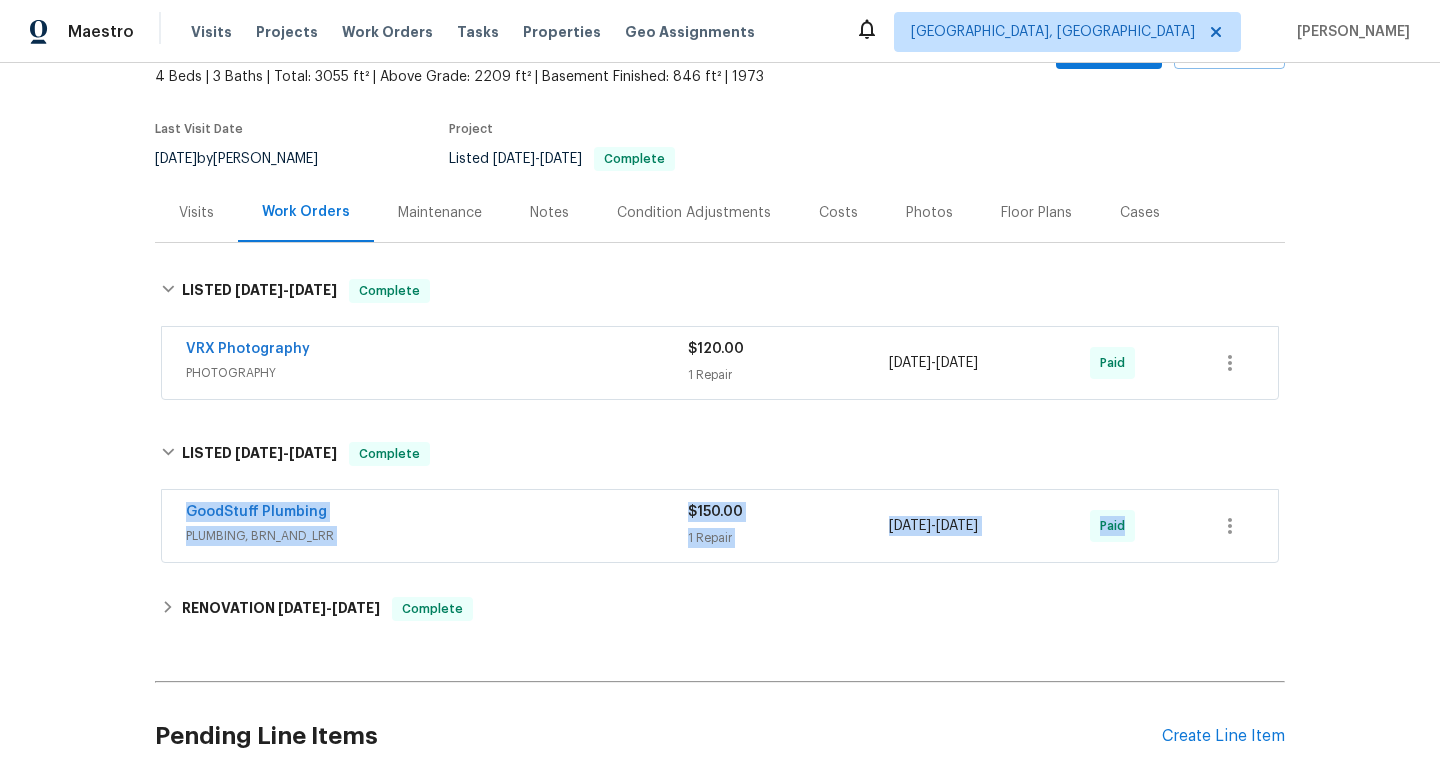 drag, startPoint x: 180, startPoint y: 515, endPoint x: 1201, endPoint y: 514, distance: 1021.0005 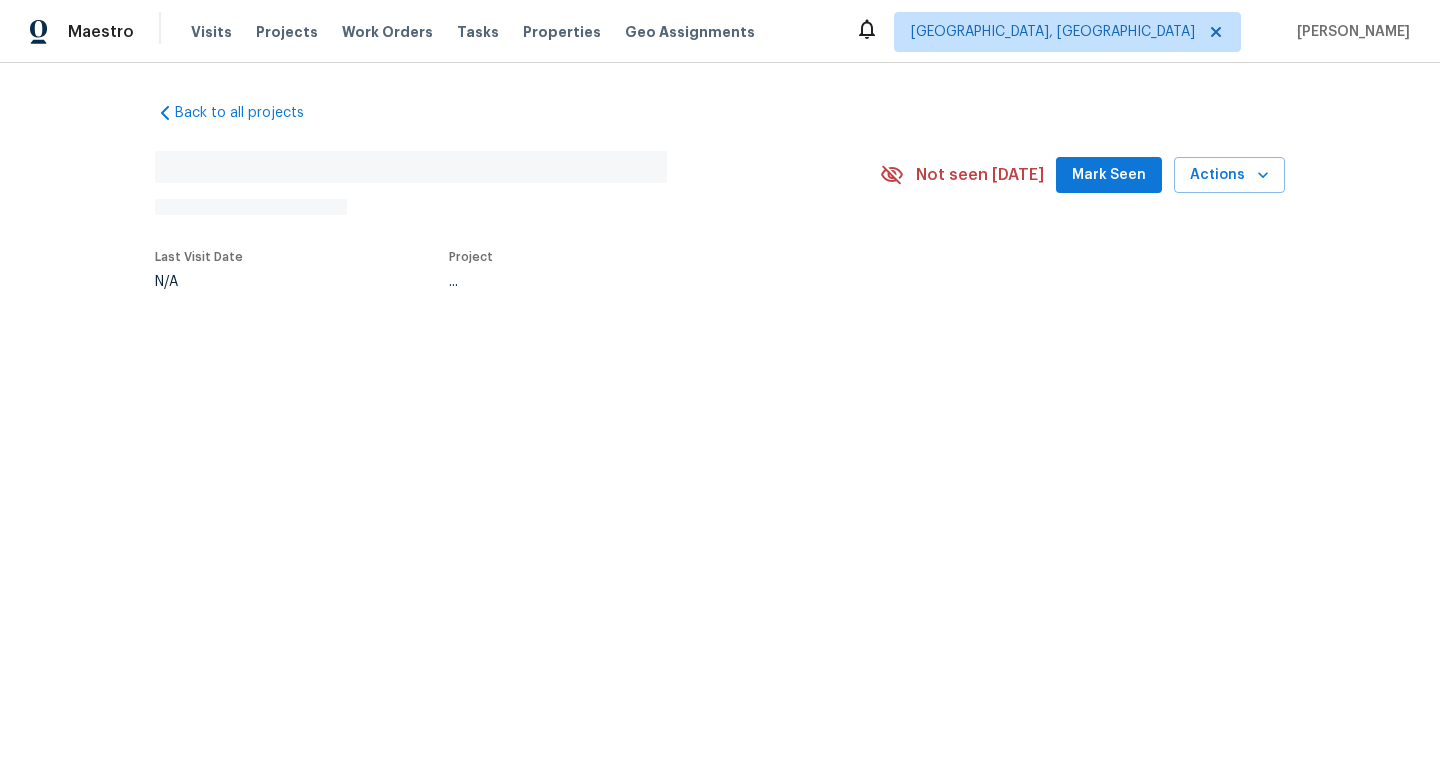 scroll, scrollTop: 0, scrollLeft: 0, axis: both 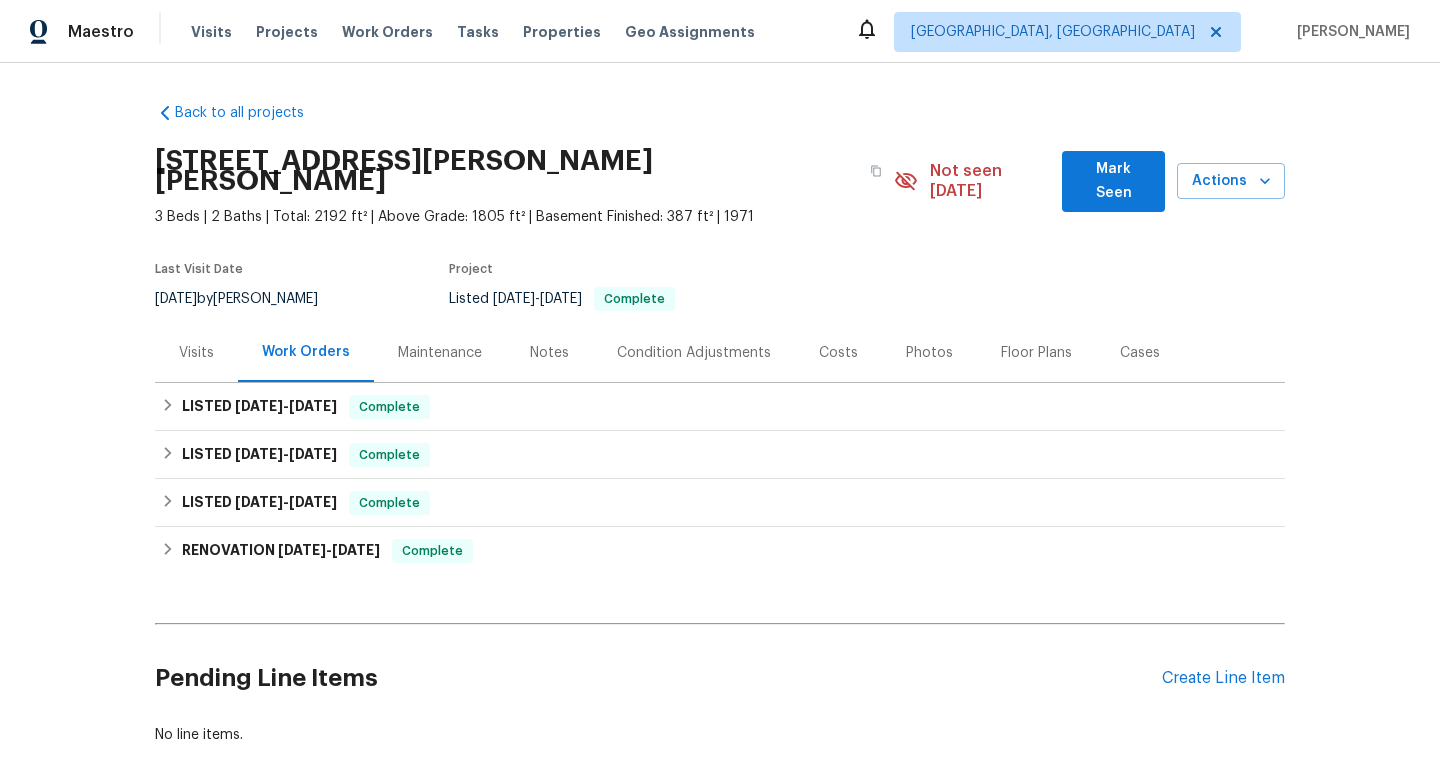 click on "7/16/2025  by  Carmen Childs" at bounding box center [248, 299] 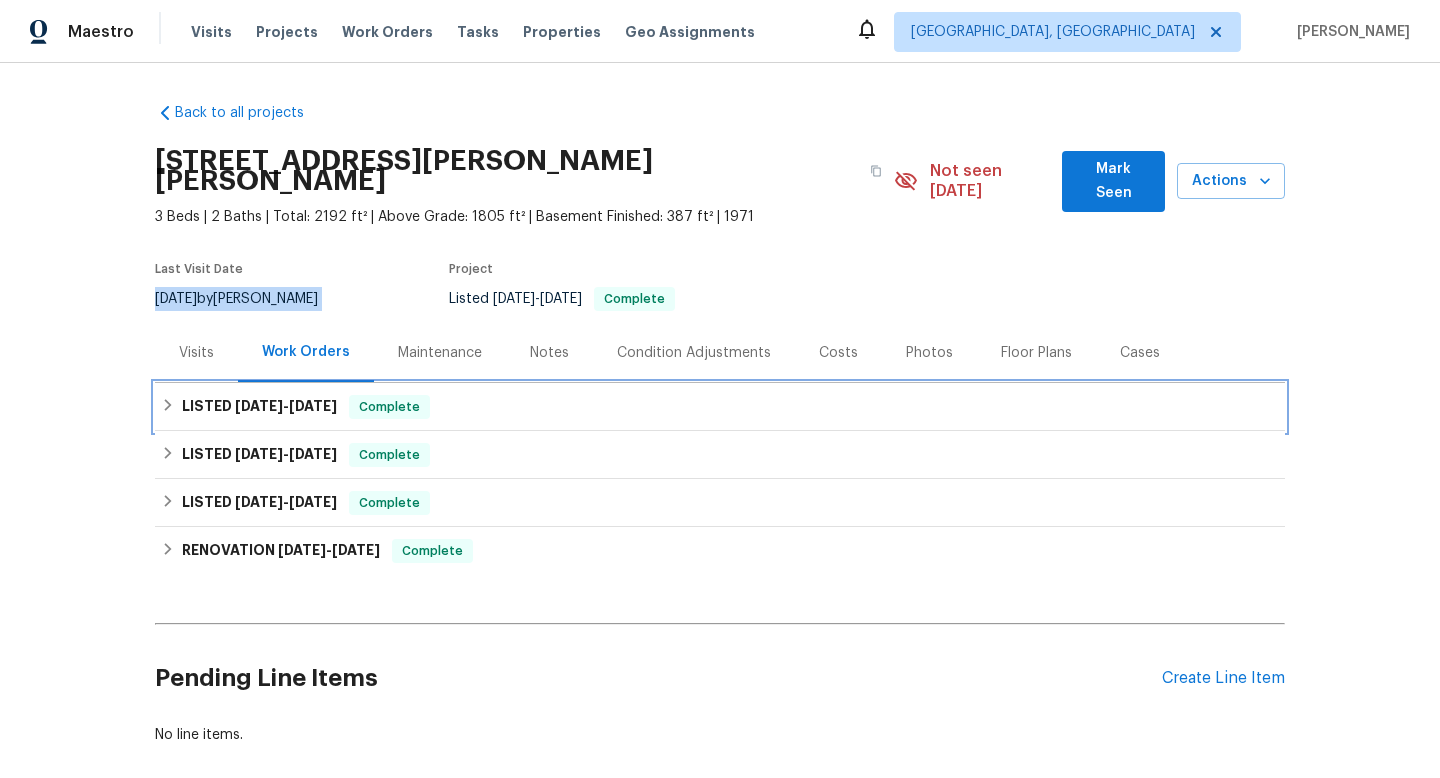 click on "LISTED   7/7/25  -  7/14/25" at bounding box center [259, 407] 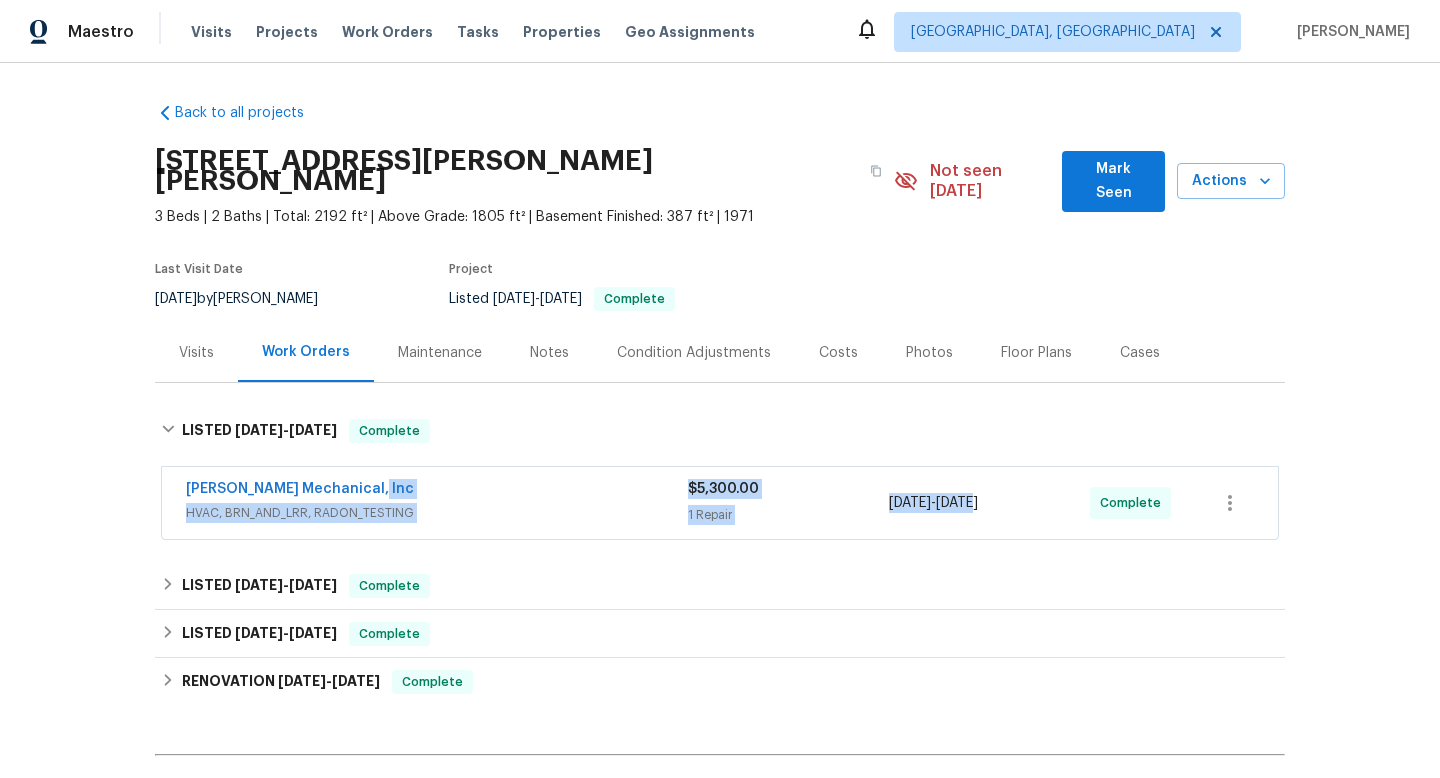drag, startPoint x: 174, startPoint y: 480, endPoint x: 963, endPoint y: 479, distance: 789.0006 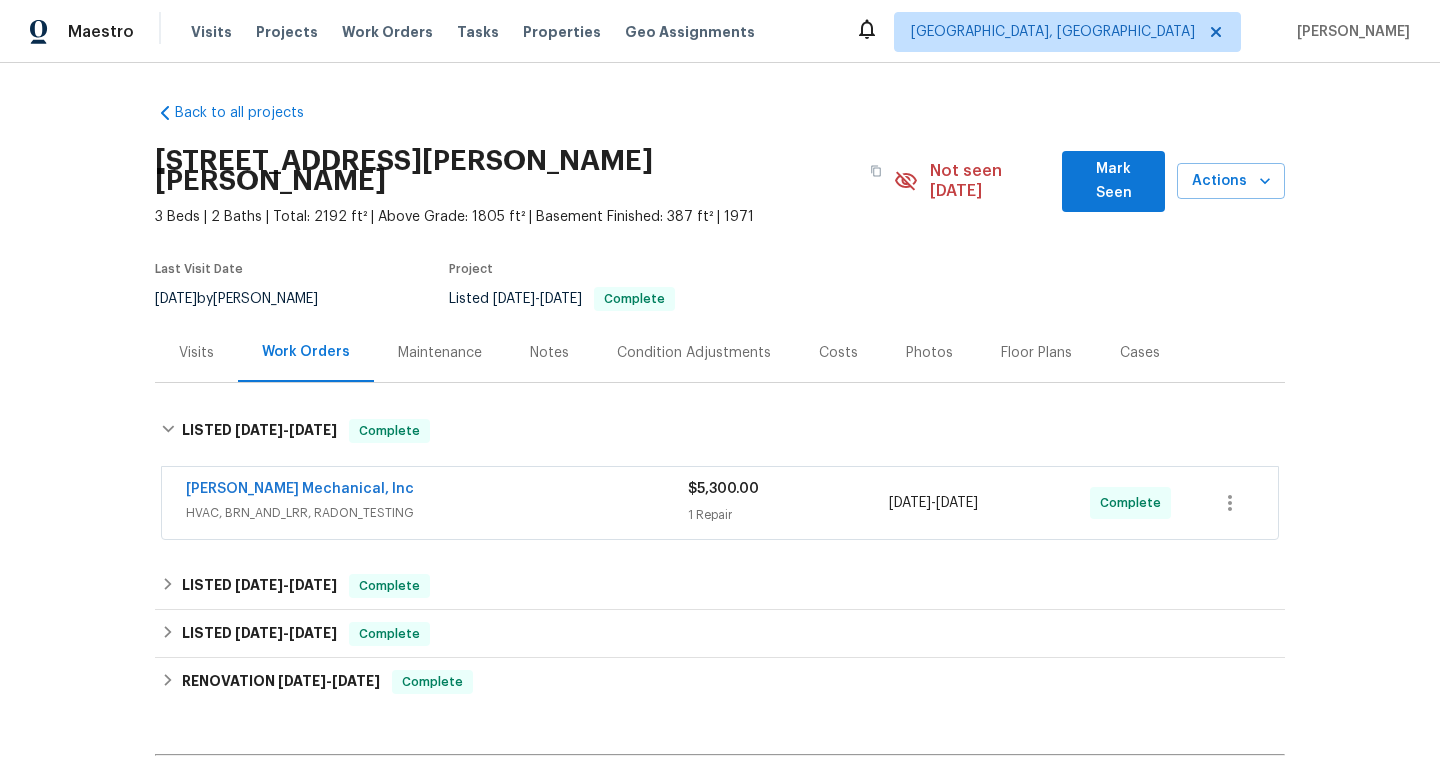 click on "Back to all projects 724 Dukehart Ct, Stone Mountain, GA 30083 3 Beds | 2 Baths | Total: 2192 ft² | Above Grade: 1805 ft² | Basement Finished: 387 ft² | 1971 Not seen today Mark Seen Actions Last Visit Date 7/16/2025  by  Carmen Childs   Project Listed   7/7/2025  -  7/14/2025 Complete Visits Work Orders Maintenance Notes Condition Adjustments Costs Photos Floor Plans Cases LISTED   7/7/25  -  7/14/25 Complete JH Martin Mechanical, Inc HVAC, BRN_AND_LRR, RADON_TESTING $5,300.00 1 Repair 7/7/2025  -  7/14/2025 Complete LISTED   6/20/25  -  6/25/25 Complete 5J’S Remodeling GENERAL_CONTRACTOR $750.00 1 Repair 6/20/2025  -  6/25/2025 Paid LISTED   4/22/25  -  4/25/25 Complete 5J’S Remodeling GENERAL_CONTRACTOR $852.02 5 Repairs 4/22/2025  -  4/25/2025 Paid RENOVATION   3/3/25  -  4/10/25 Complete RM Interiors FLOORING $1,510.00 3 Repairs 3/3/2025  -  3/10/2025 Paid A Class Landscape LLC LANDSCAPING_MAINTENANCE, HARDSCAPE_LANDSCAPE $450.00 2 Repairs 3/3/2025  -  3/7/2025 Paid H2O Proof and Foundation Repair" at bounding box center [720, 420] 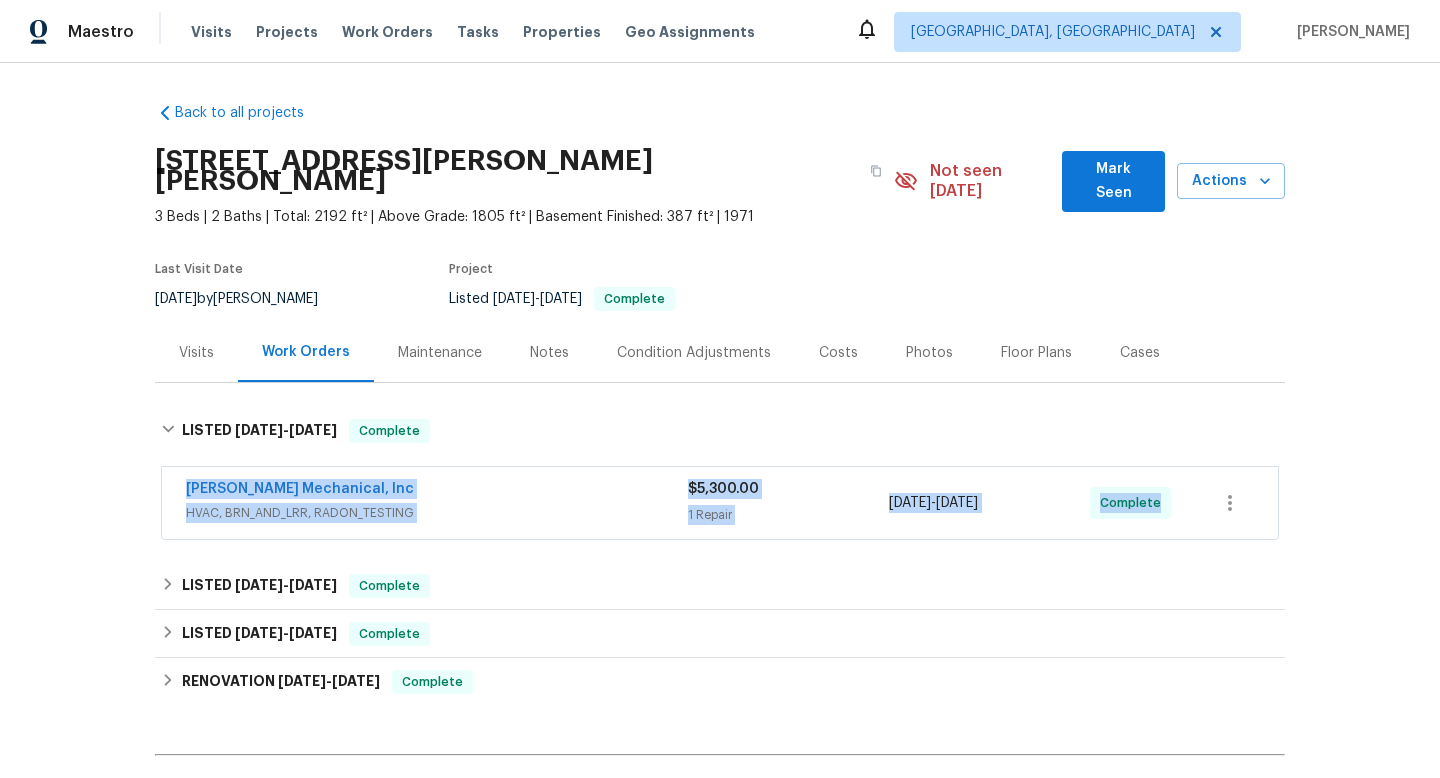 drag, startPoint x: 171, startPoint y: 466, endPoint x: 1198, endPoint y: 487, distance: 1027.2147 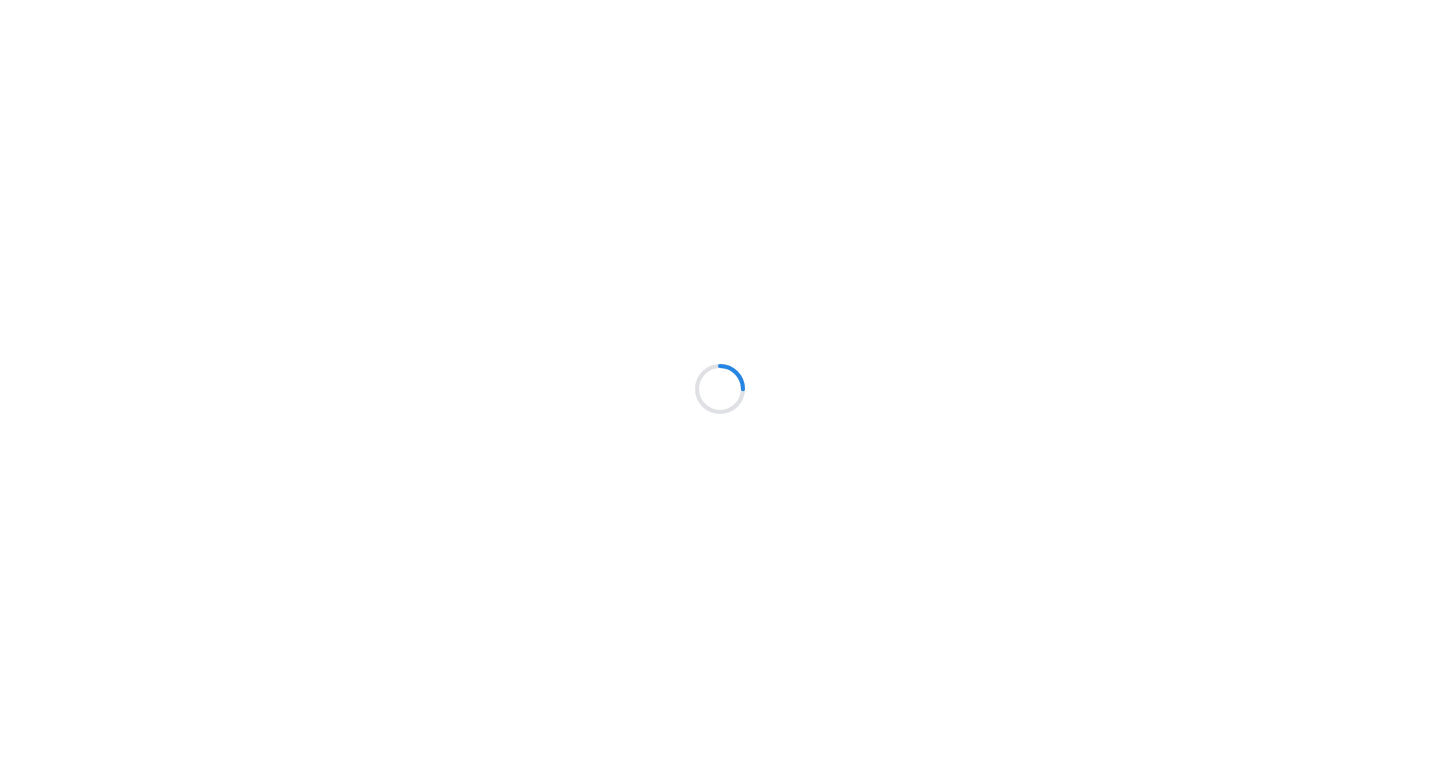 scroll, scrollTop: 0, scrollLeft: 0, axis: both 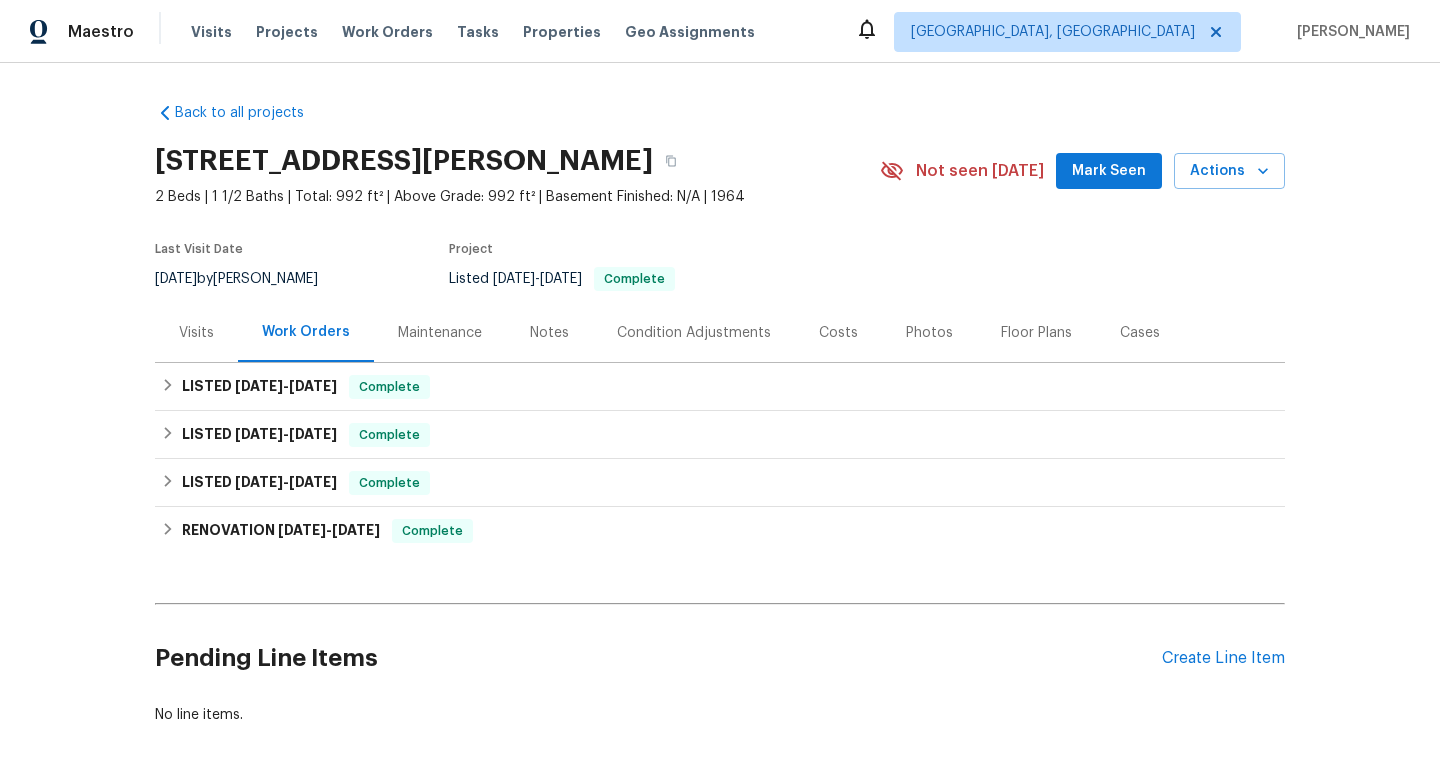 click on "Visits" at bounding box center (196, 332) 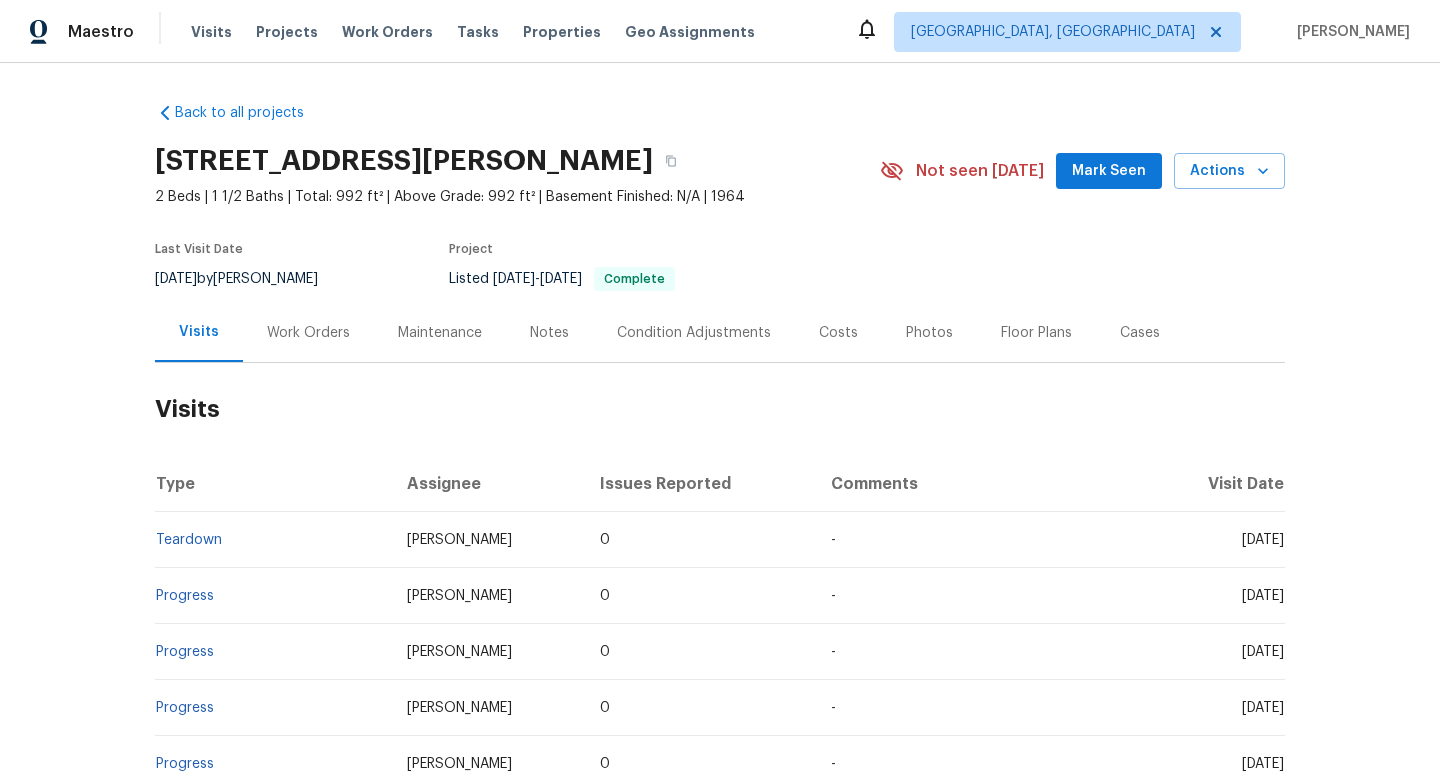 click on "Cases" at bounding box center (1140, 333) 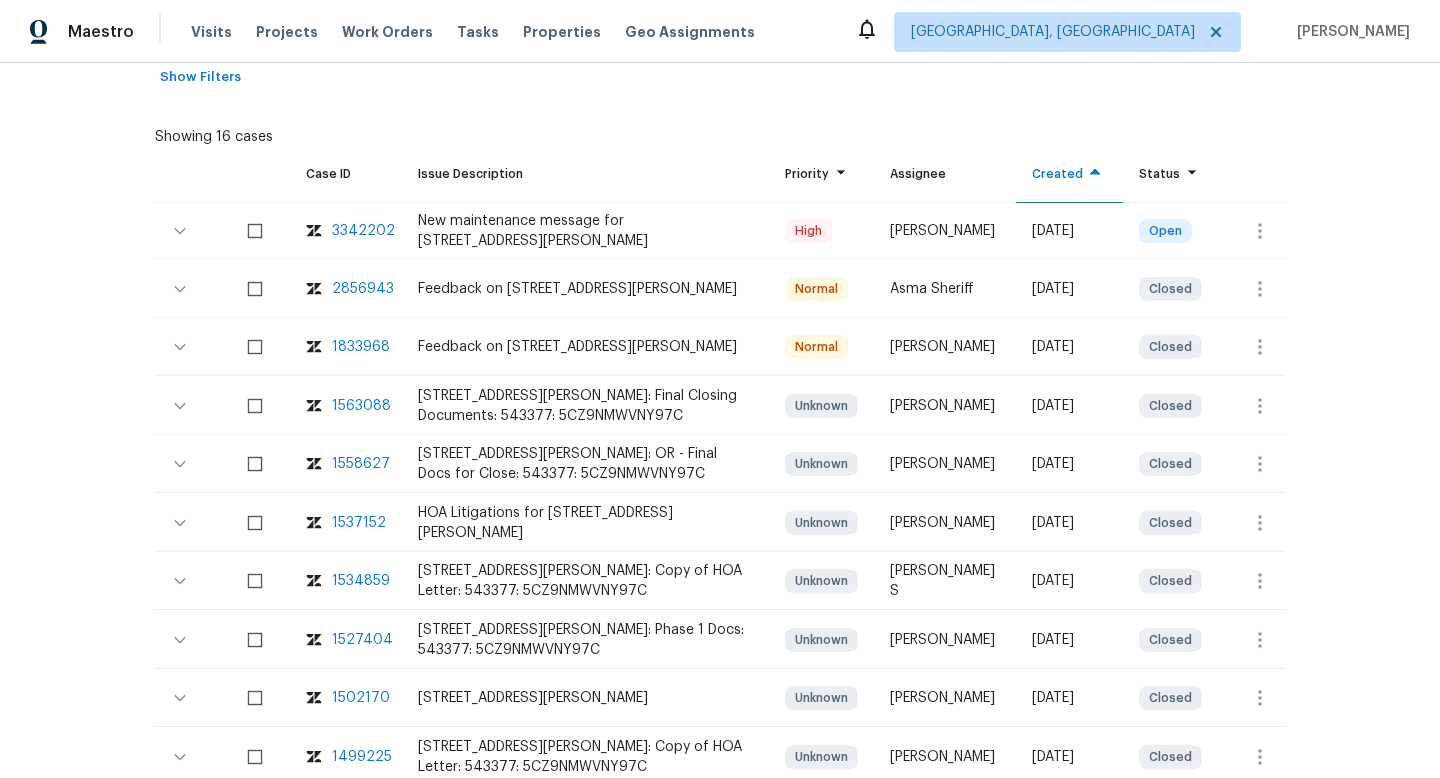 scroll, scrollTop: 343, scrollLeft: 0, axis: vertical 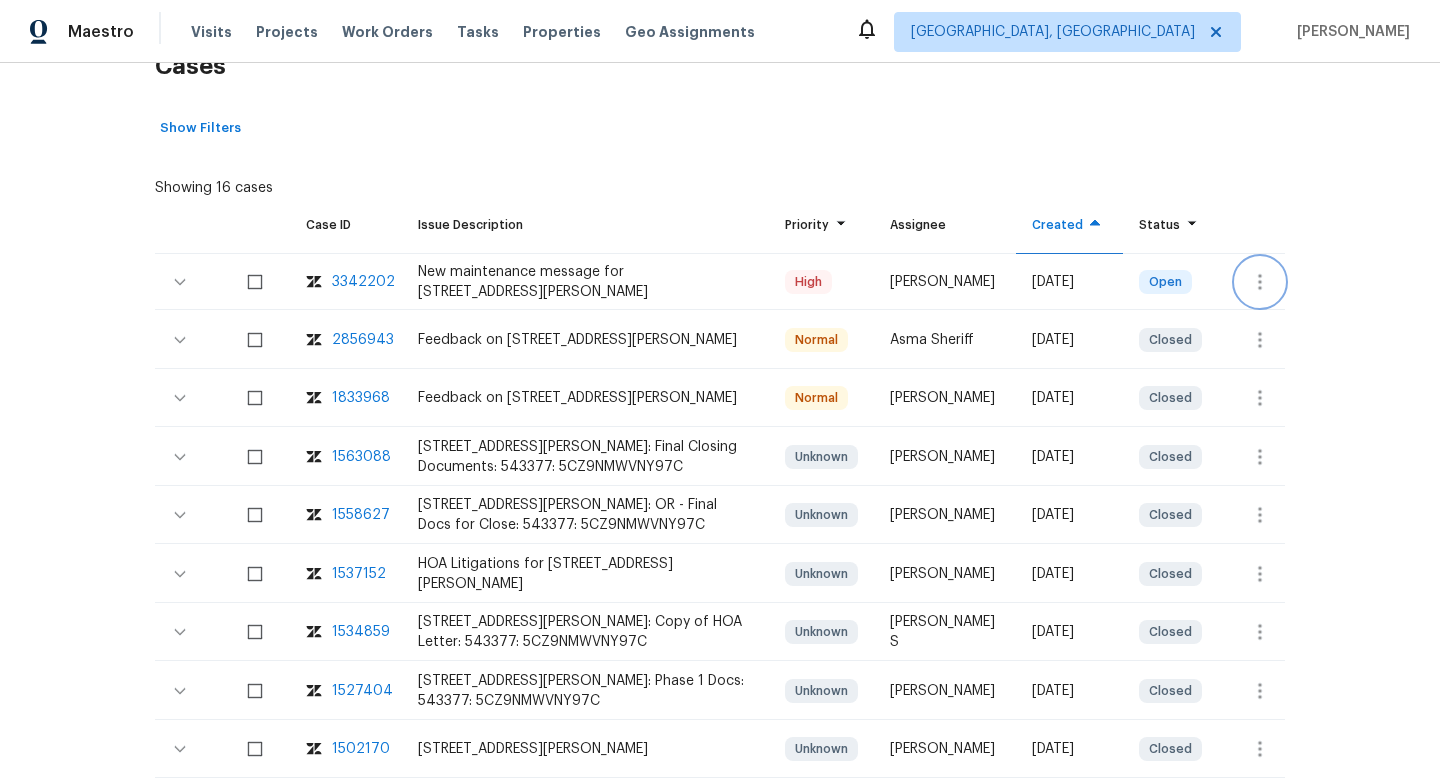 click 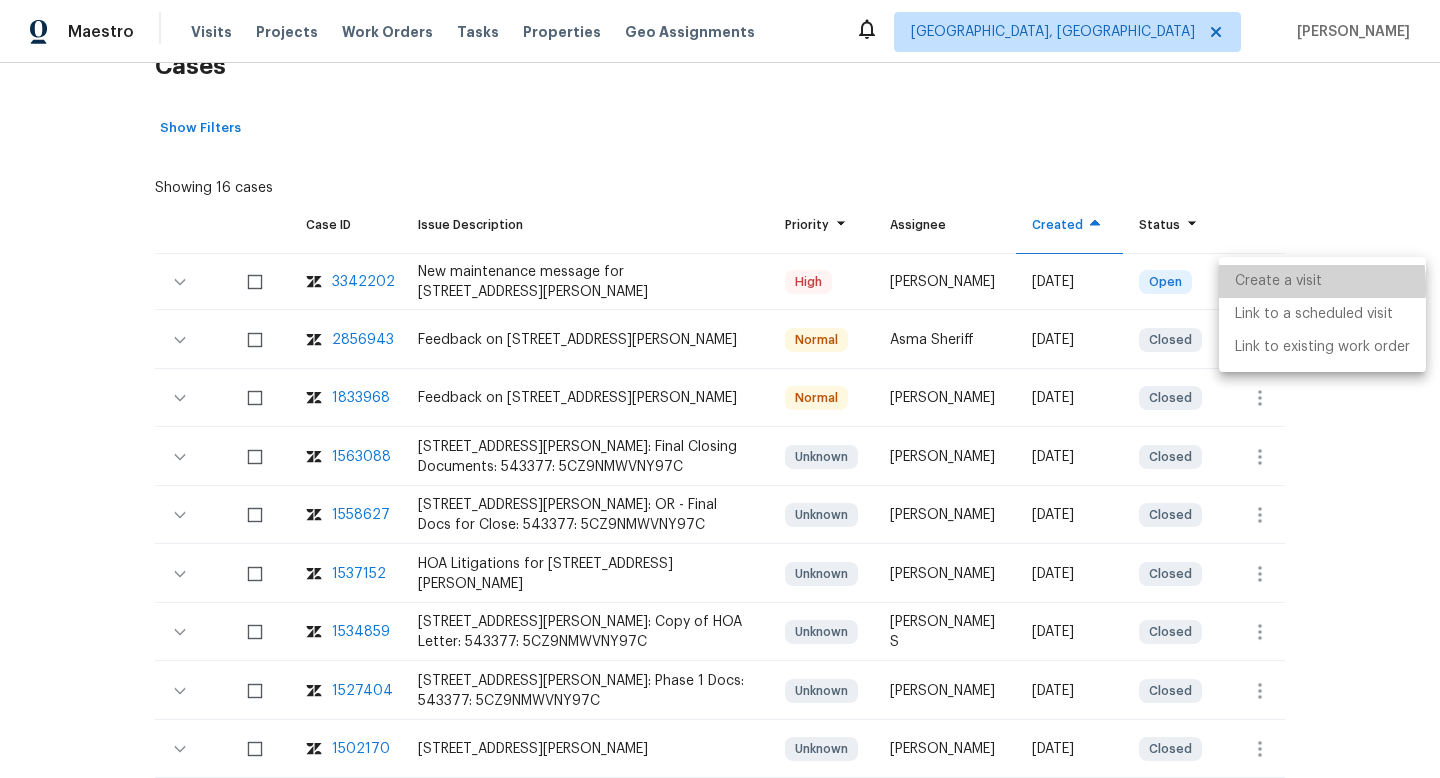 click on "Create a visit" at bounding box center (1322, 281) 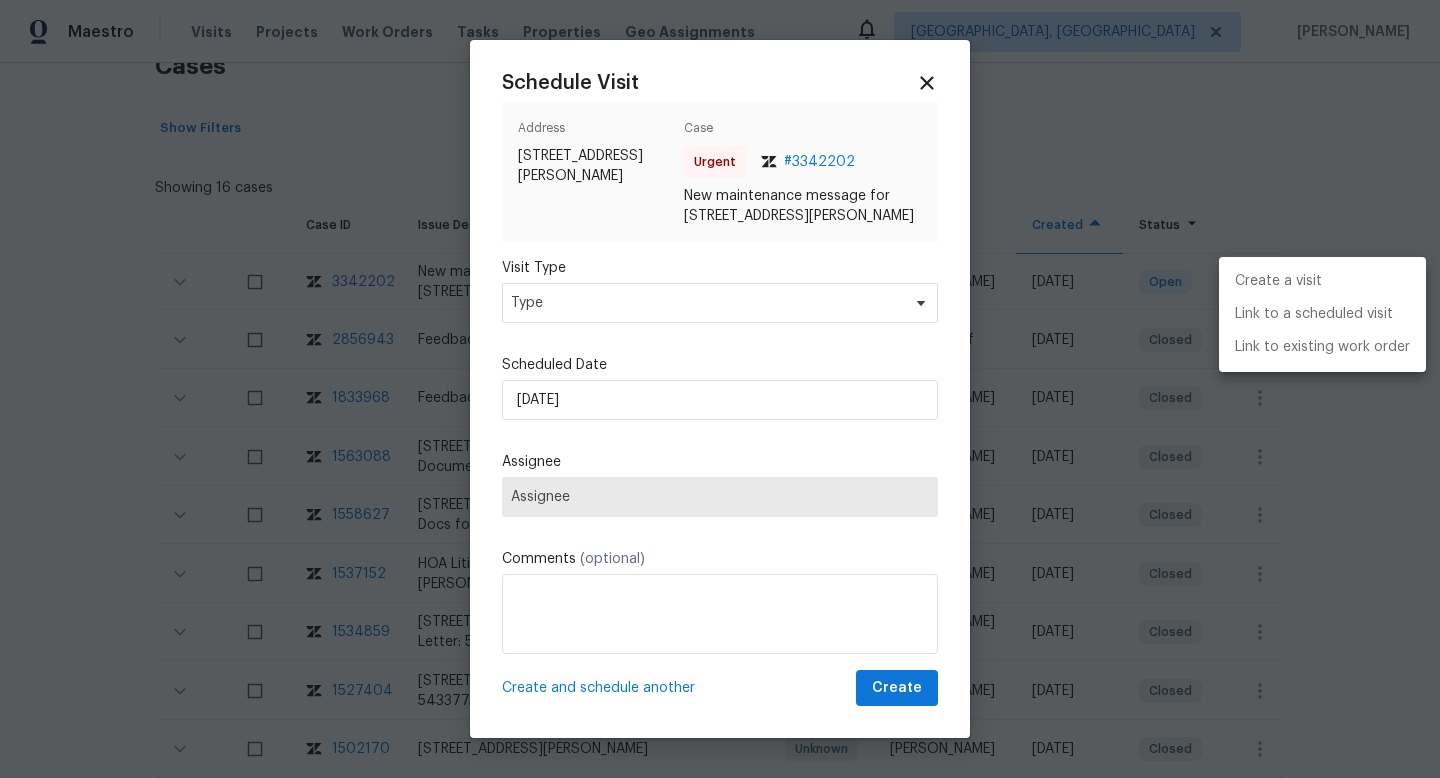 click at bounding box center (720, 389) 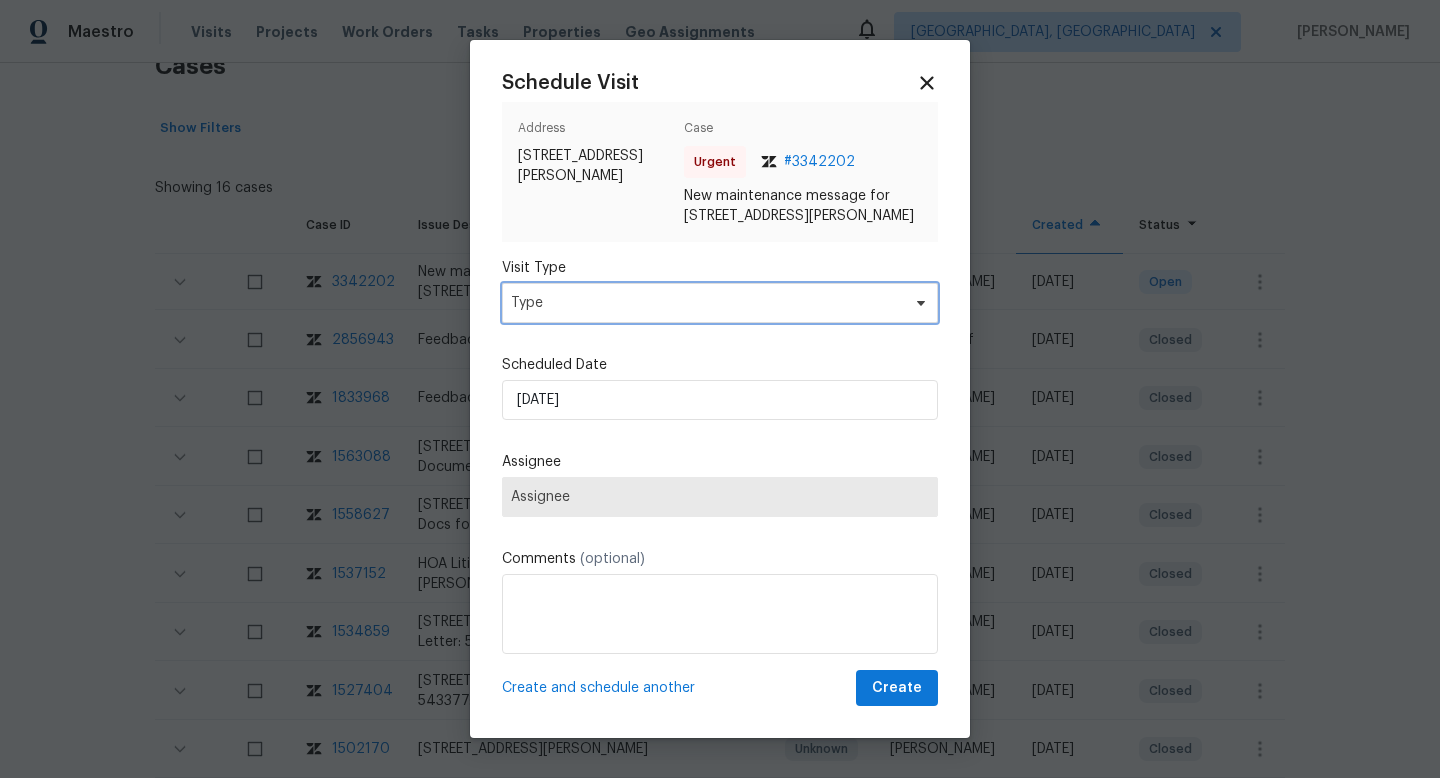 click on "Type" at bounding box center [705, 303] 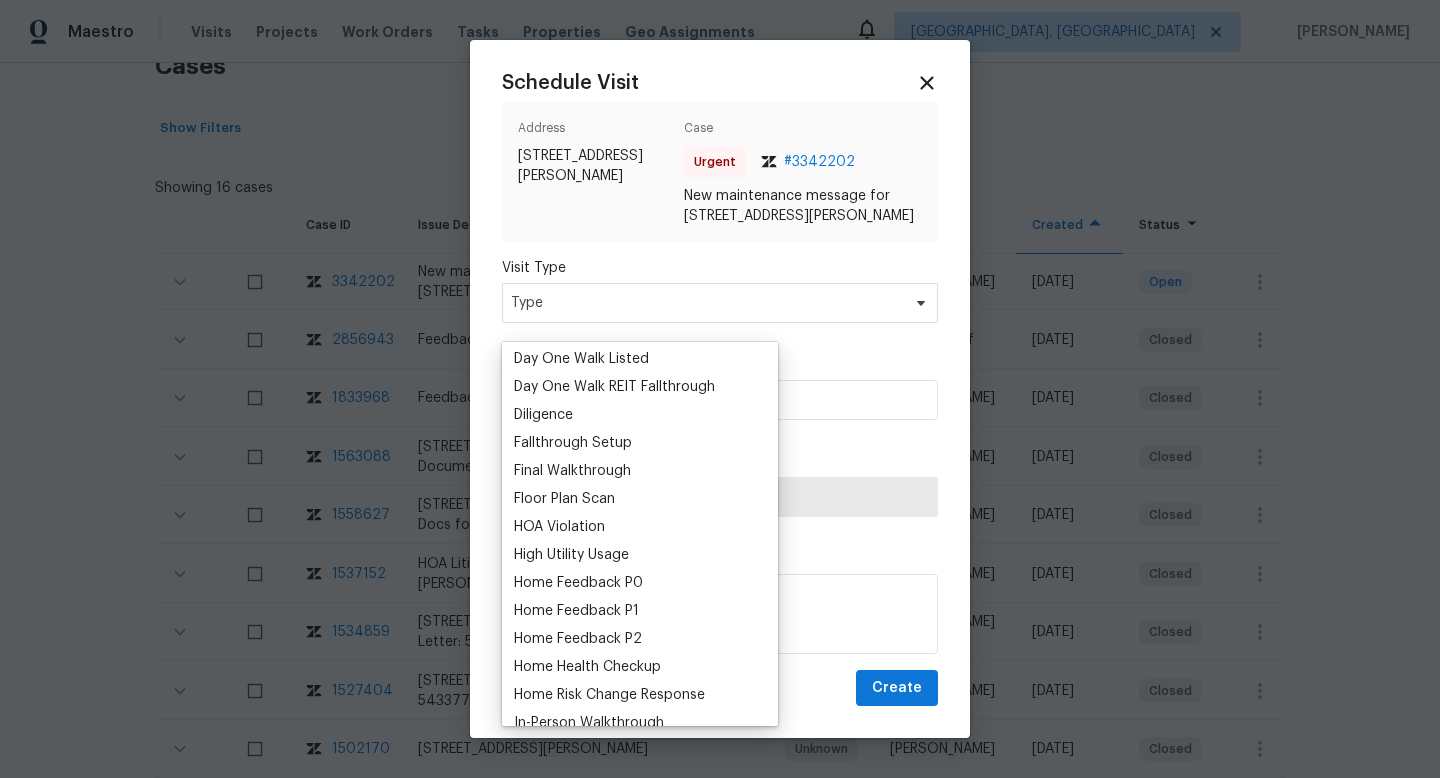 scroll, scrollTop: 440, scrollLeft: 0, axis: vertical 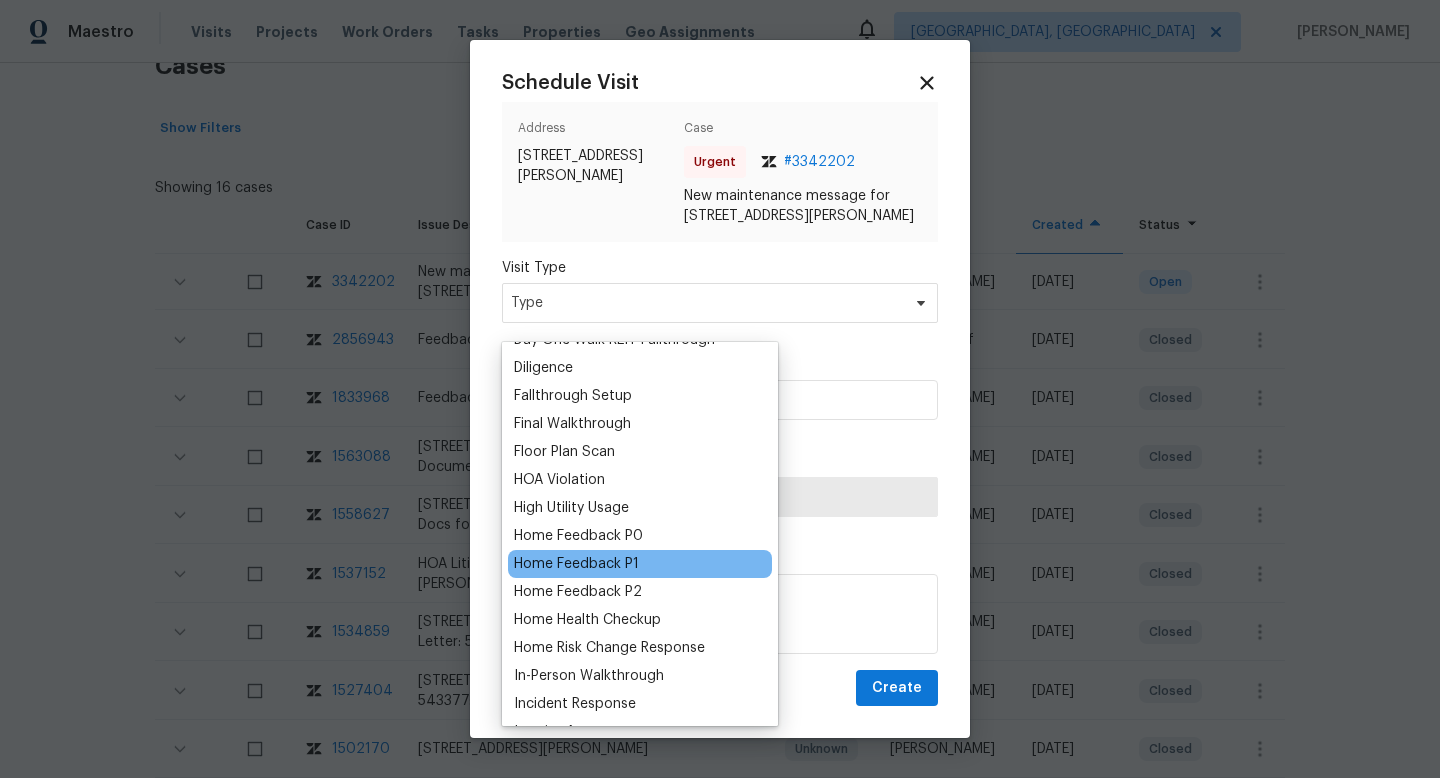 click on "Home Feedback P1" at bounding box center (576, 564) 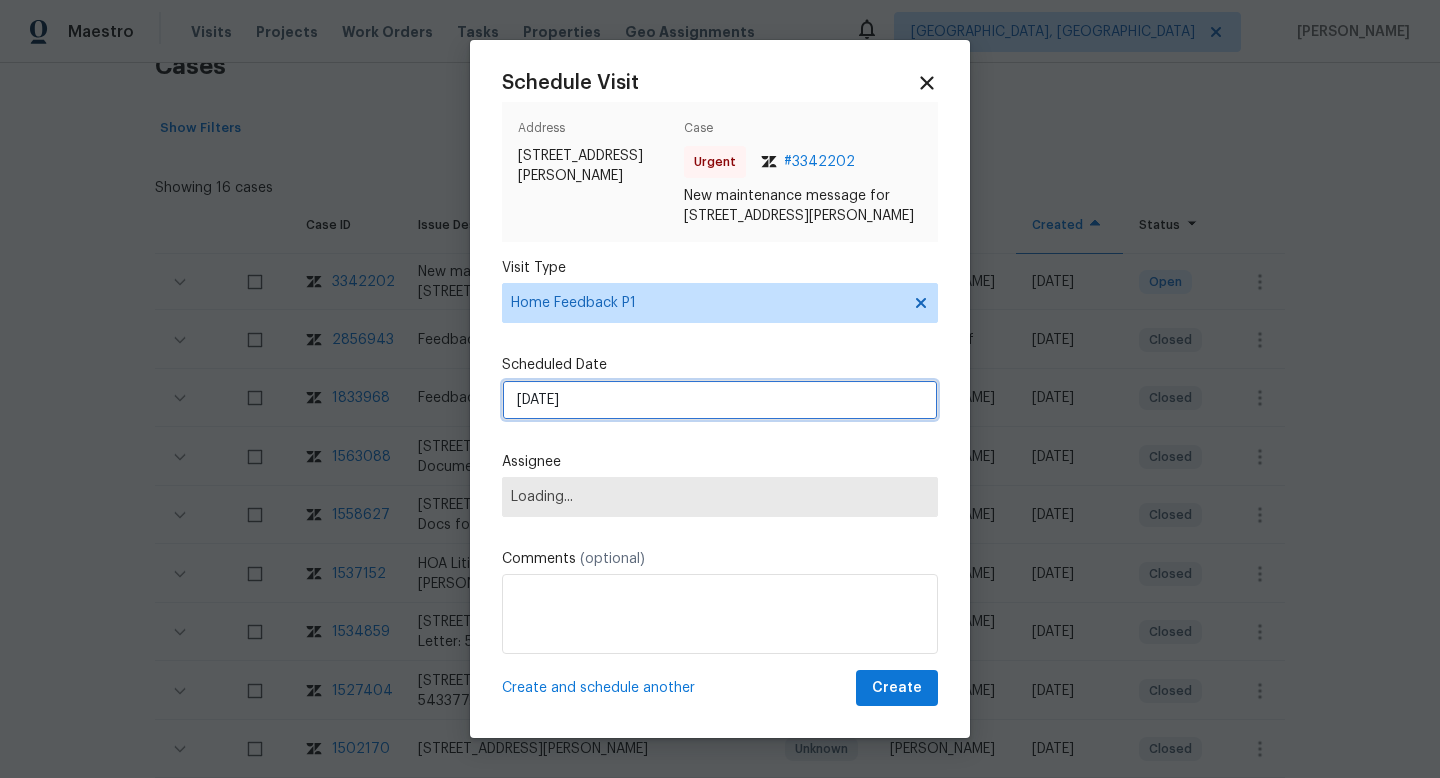 click on "18/07/2025" at bounding box center (720, 400) 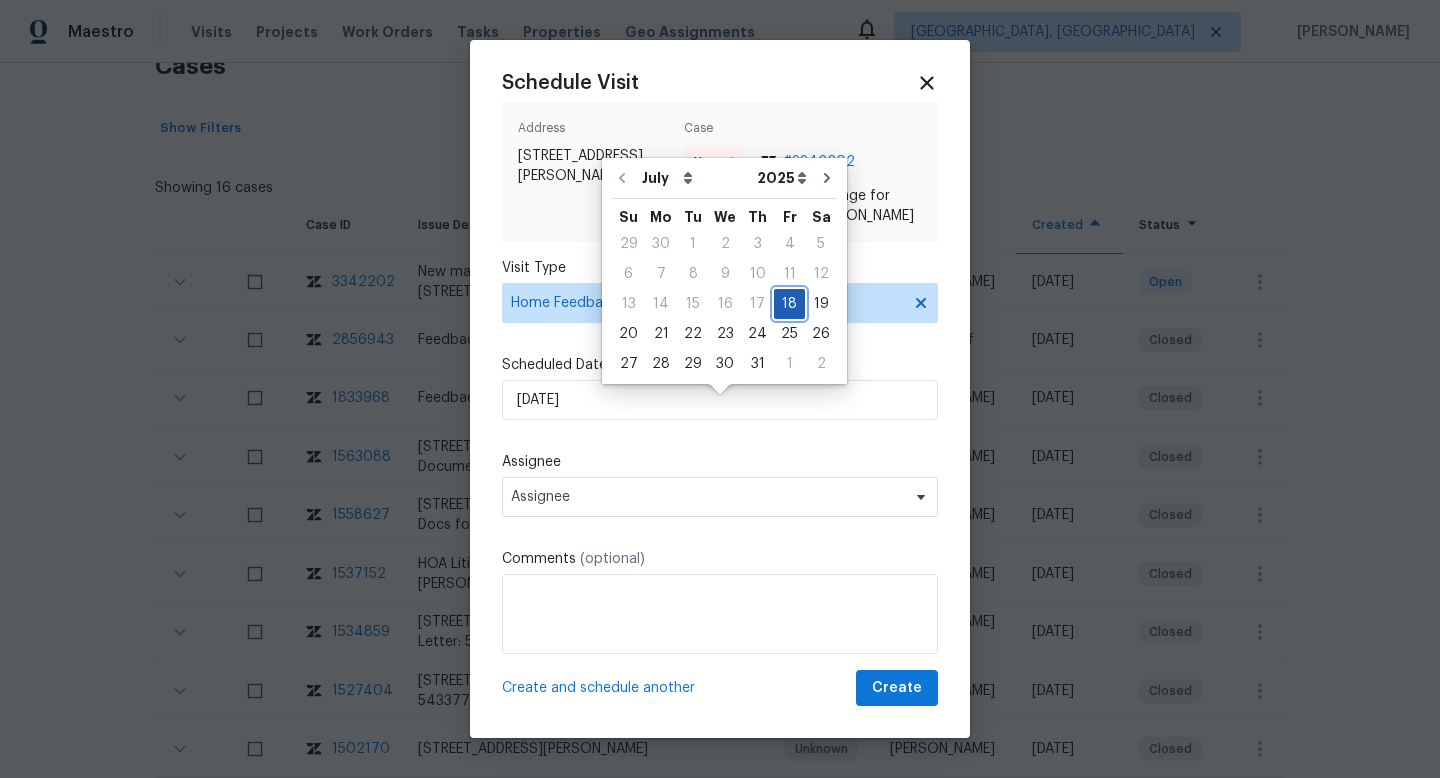 click on "18" at bounding box center [789, 304] 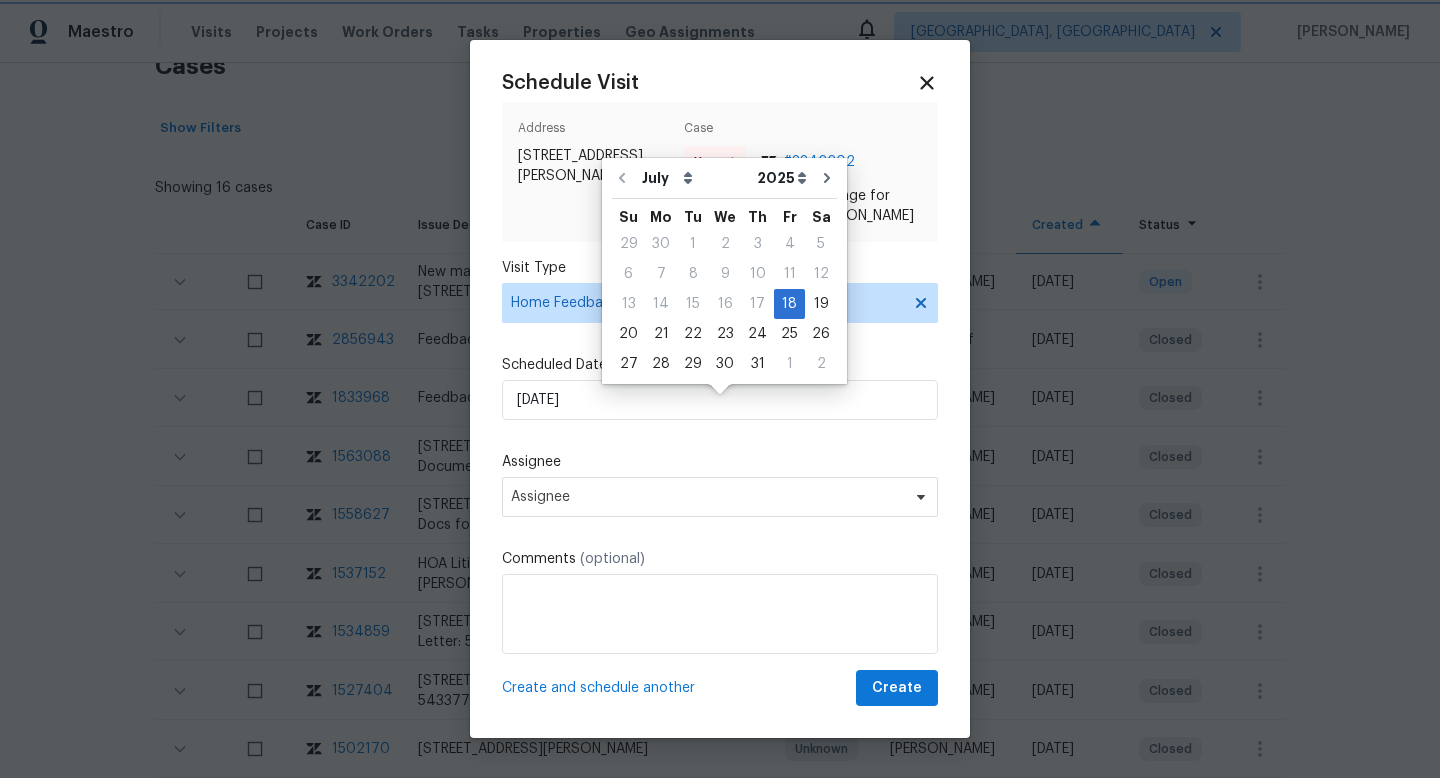 click on "Schedule Visit Address 668 McVey Ave Unit 83, Lake Oswego, OR 97034 Case Urgent # 3342202 New maintenance message for 668 McVey Ave Unit 83, Lake Oswego, OR 97034 Visit Type   Home Feedback P1 Scheduled Date   18/07/2025 Assignee   Assignee Comments   (optional) Create and schedule another Create" at bounding box center [720, 389] 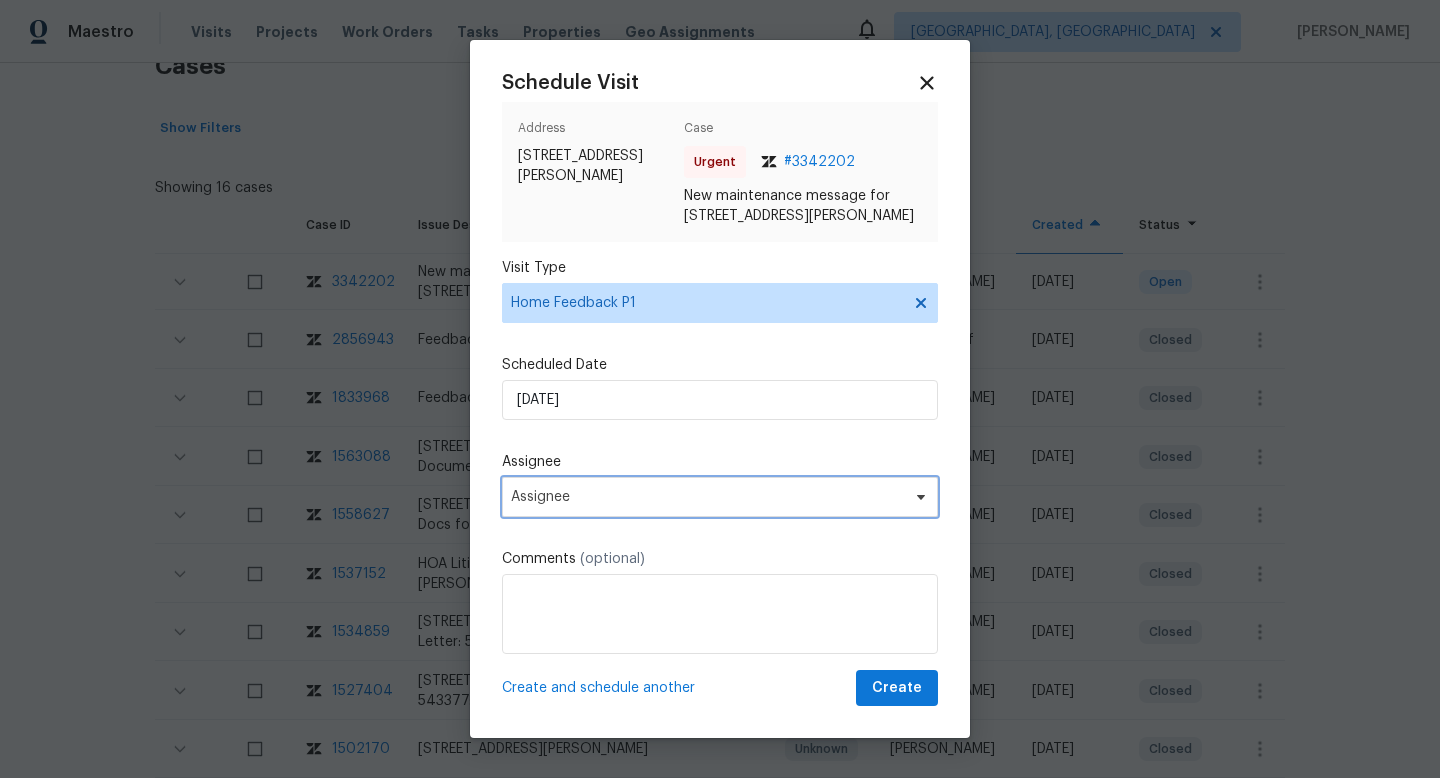click on "Assignee" at bounding box center (720, 497) 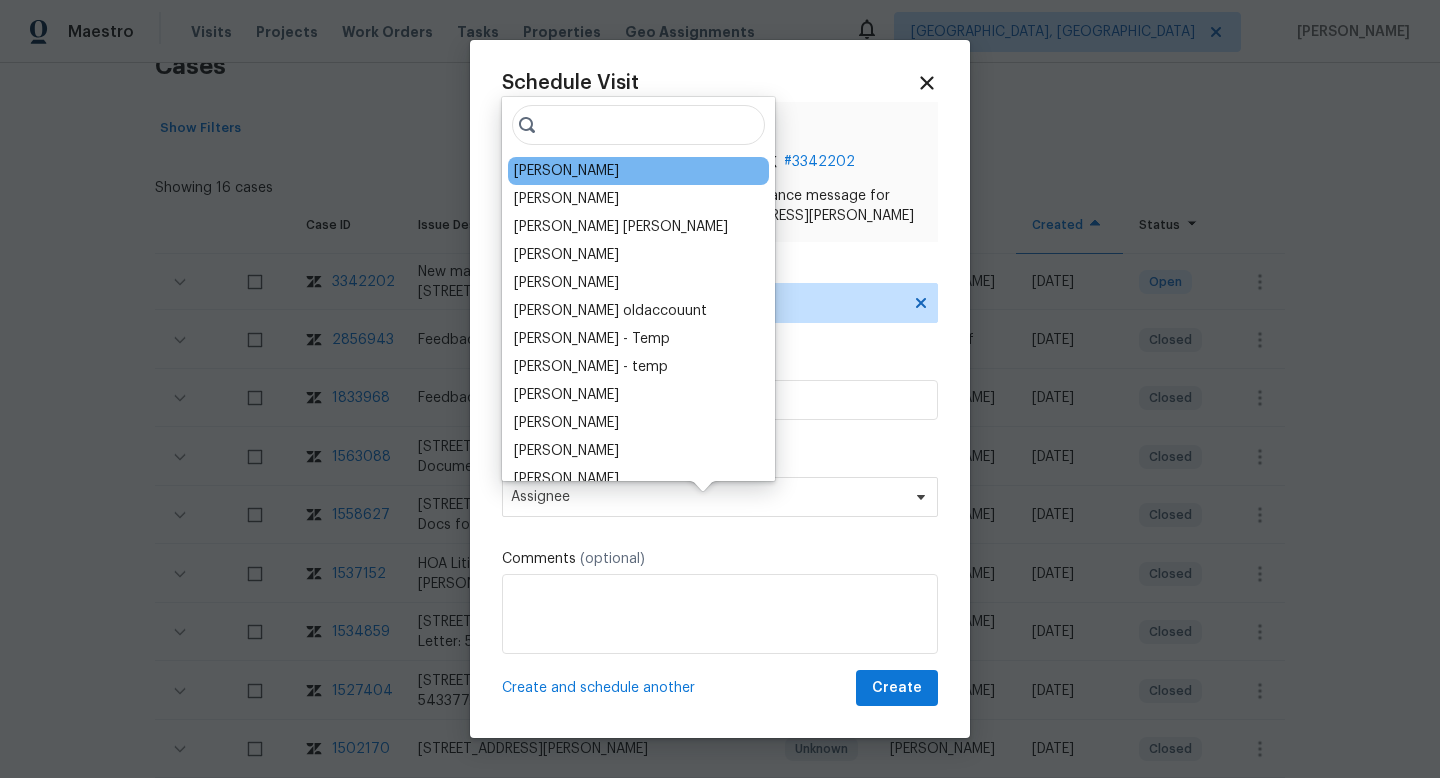 click on "Karen Mattingley" at bounding box center (566, 171) 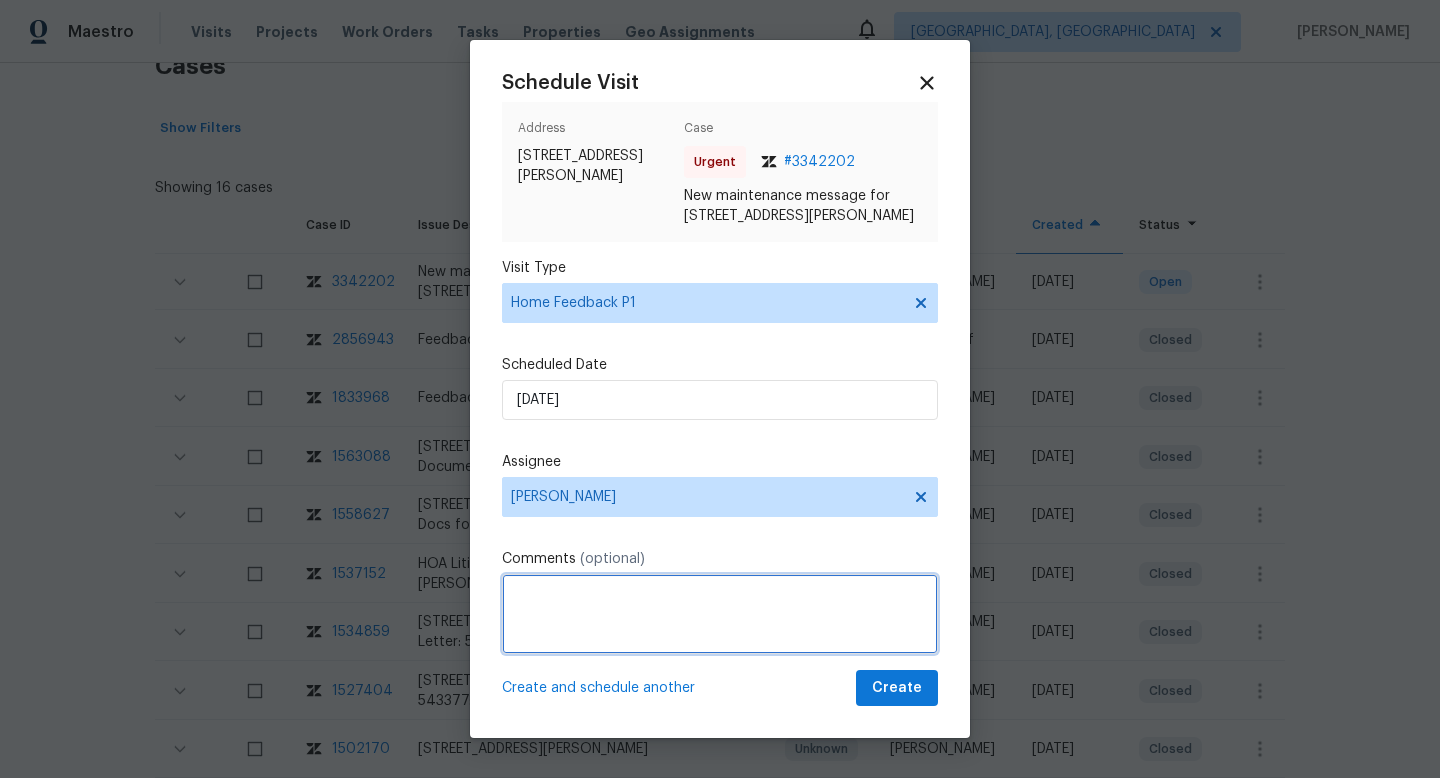 click at bounding box center [720, 614] 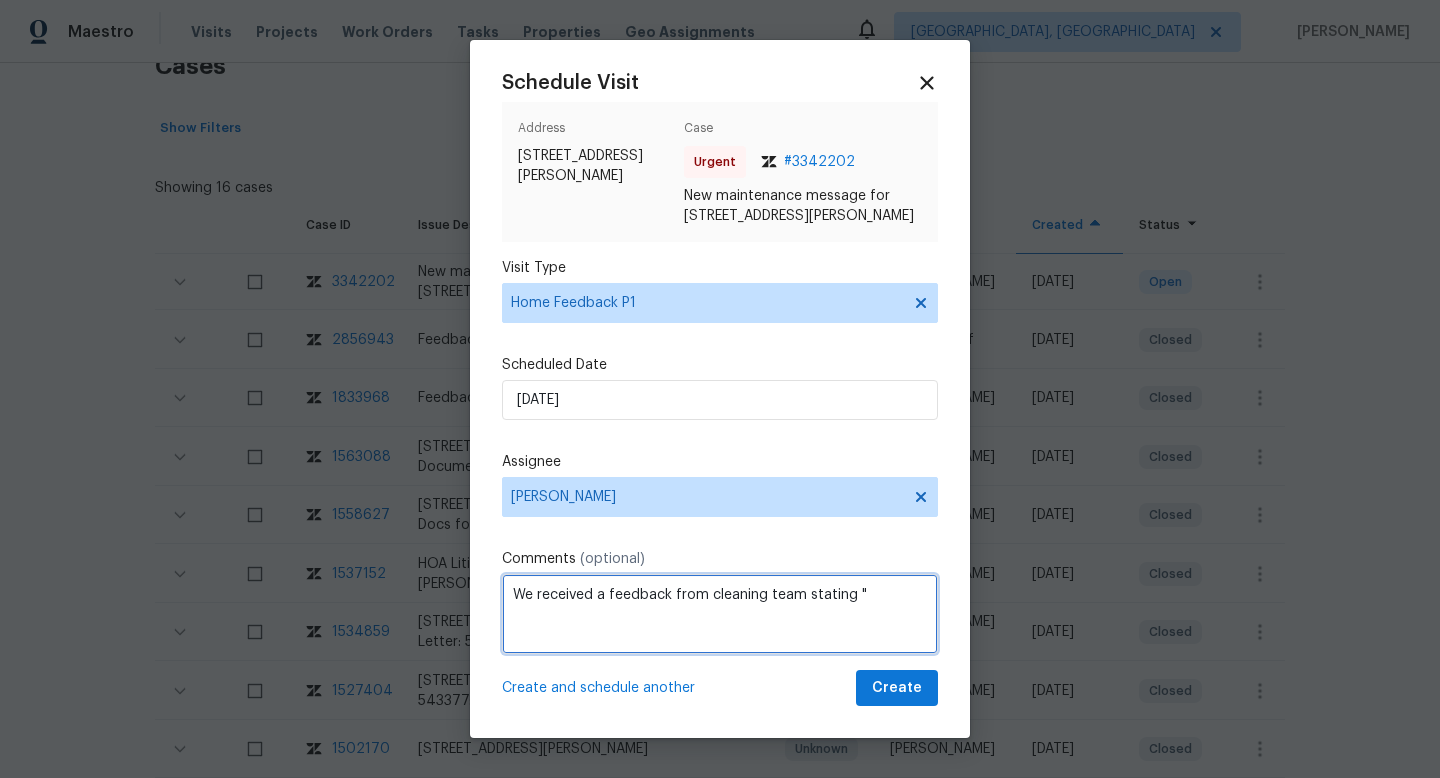 paste on "The key is missing in the lockbox. Unable to clean today." 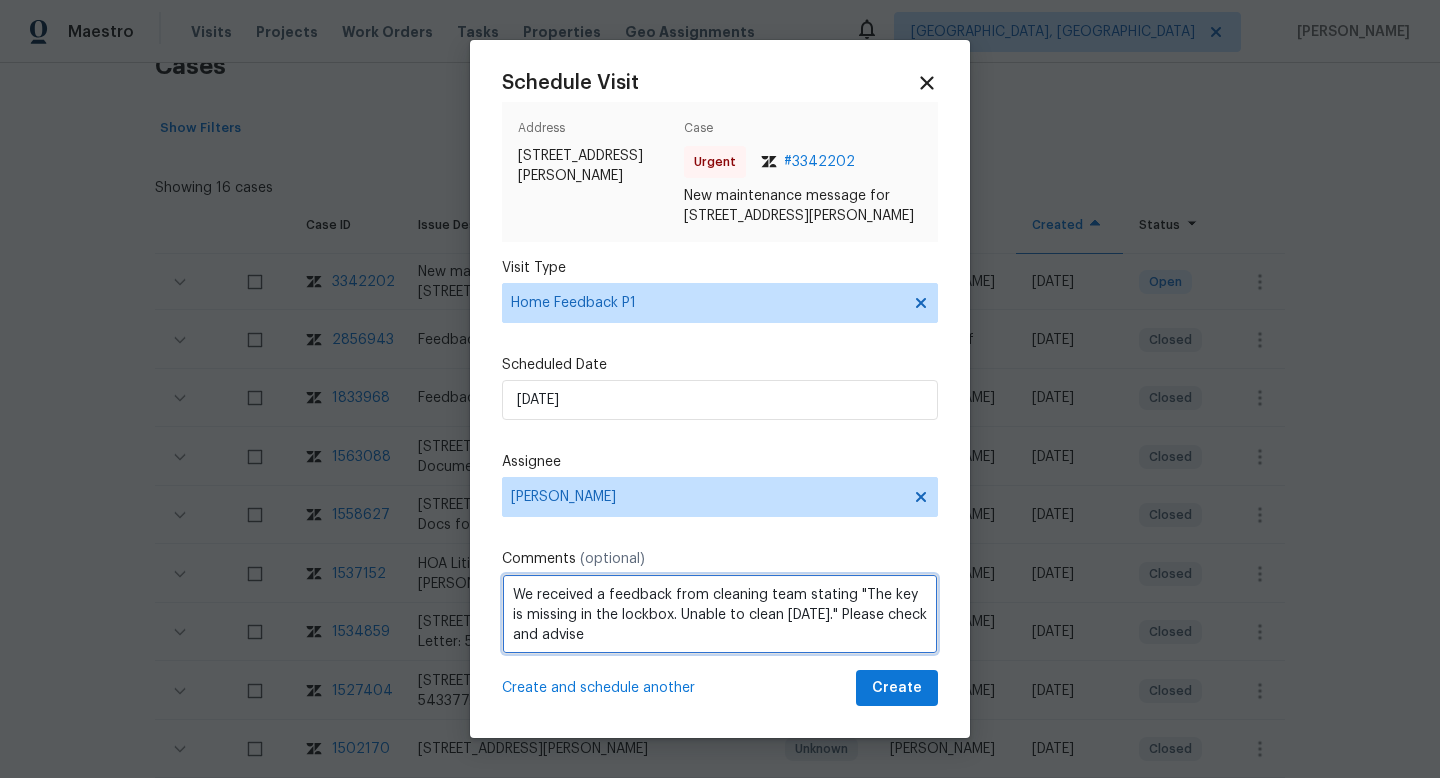 type on "We received a feedback from cleaning team stating "The key is missing in the lockbox. Unable to clean today." Please check and advise" 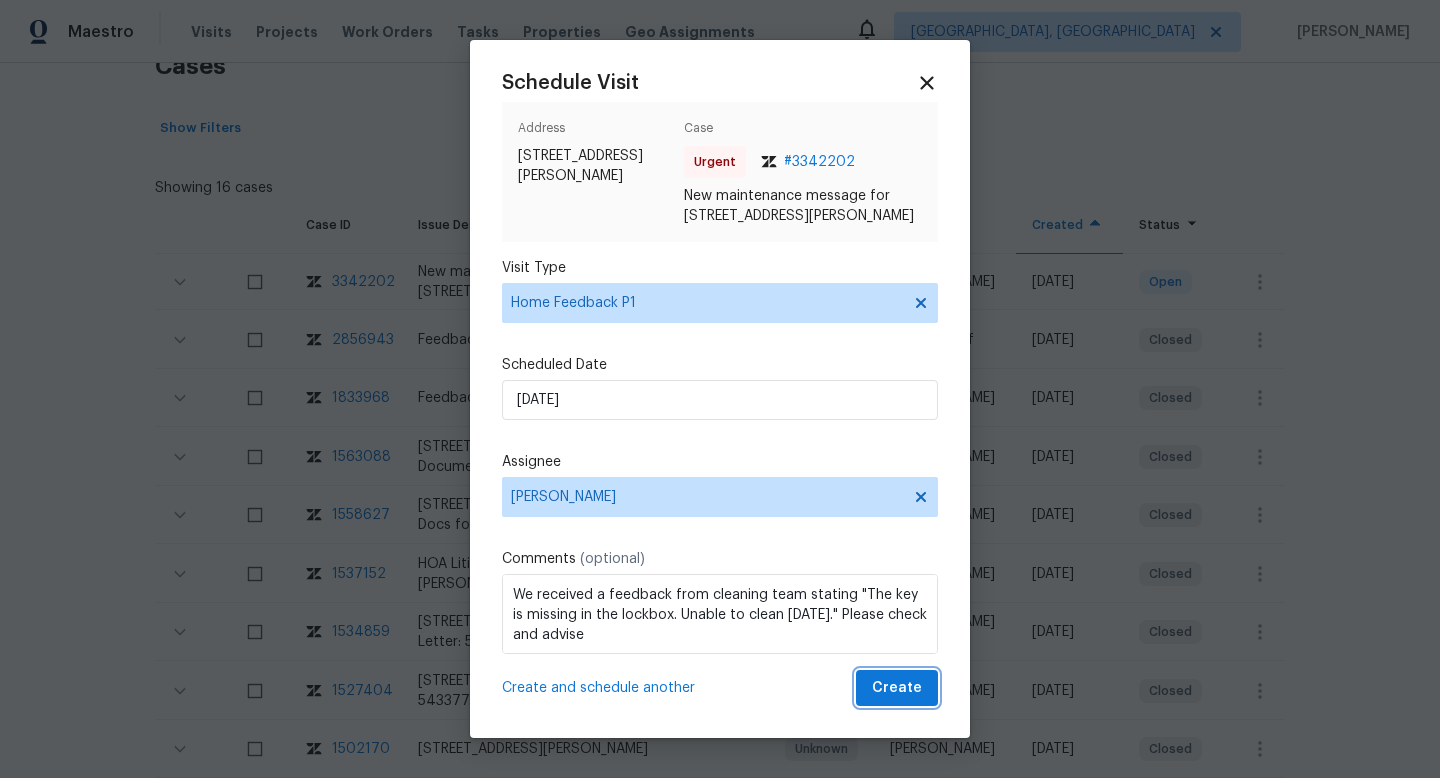 click on "Create" at bounding box center (897, 688) 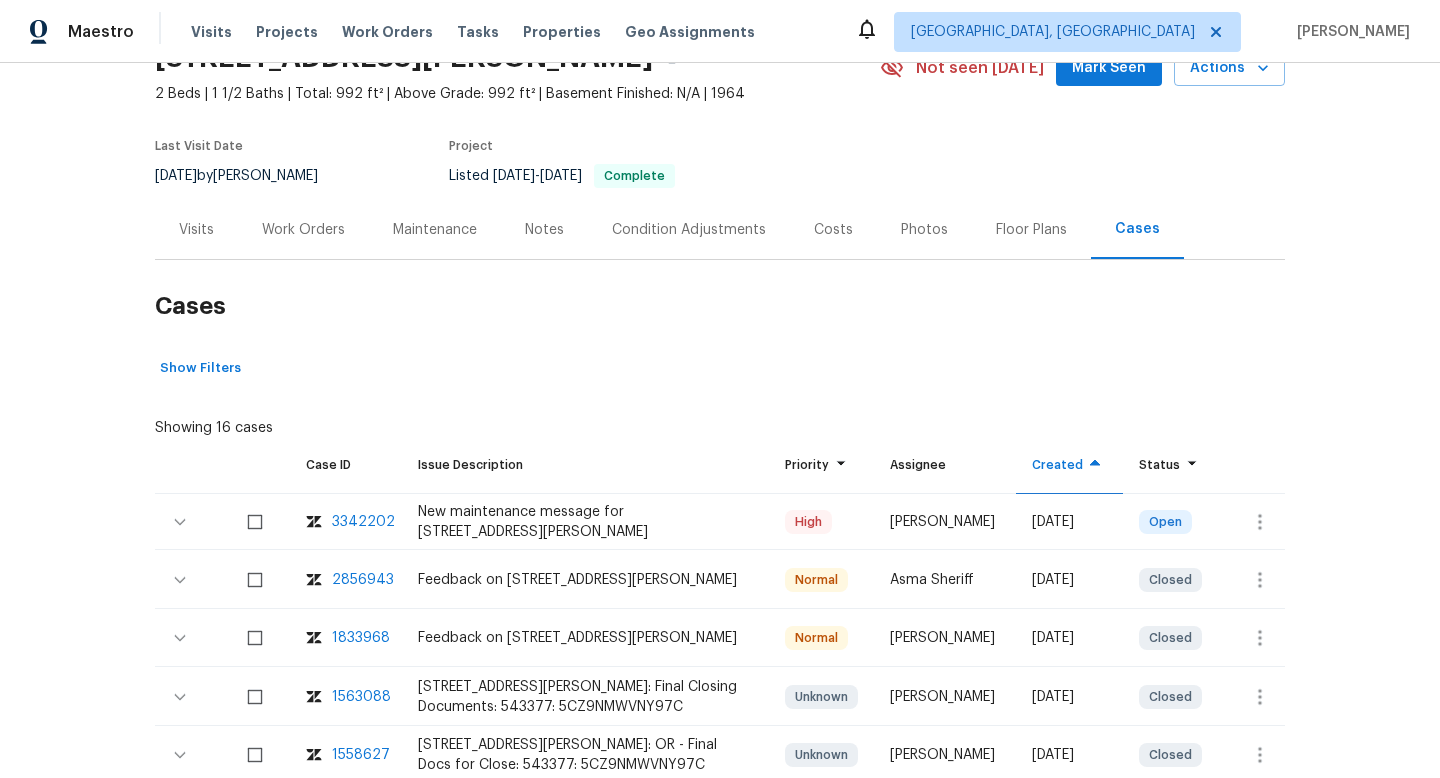 scroll, scrollTop: 0, scrollLeft: 0, axis: both 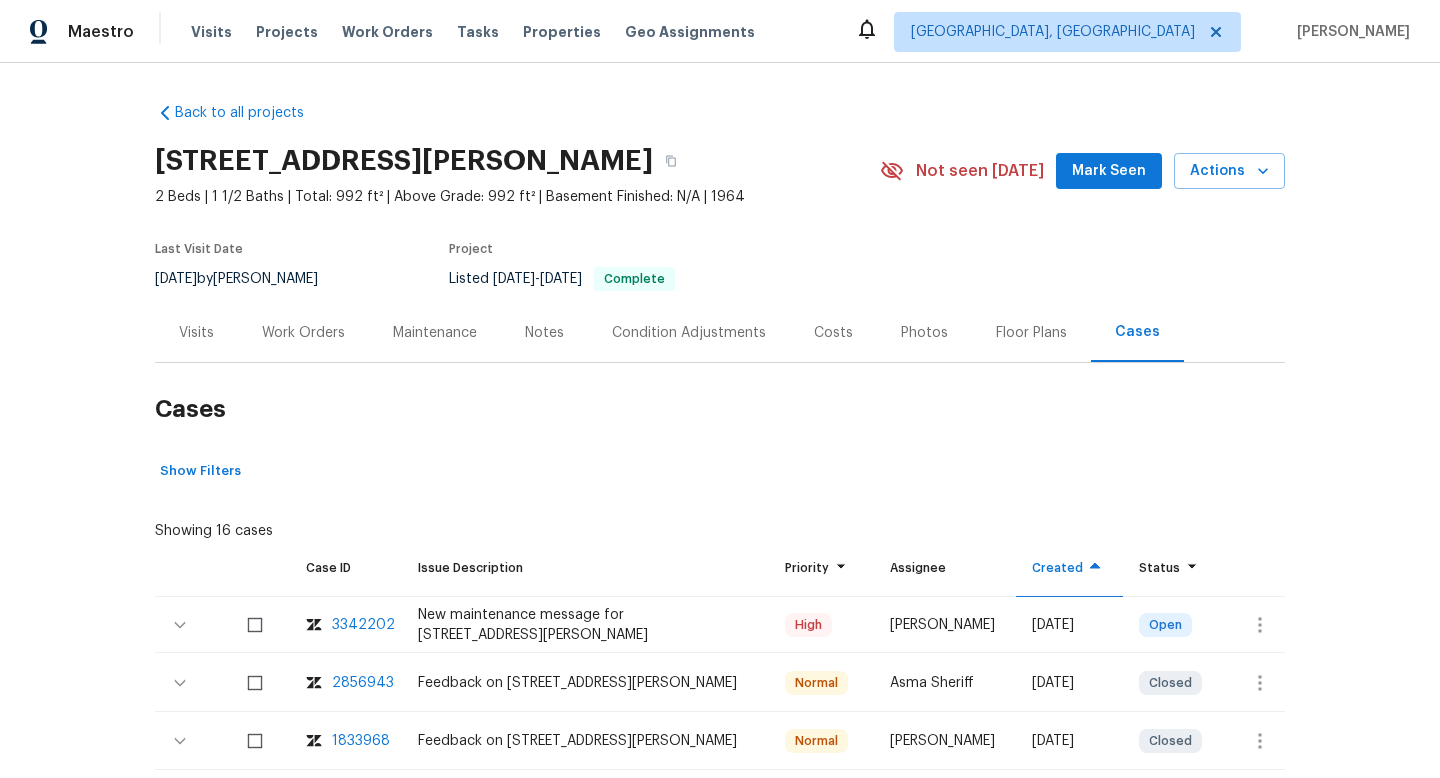 click on "6/10/2025" at bounding box center (176, 279) 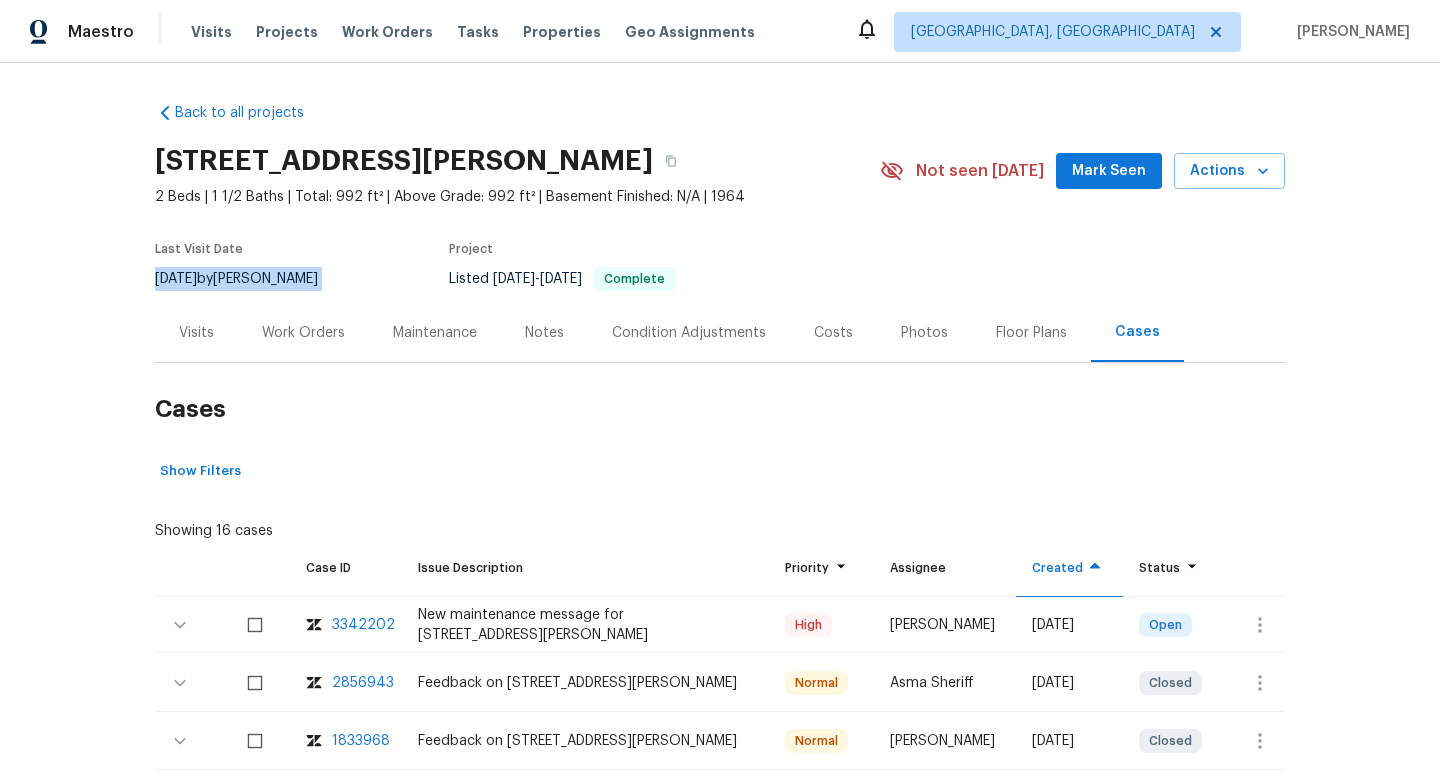 copy on "6/10/2025  by  Karen Mattingley" 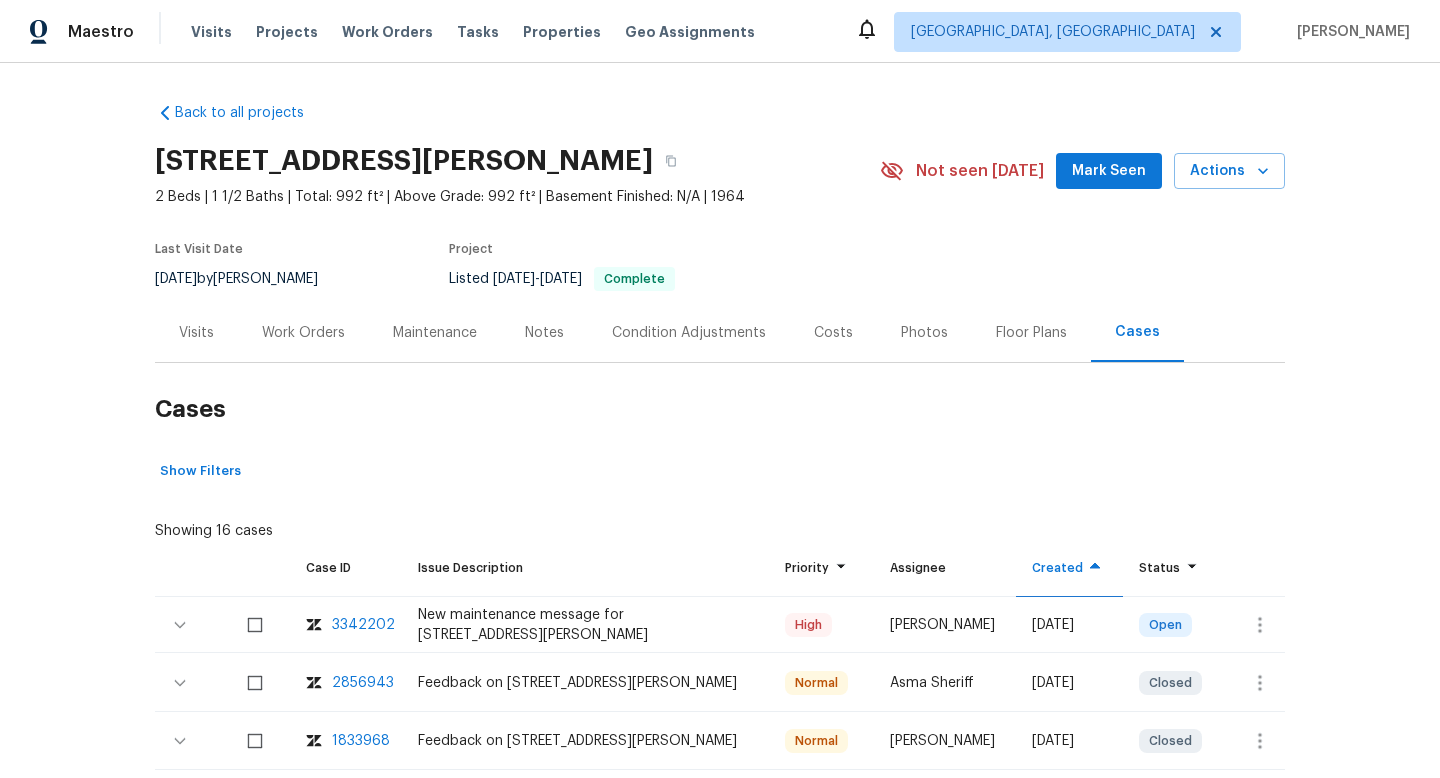 click on "Work Orders" at bounding box center [303, 333] 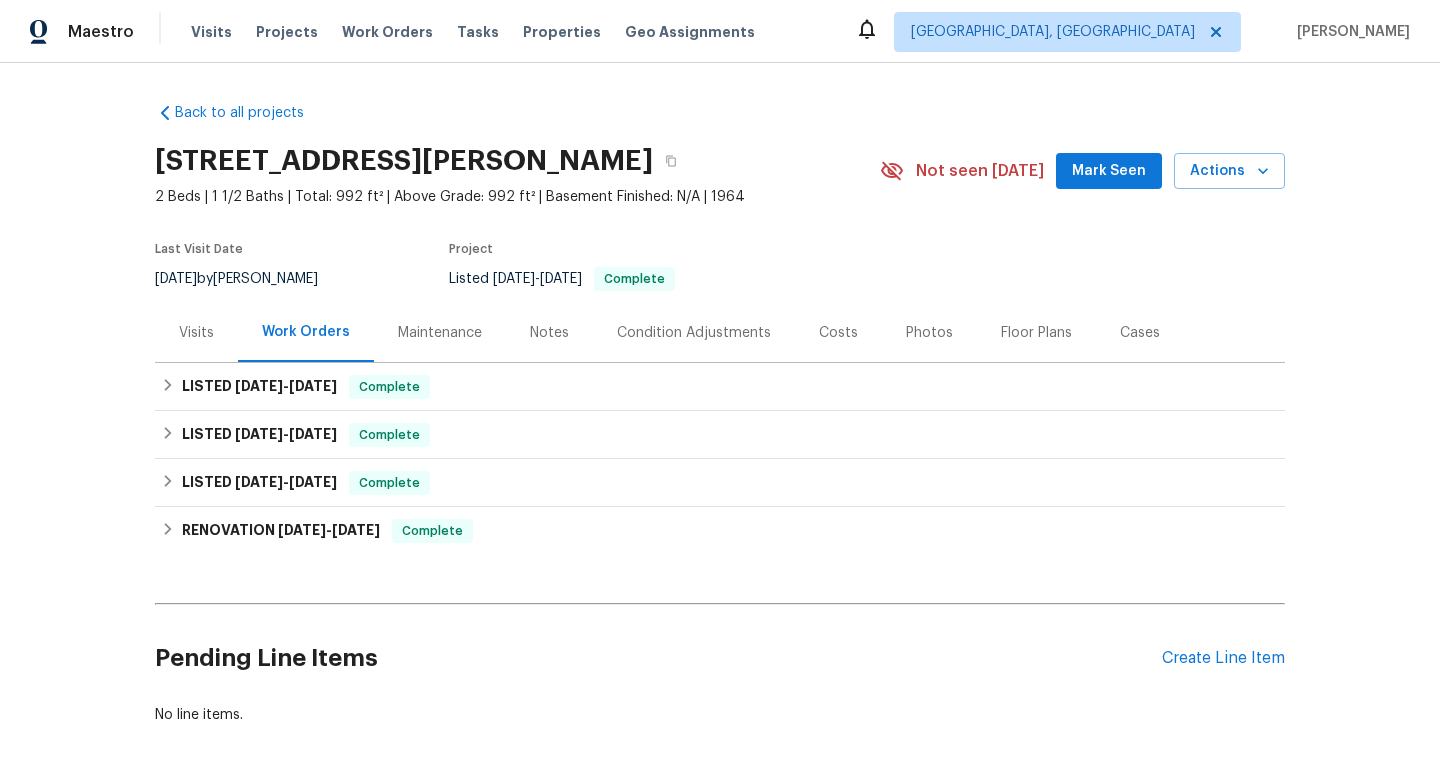 scroll, scrollTop: 83, scrollLeft: 0, axis: vertical 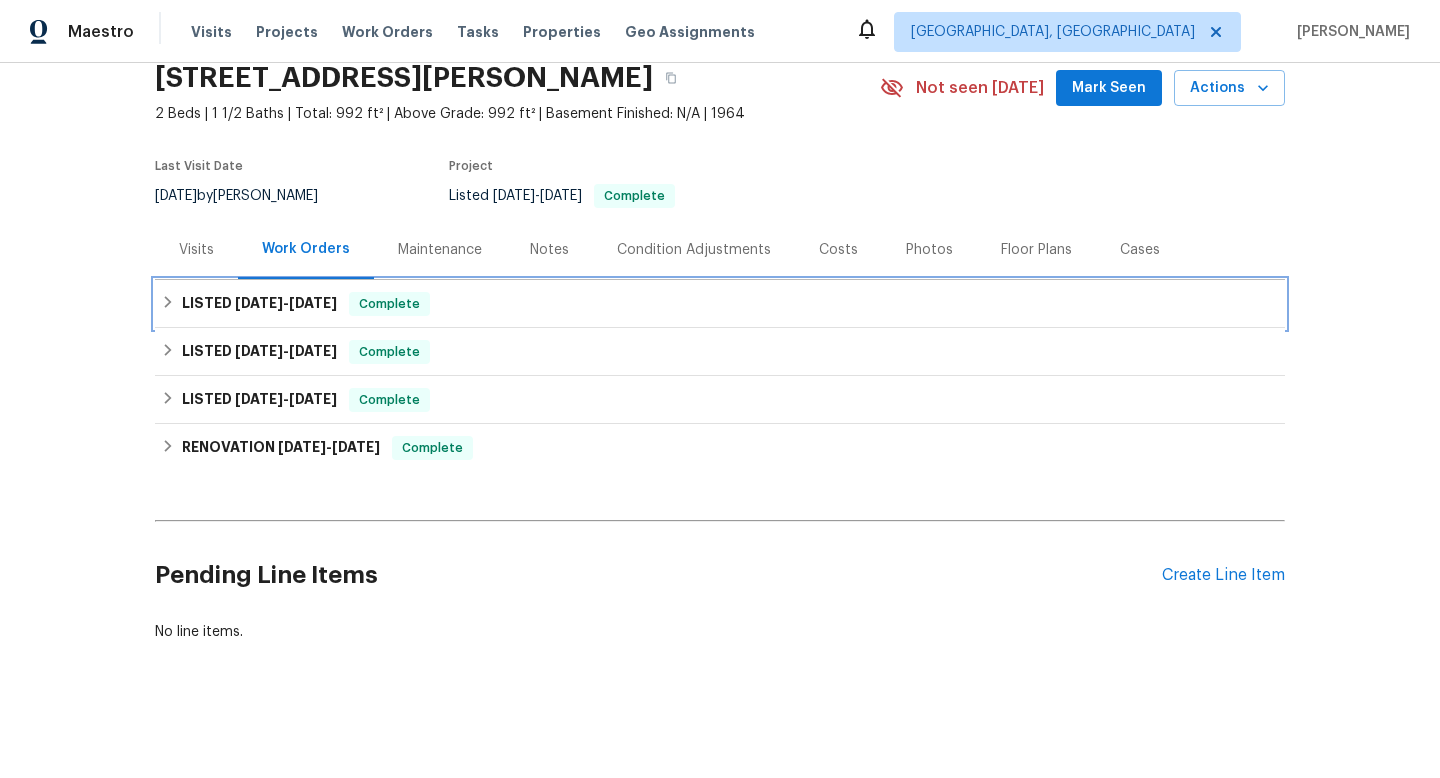 click on "5/30/25" at bounding box center (313, 303) 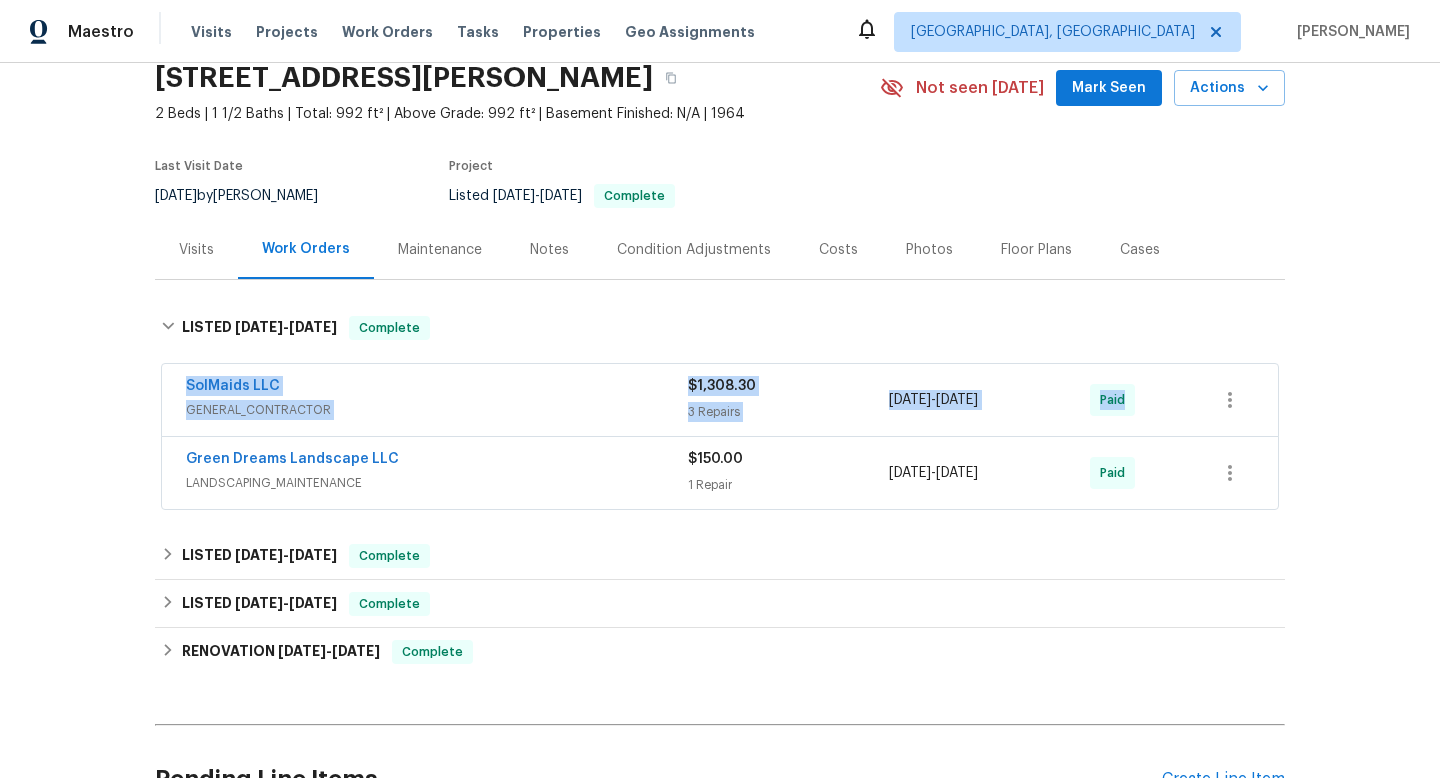 drag, startPoint x: 159, startPoint y: 378, endPoint x: 1202, endPoint y: 393, distance: 1043.1079 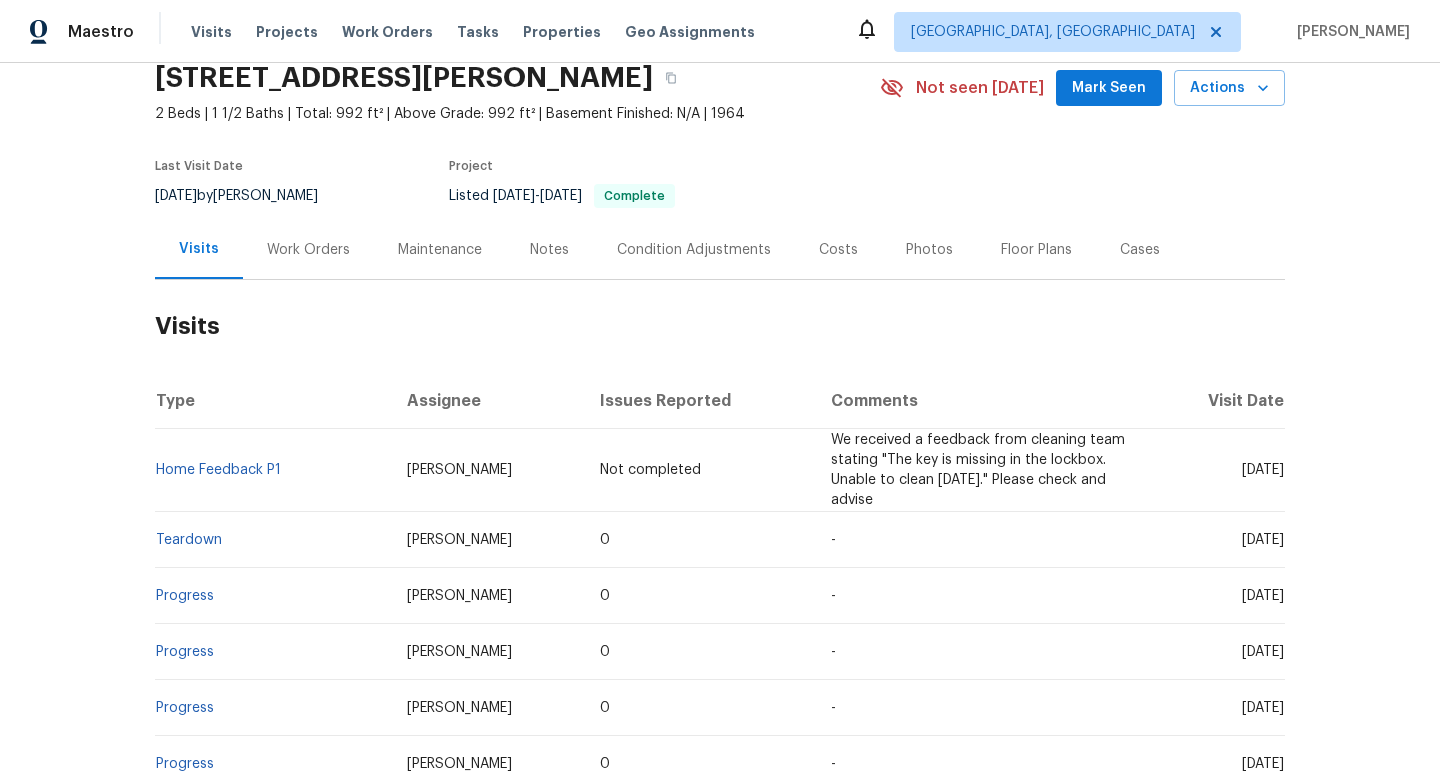 click on "Home Feedback P1" at bounding box center (273, 470) 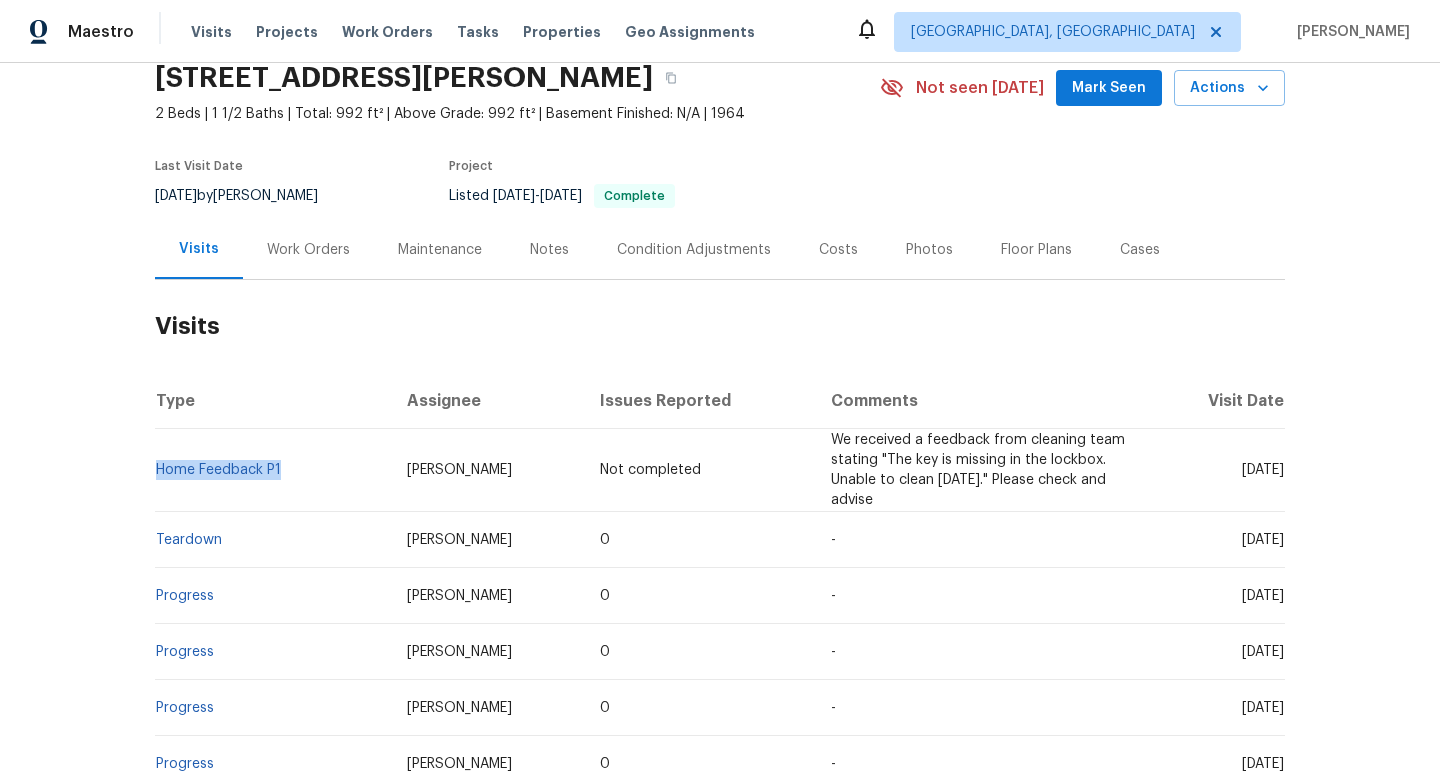 click on "Home Feedback P1" at bounding box center [273, 470] 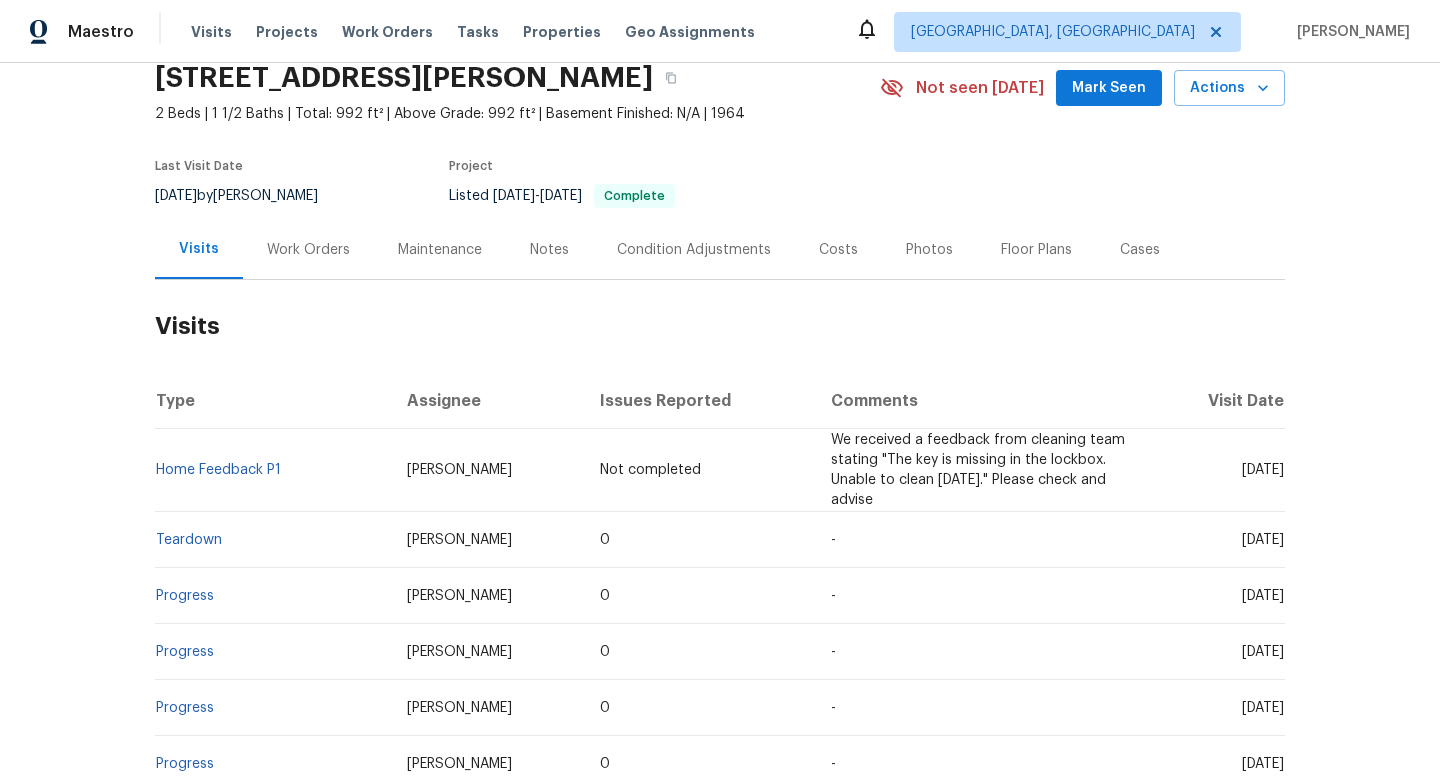 click on "Type" at bounding box center [273, 401] 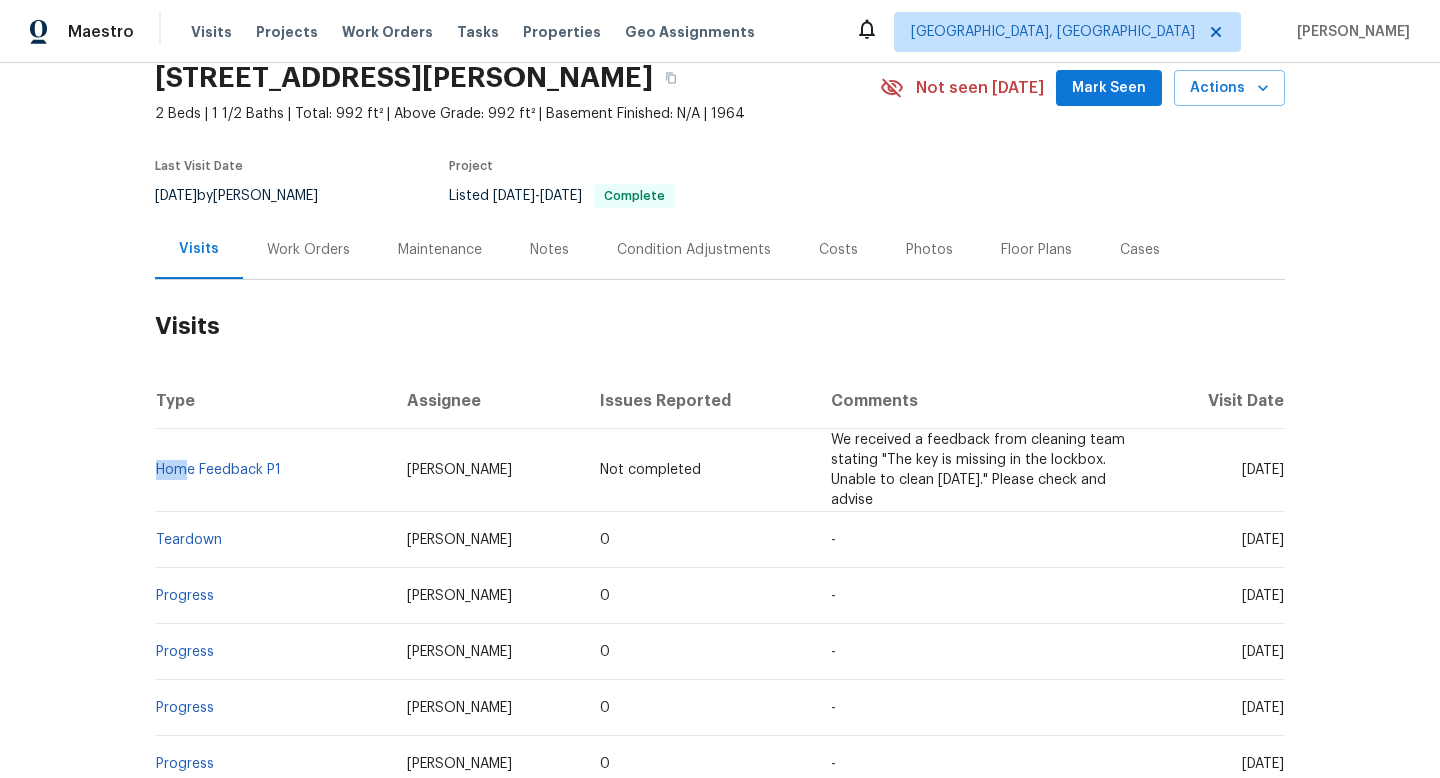drag, startPoint x: 292, startPoint y: 445, endPoint x: 193, endPoint y: 450, distance: 99.12618 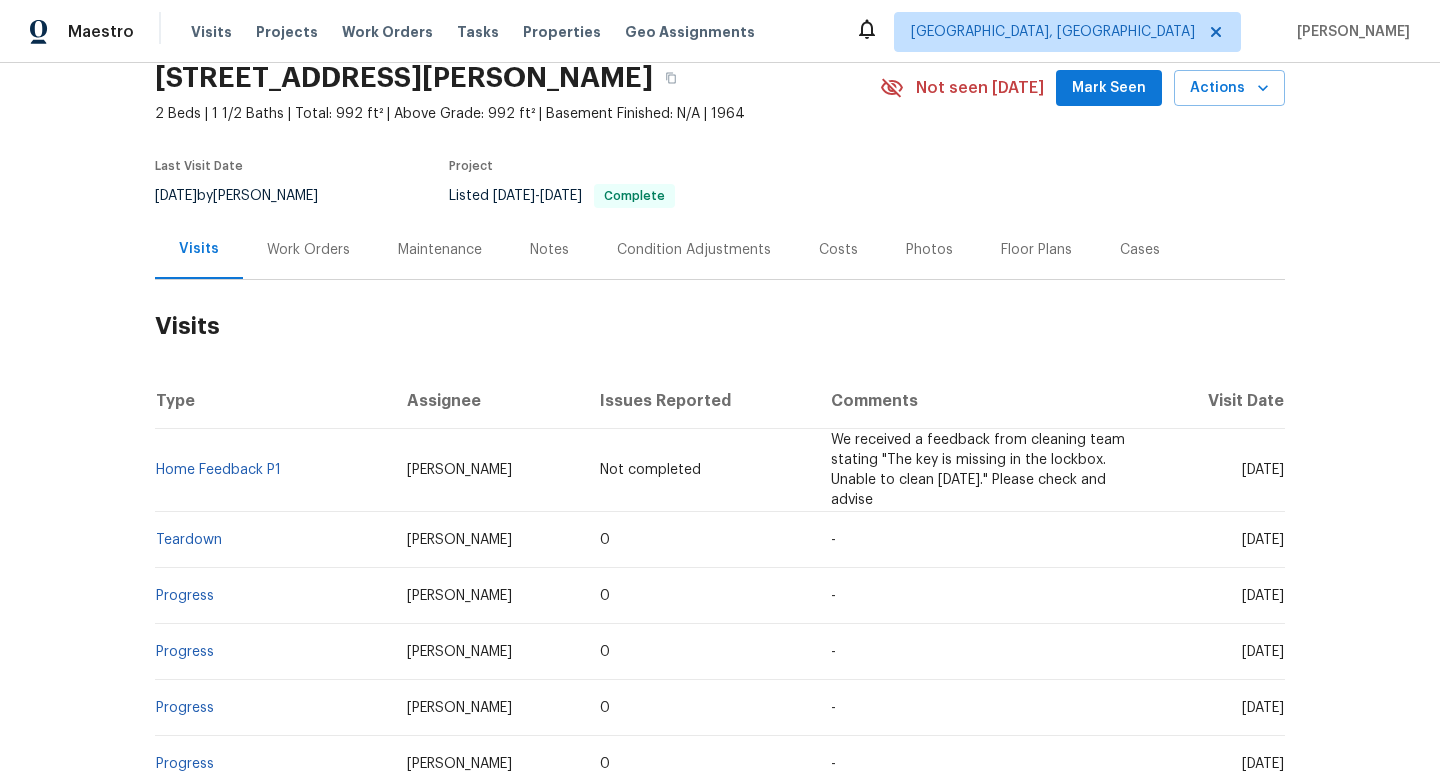 click on "Back to all projects 668 McVey Ave Unit 83, Lake Oswego, OR 97034 2 Beds | 1 1/2 Baths | Total: 992 ft² | Above Grade: 992 ft² | Basement Finished: N/A | 1964 Not seen today Mark Seen Actions Last Visit Date 6/10/2025  by  Karen Mattingley   Project Listed   5/27/2025  -  5/30/2025 Complete Visits Work Orders Maintenance Notes Condition Adjustments Costs Photos Floor Plans Cases Visits Type Assignee Issues Reported Comments Visit Date Home Feedback P1 Karen Mattingley Not completed We received a feedback from cleaning team stating "The key is missing in the lockbox. Unable to clean today." Please check and advise Fri, Jul 18 2025 Teardown Karen Mattingley 0 - Tue, Jun 10 2025 Progress Karen Mattingley 0 - Sat, Jun 07 2025 Progress Karen Mattingley 0 - Fri, Jun 06 2025 Progress Karen Mattingley 0 - Tue, Jun 03 2025 Progress Karen Mattingley 0 - Mon, Jun 02 2025 SmartRent Issue Karen Mattingley 0 Sat, May 24 2025 Home Feedback P2 Karen Mattingley 0 - Wed, May 21 2025 Progress Nichole Darst 0 - 0 - Custom 0 -" at bounding box center (720, 420) 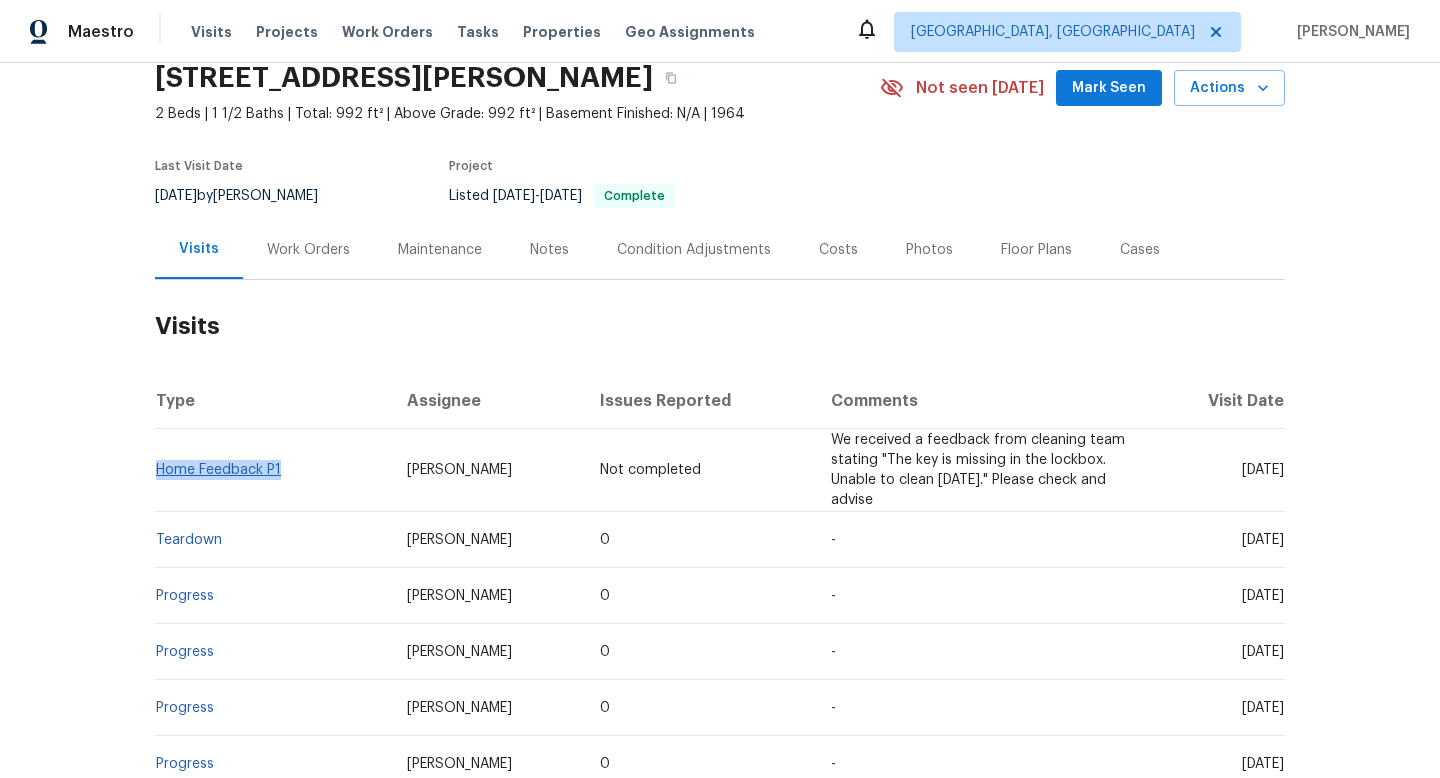 drag, startPoint x: 276, startPoint y: 471, endPoint x: 159, endPoint y: 466, distance: 117.10679 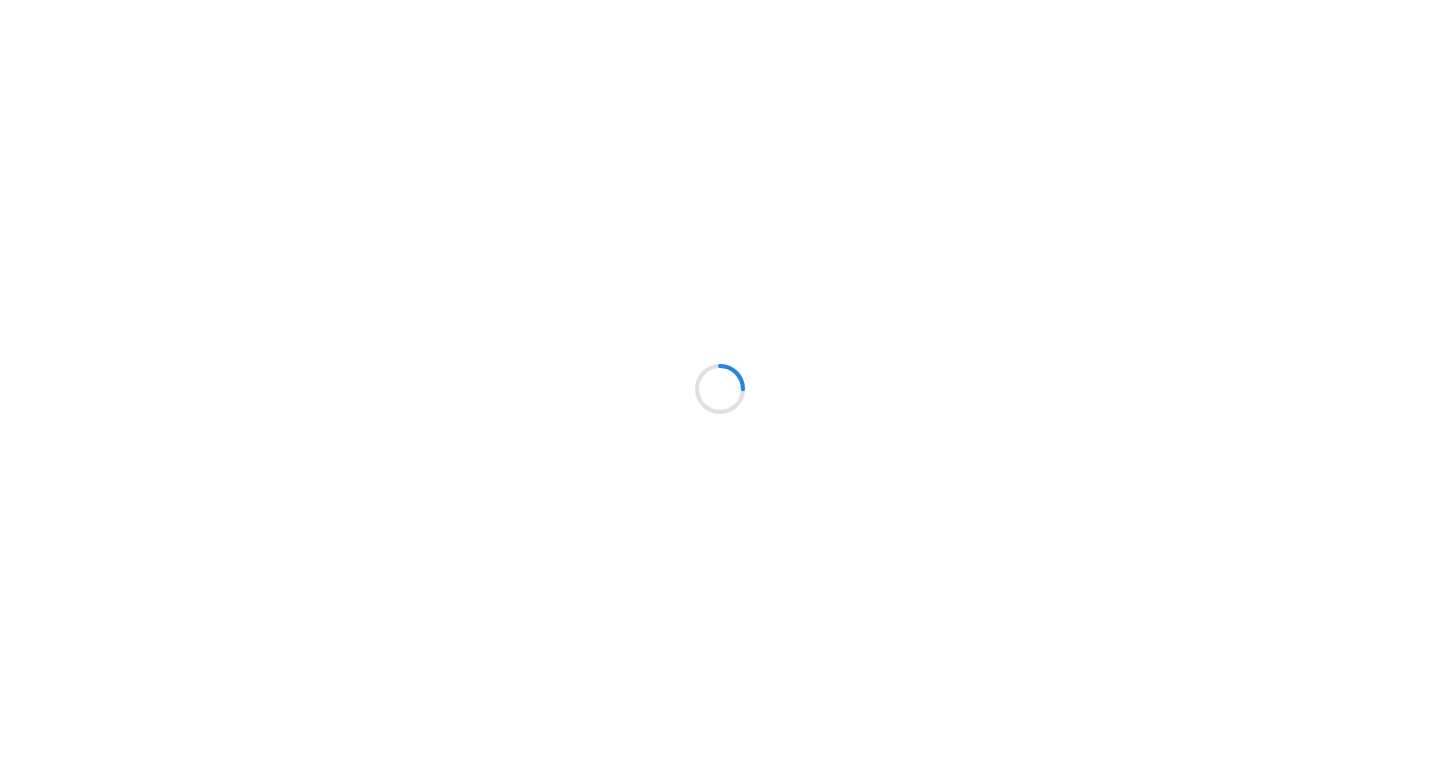 scroll, scrollTop: 0, scrollLeft: 0, axis: both 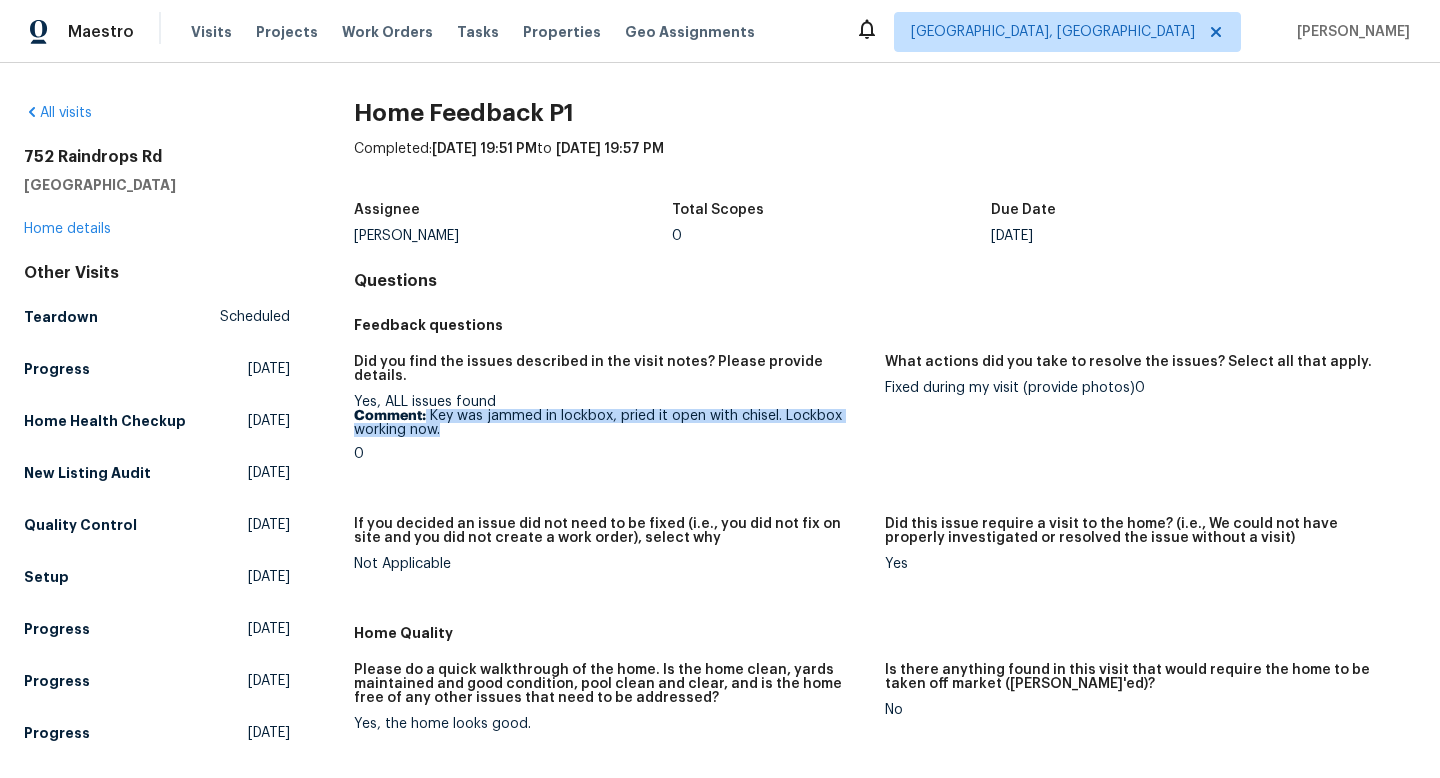 drag, startPoint x: 462, startPoint y: 419, endPoint x: 427, endPoint y: 398, distance: 40.81666 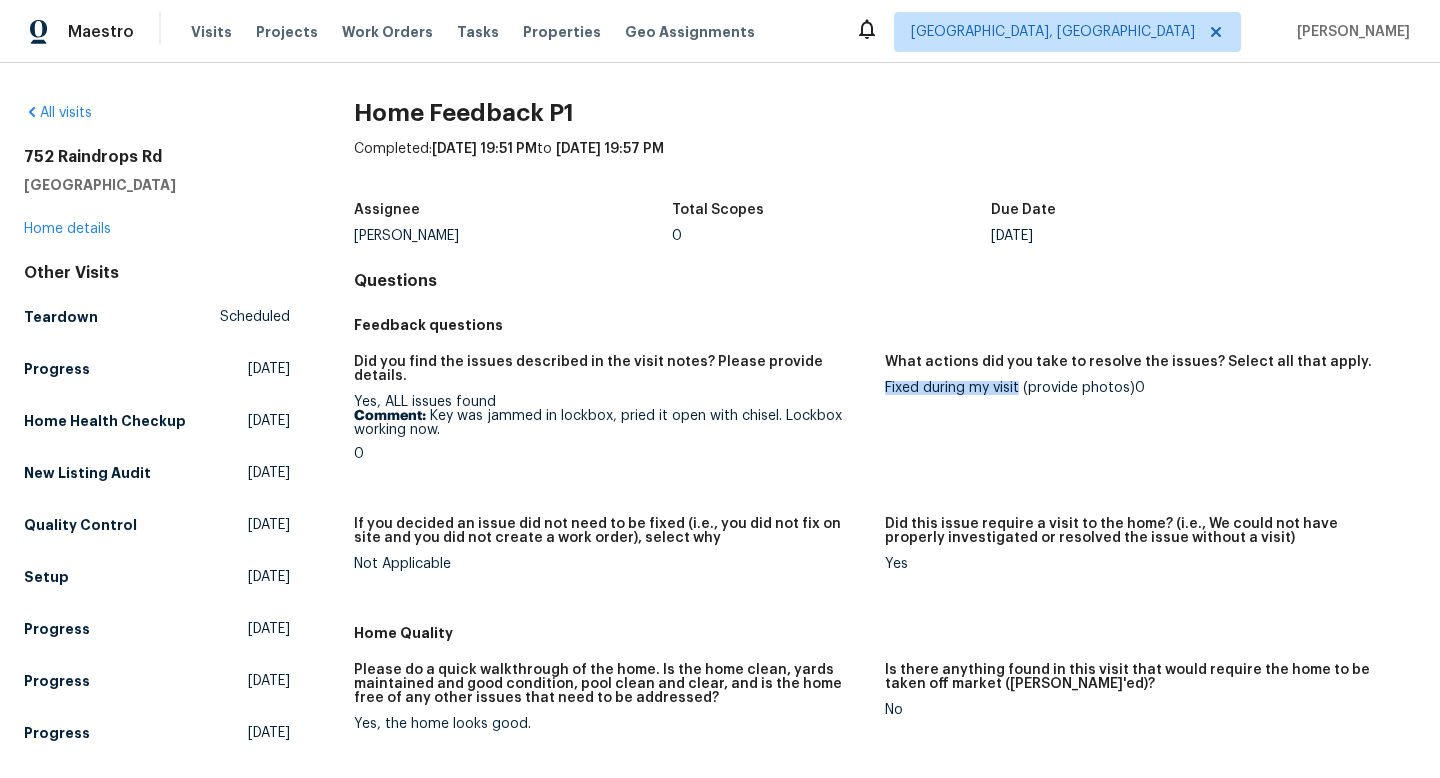 drag, startPoint x: 1020, startPoint y: 386, endPoint x: 887, endPoint y: 390, distance: 133.06013 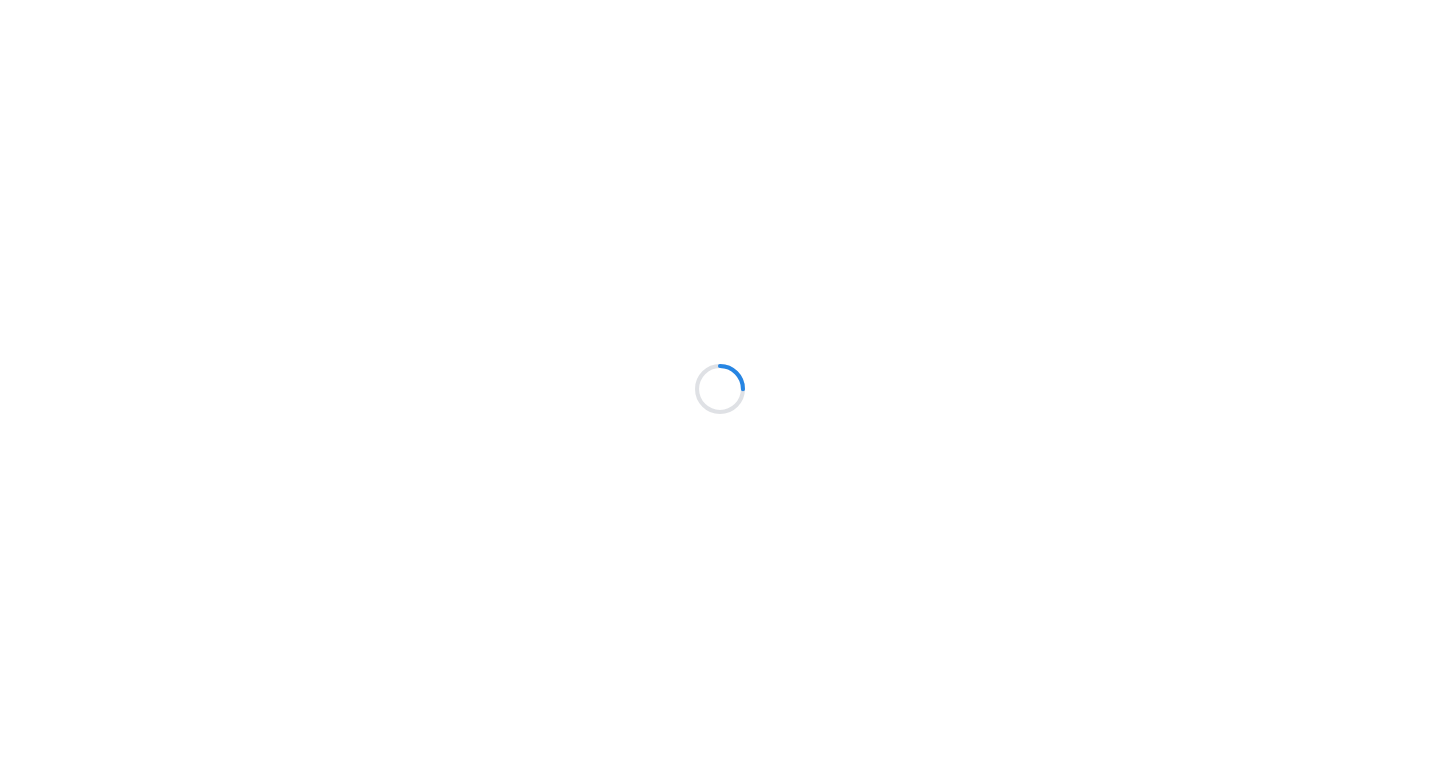 scroll, scrollTop: 0, scrollLeft: 0, axis: both 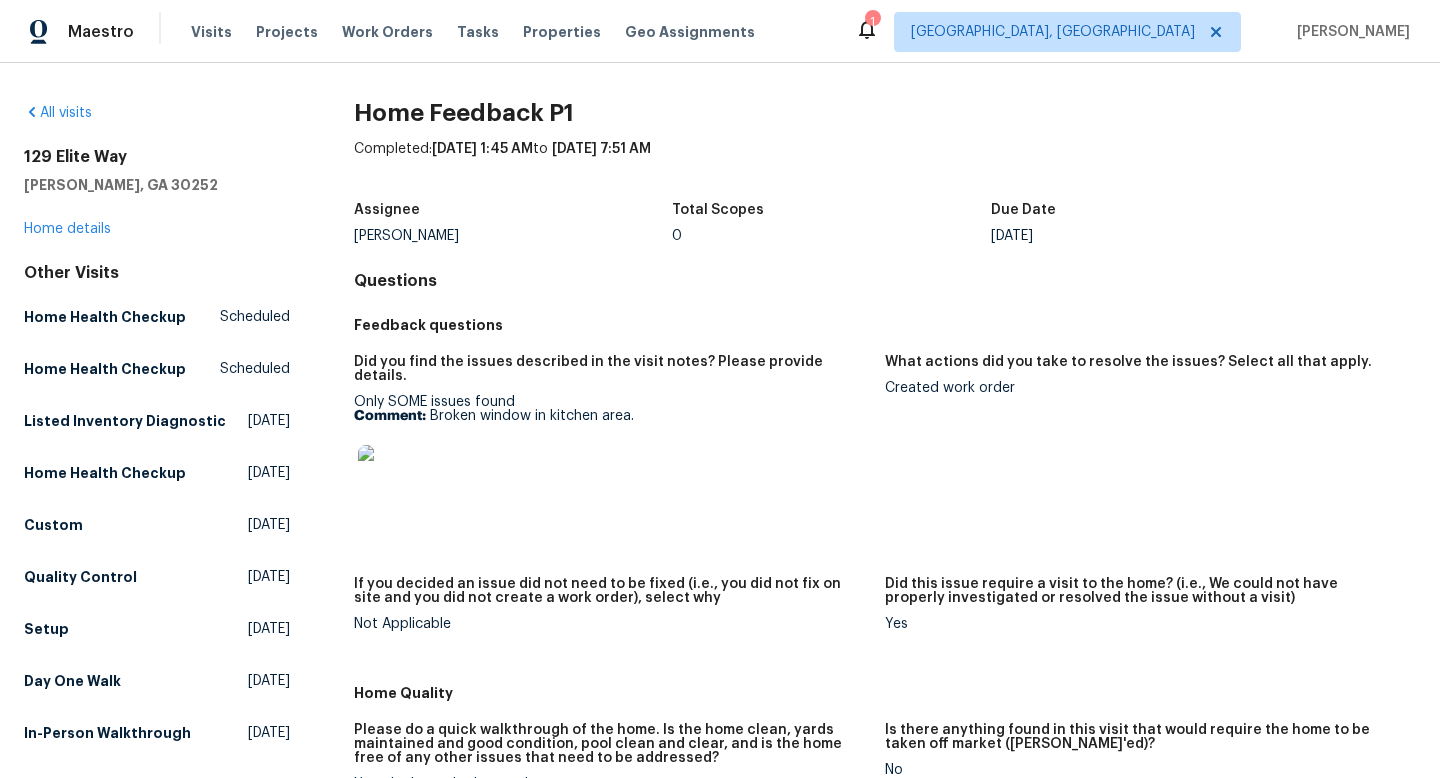 click on "Comment:   Broken window in kitchen area." at bounding box center [611, 416] 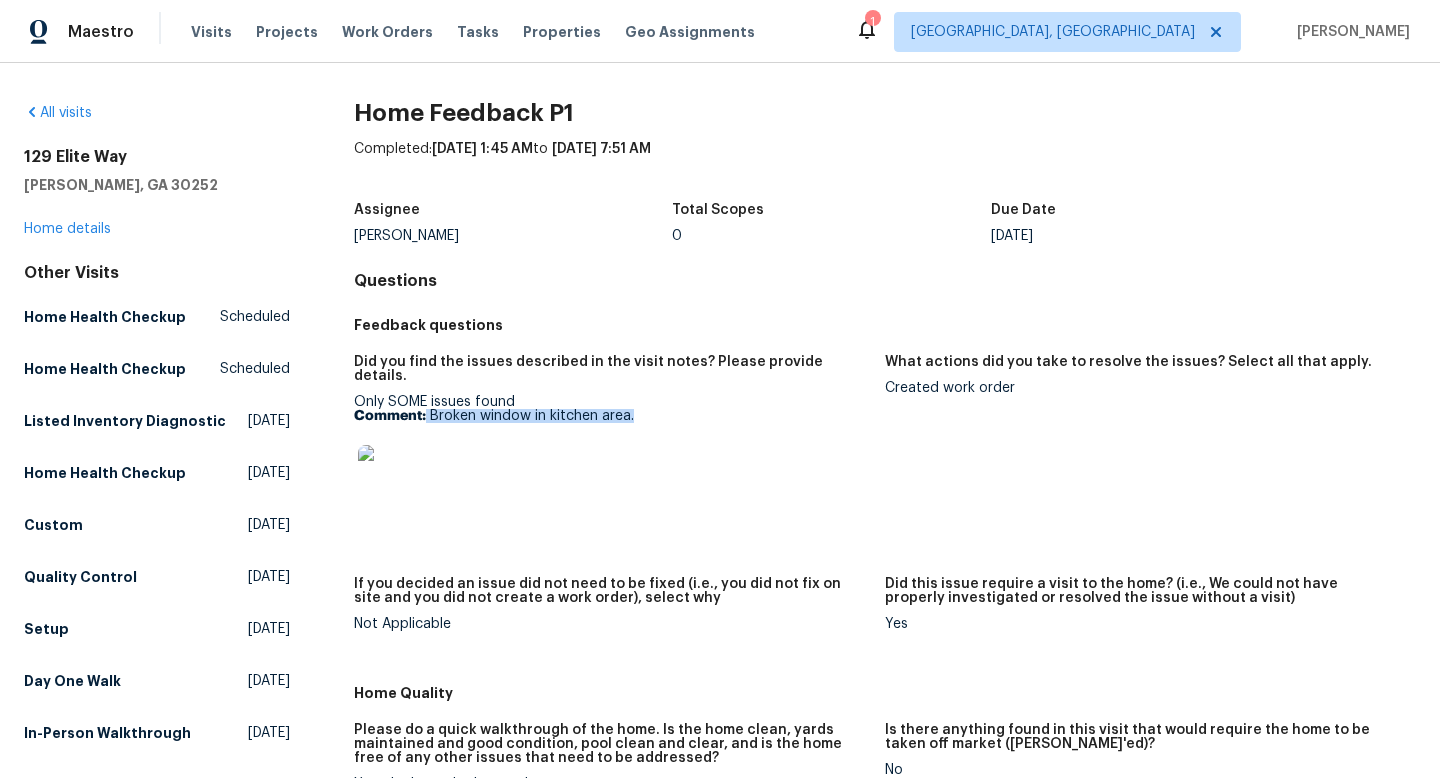 drag, startPoint x: 645, startPoint y: 405, endPoint x: 426, endPoint y: 397, distance: 219.14607 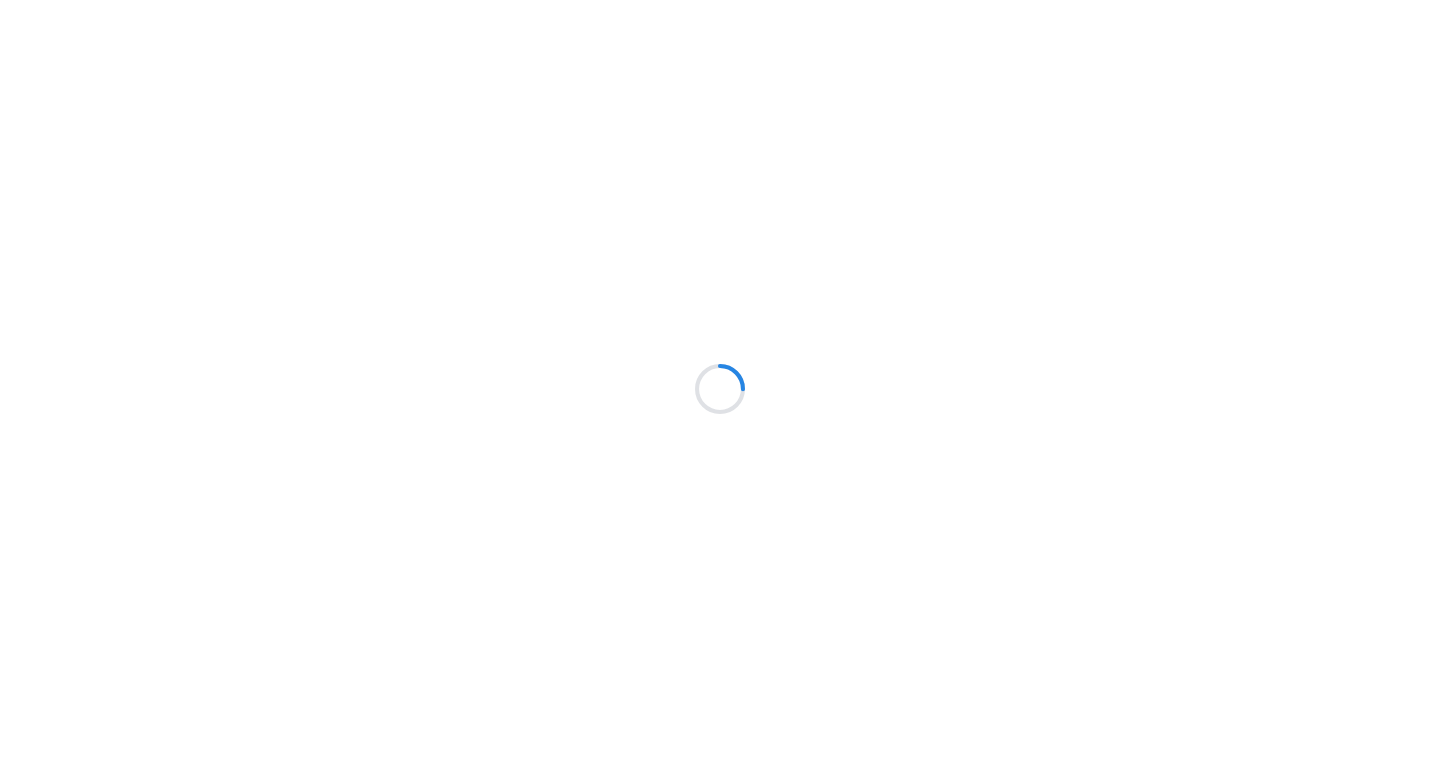scroll, scrollTop: 0, scrollLeft: 0, axis: both 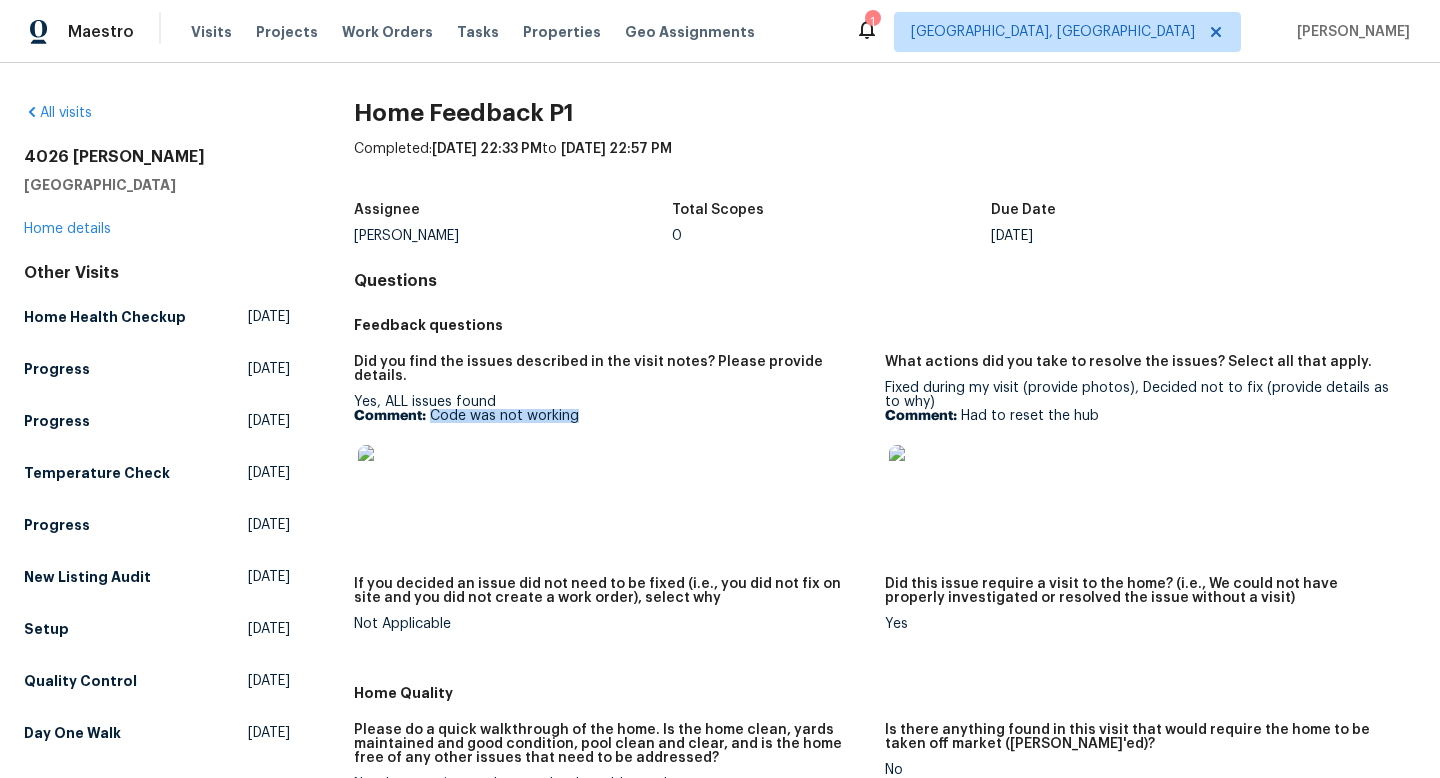 drag, startPoint x: 575, startPoint y: 408, endPoint x: 433, endPoint y: 406, distance: 142.01408 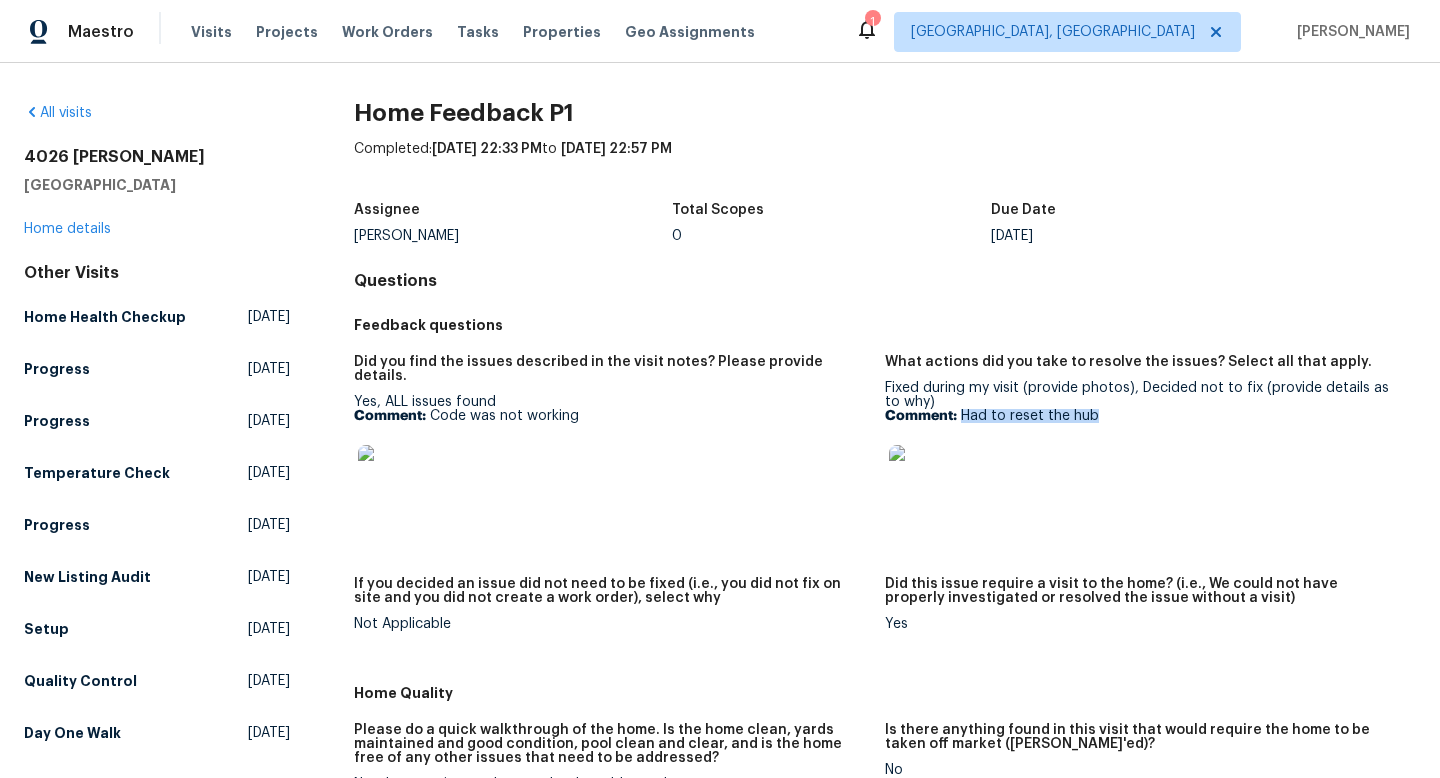 drag, startPoint x: 1110, startPoint y: 418, endPoint x: 964, endPoint y: 421, distance: 146.03082 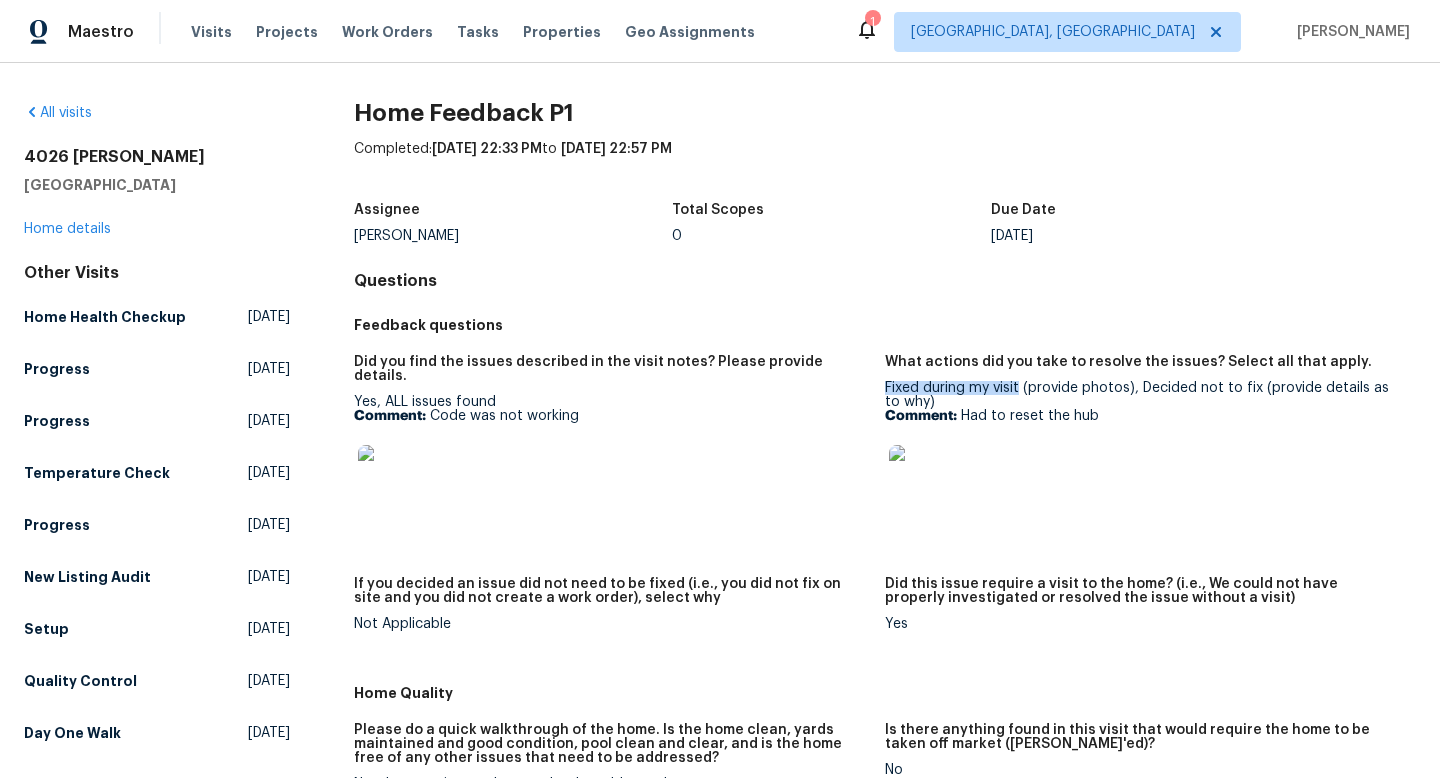 drag, startPoint x: 1018, startPoint y: 384, endPoint x: 888, endPoint y: 382, distance: 130.01538 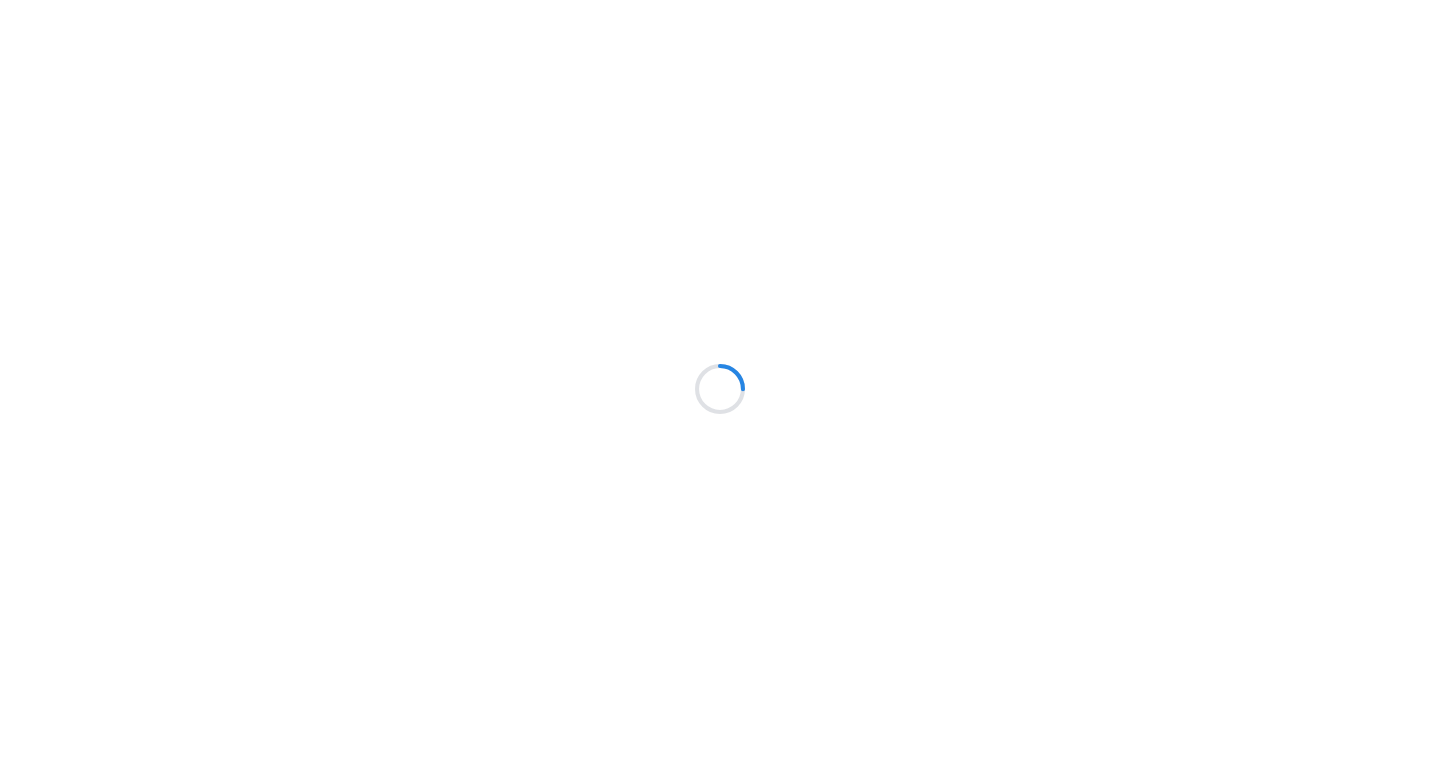 scroll, scrollTop: 0, scrollLeft: 0, axis: both 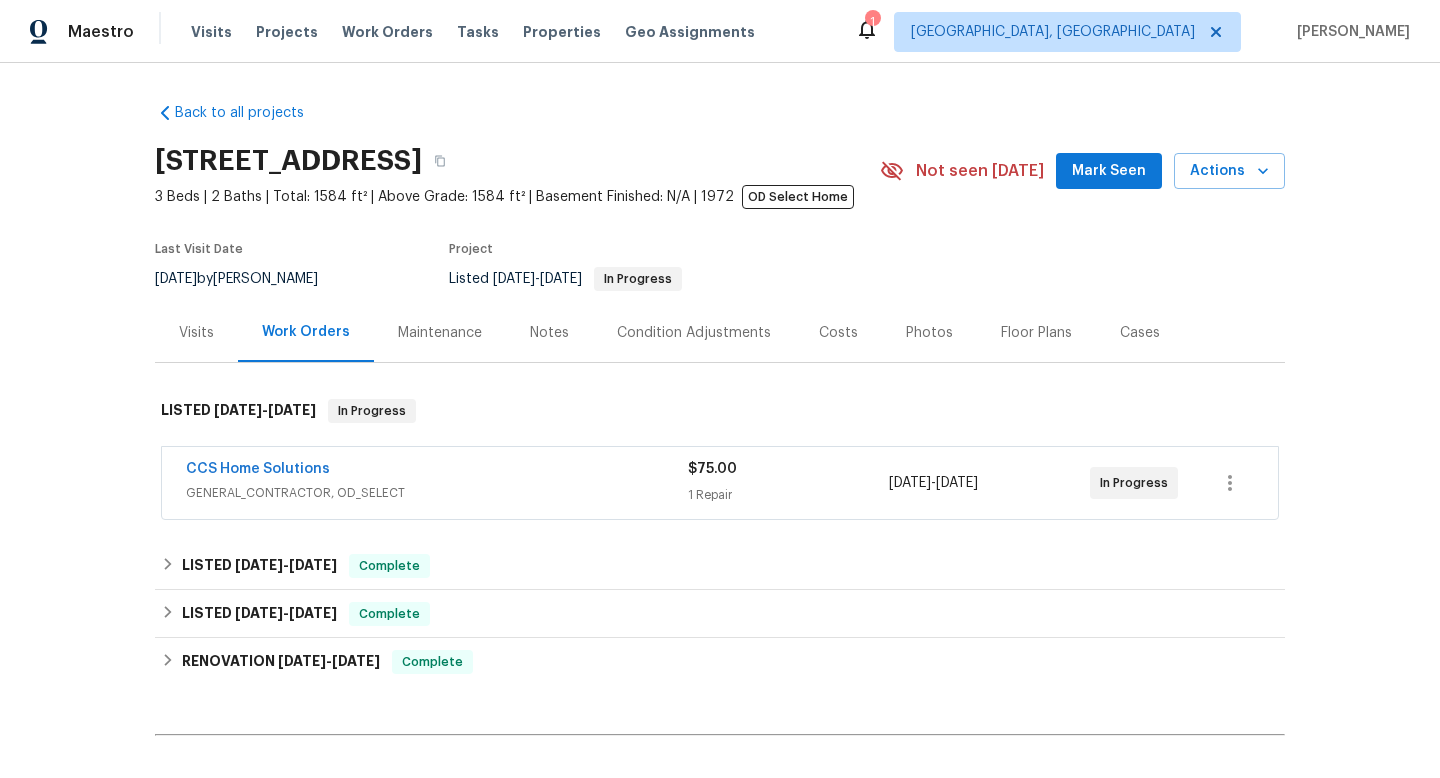click on "CCS Home Solutions GENERAL_CONTRACTOR, OD_SELECT $75.00 1 Repair 7/16/2025  -  7/16/2025 In Progress" at bounding box center [720, 483] 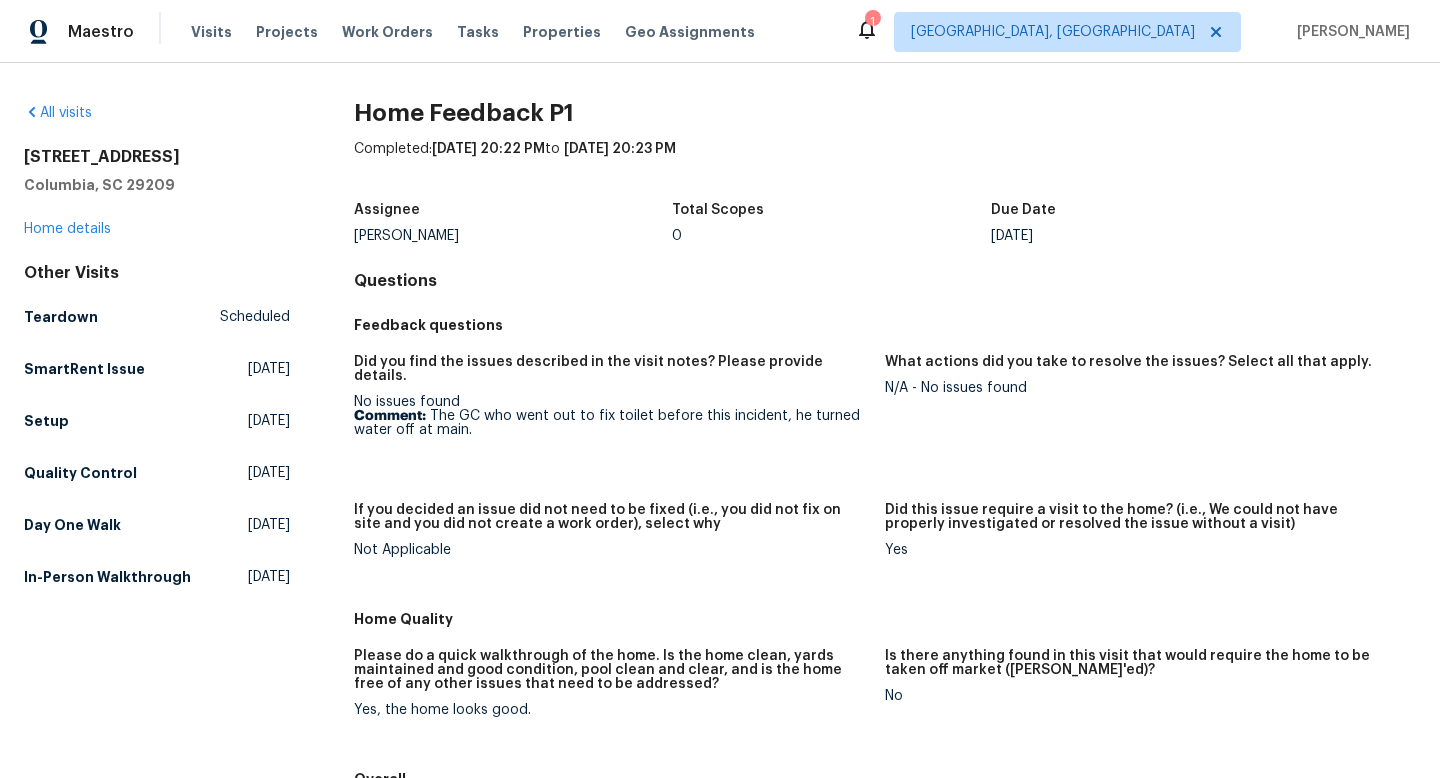 scroll, scrollTop: 0, scrollLeft: 0, axis: both 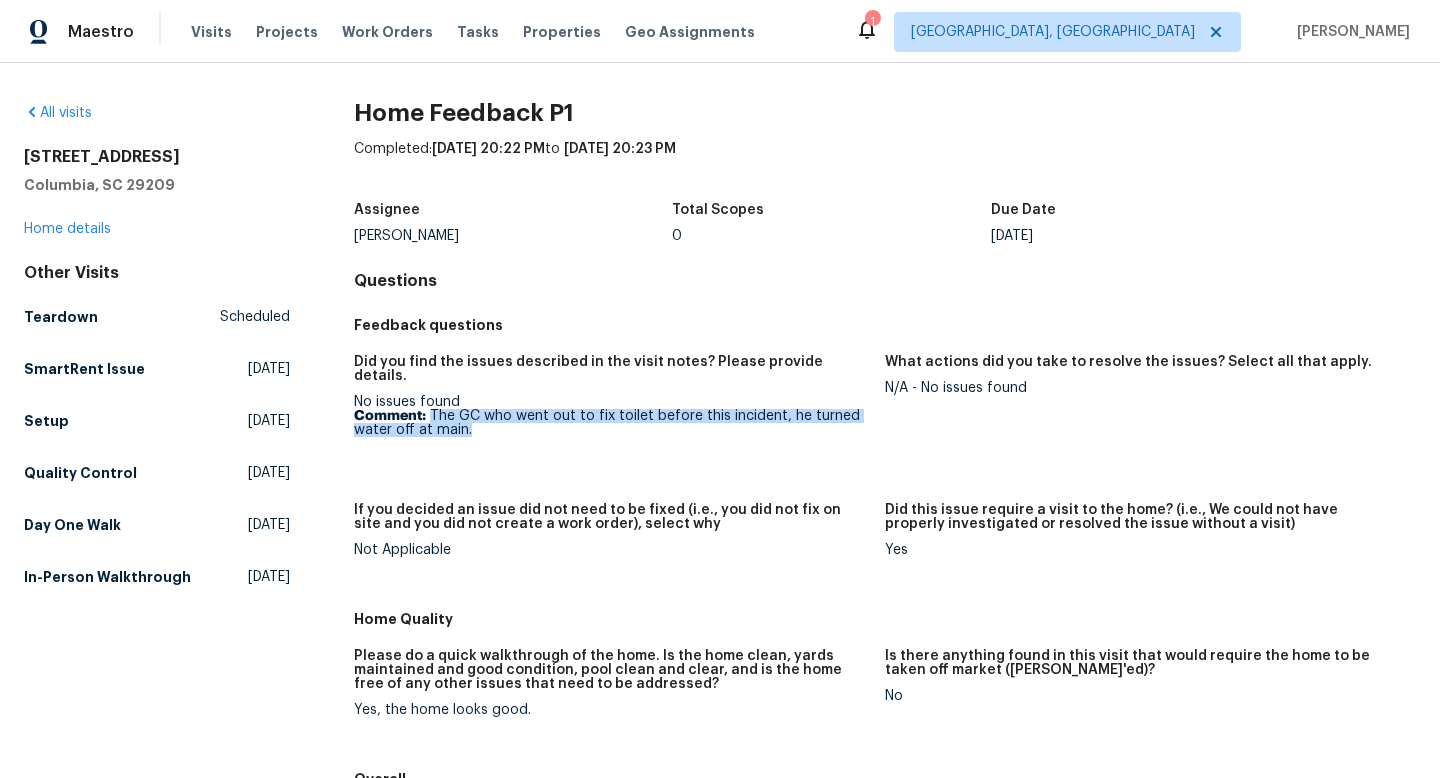 drag, startPoint x: 430, startPoint y: 402, endPoint x: 477, endPoint y: 418, distance: 49.648766 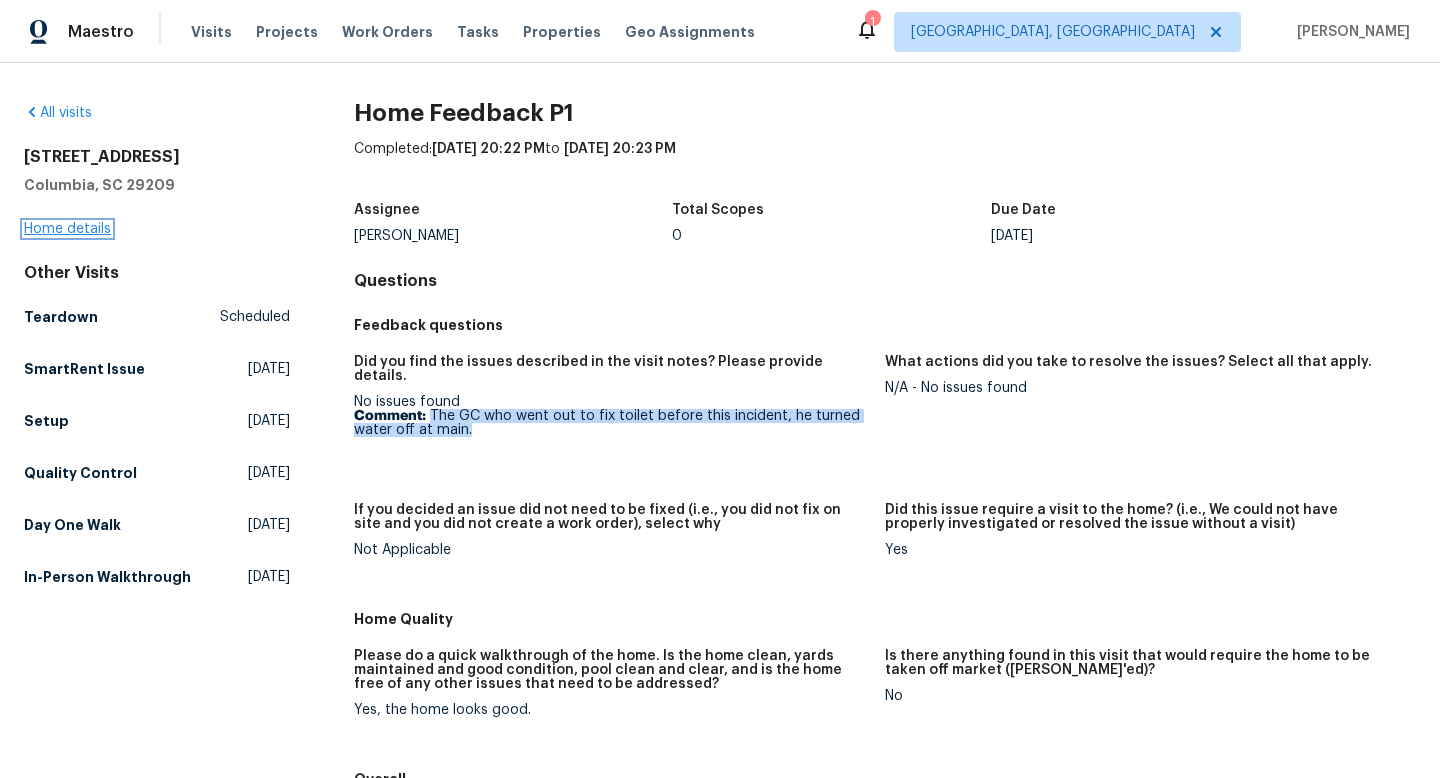 click on "Home details" at bounding box center (67, 229) 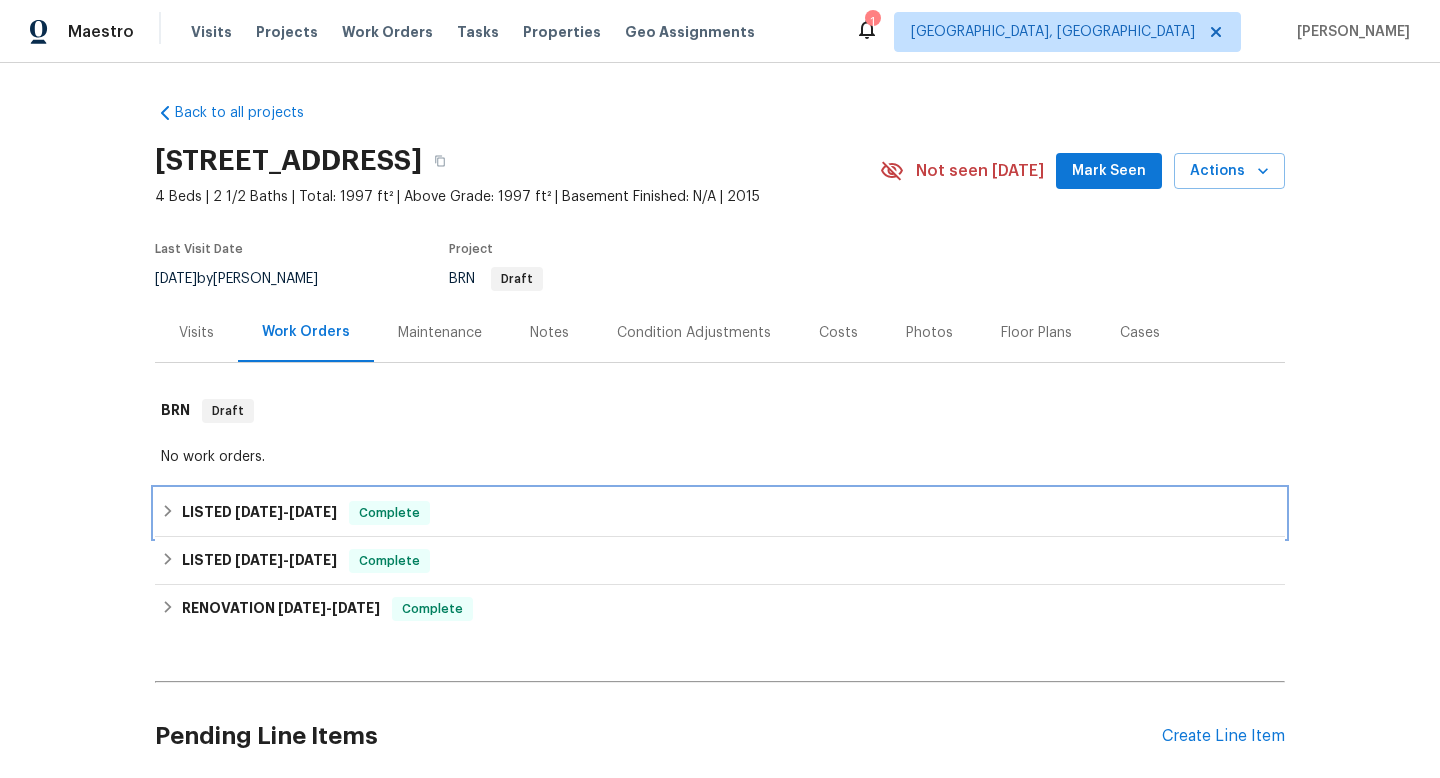 click on "LISTED   [DATE]  -  [DATE] Complete" at bounding box center [720, 513] 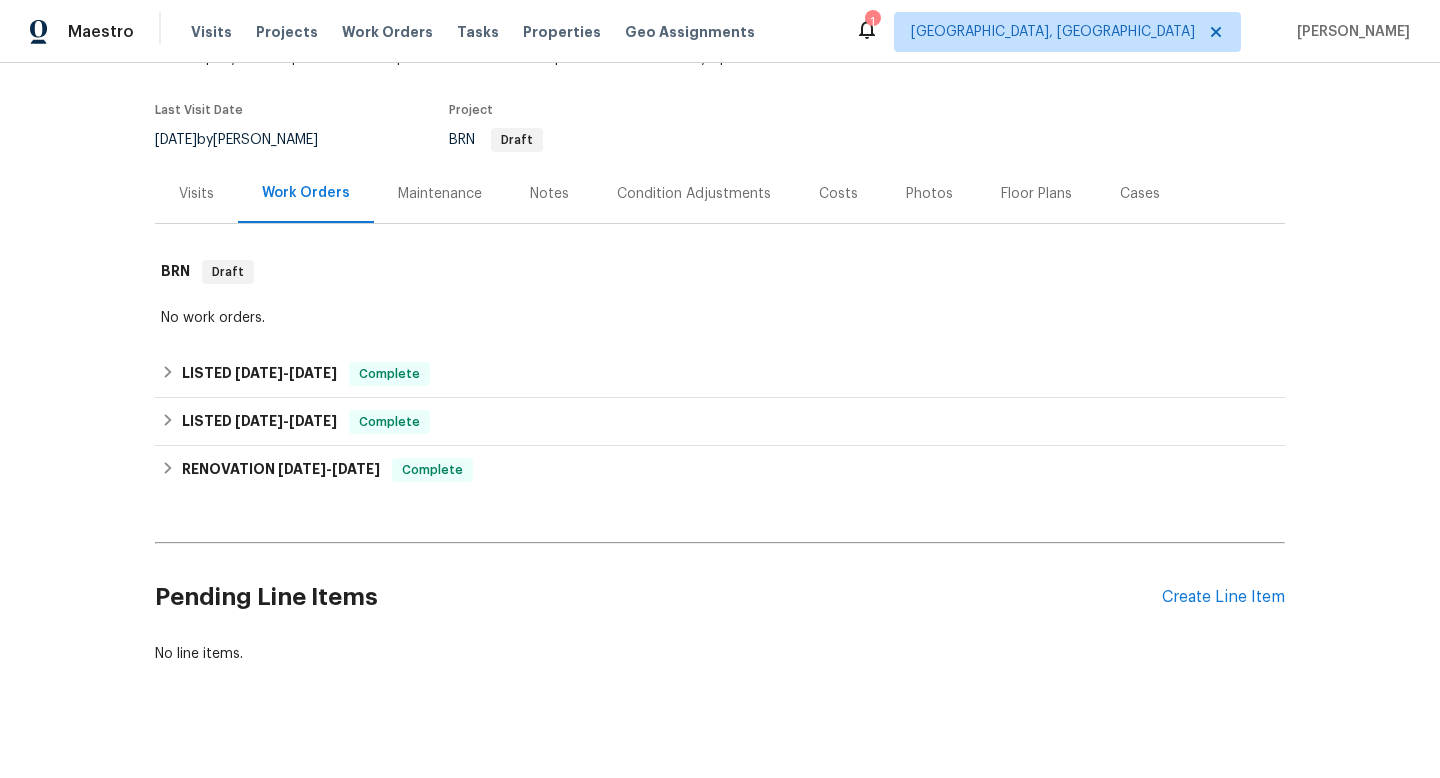 click on "Back to all projects [STREET_ADDRESS] 4 Beds | 2 1/2 Baths | Total: 1997 ft² | Above Grade: 1997 ft² | Basement Finished: N/A | 2015 Not seen [DATE] Mark Seen Actions Last Visit Date [DATE]  by  [PERSON_NAME]   Project BRN   Draft Visits Work Orders Maintenance Notes Condition Adjustments Costs Photos Floor Plans Cases BRN   Draft No work orders. LISTED   [DATE]  -  [DATE] Complete Instafix HANDYMAN $150.00 1 Repair [DATE]  -  [DATE] Complete Instafix HANDYMAN $150.00 1 Repair [DATE]  -  [DATE] Complete LISTED   [DATE]  -  [DATE] Complete VRX Photography PHOTOGRAPHY $120.00 1 Repair [DATE]  -  [DATE] Paid RENOVATION   [DATE]  -  [DATE] Complete Tidy Man Cleaning Services CLEANING_MAINTENANCE, CLEANING $300.00 1 Repair [DATE]  -  [DATE] Paid CLT Landscaping Services Inc. LANDSCAPING_MAINTENANCE $575.00 3 Repairs [DATE]  -  [DATE] Paid Pending Line Items Create Line Item No line items." at bounding box center (720, 314) 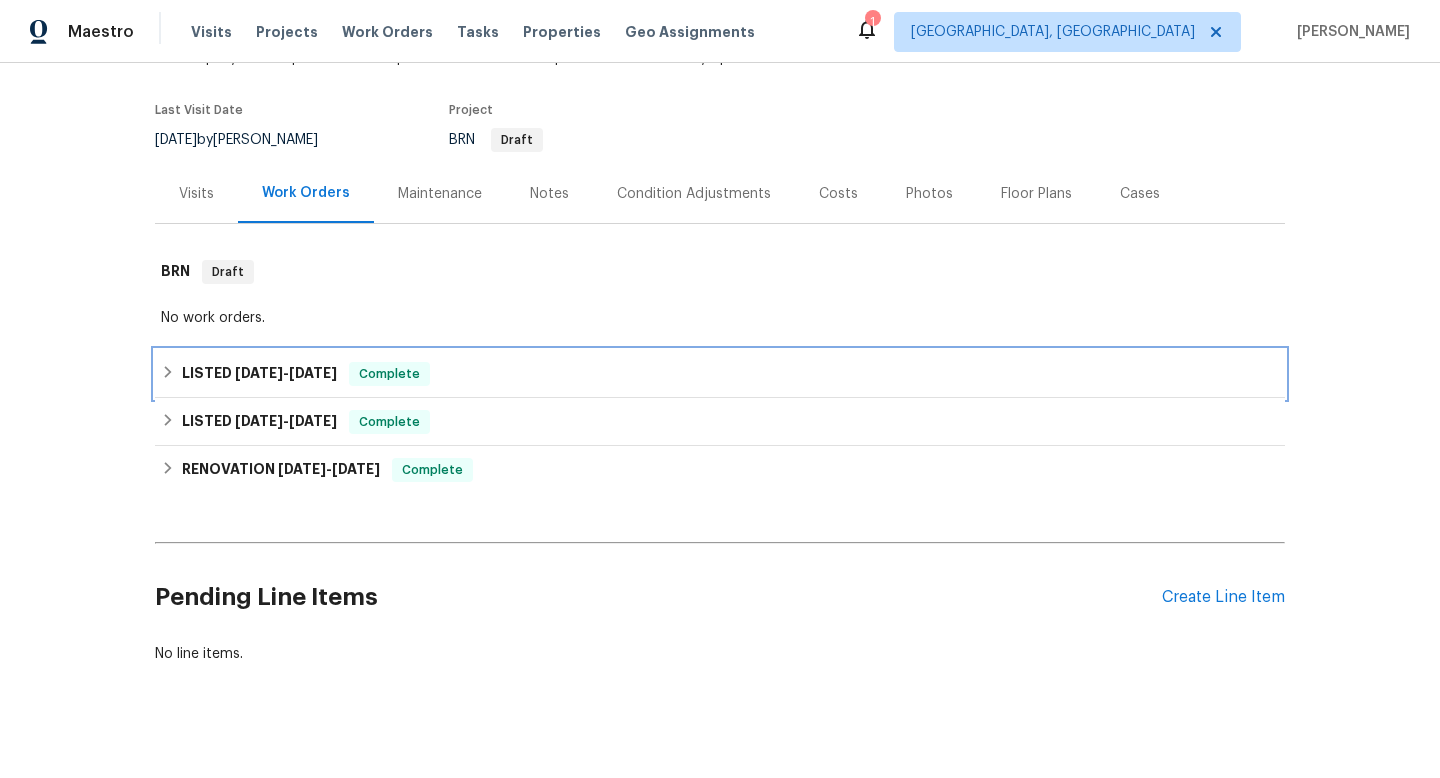 click on "LISTED   [DATE]  -  [DATE] Complete" at bounding box center (720, 374) 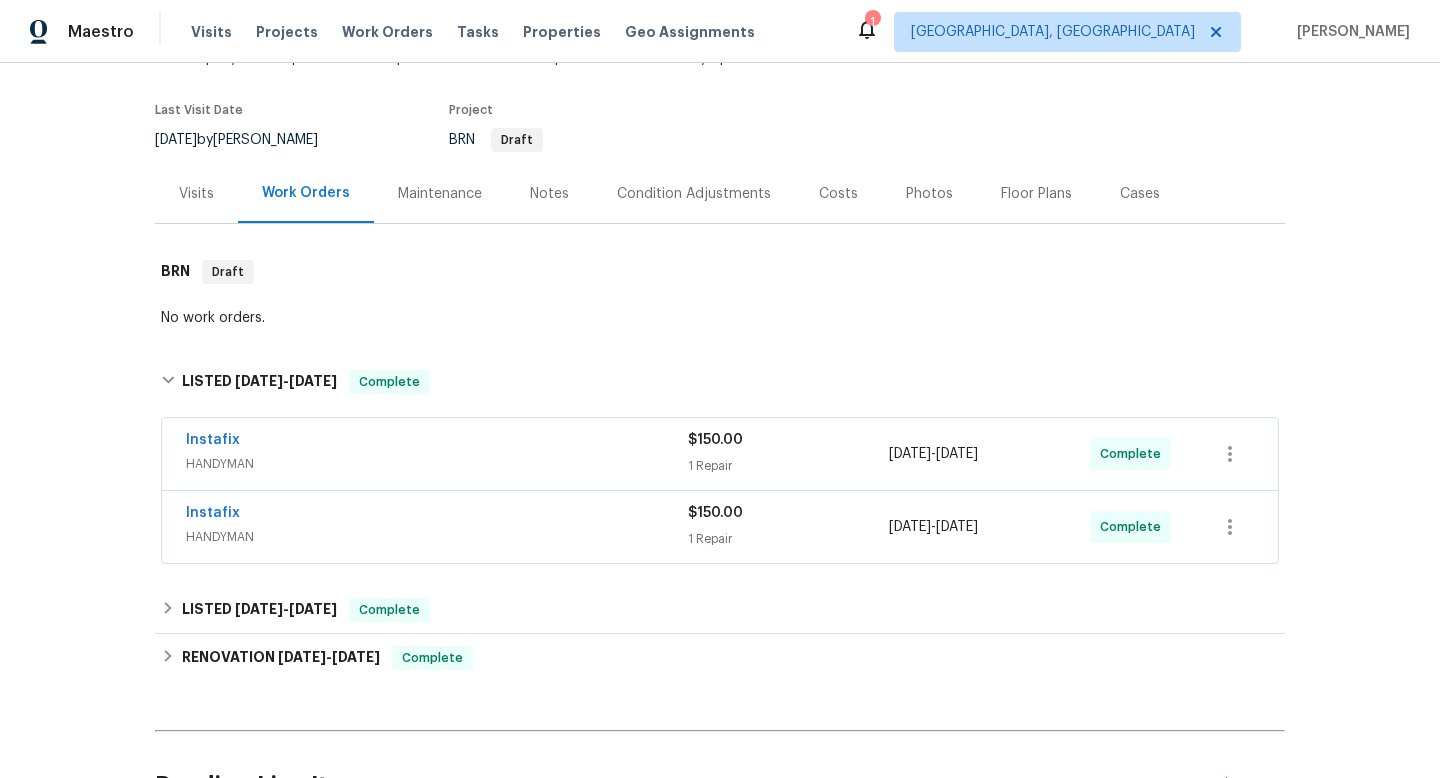click on "Instafix" at bounding box center [437, 442] 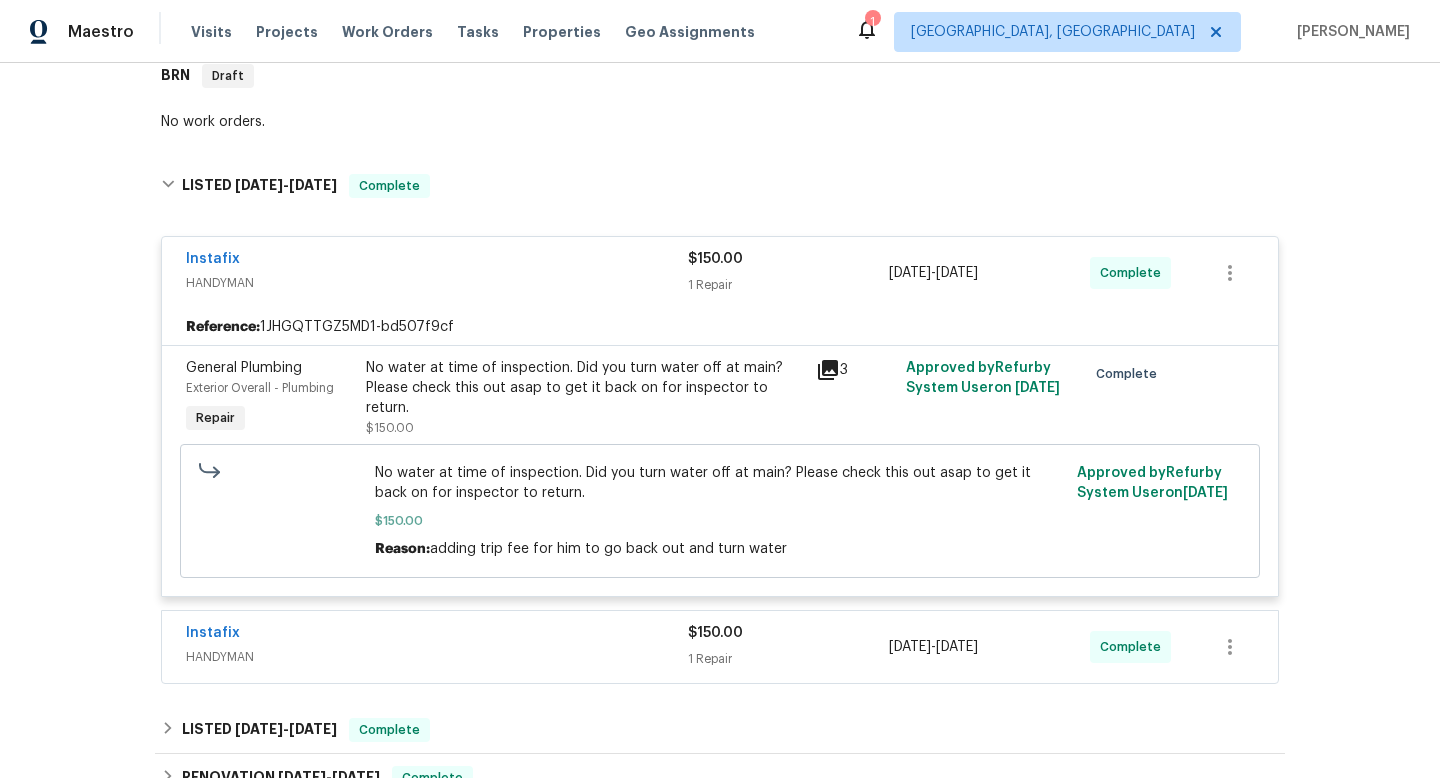 scroll, scrollTop: 326, scrollLeft: 0, axis: vertical 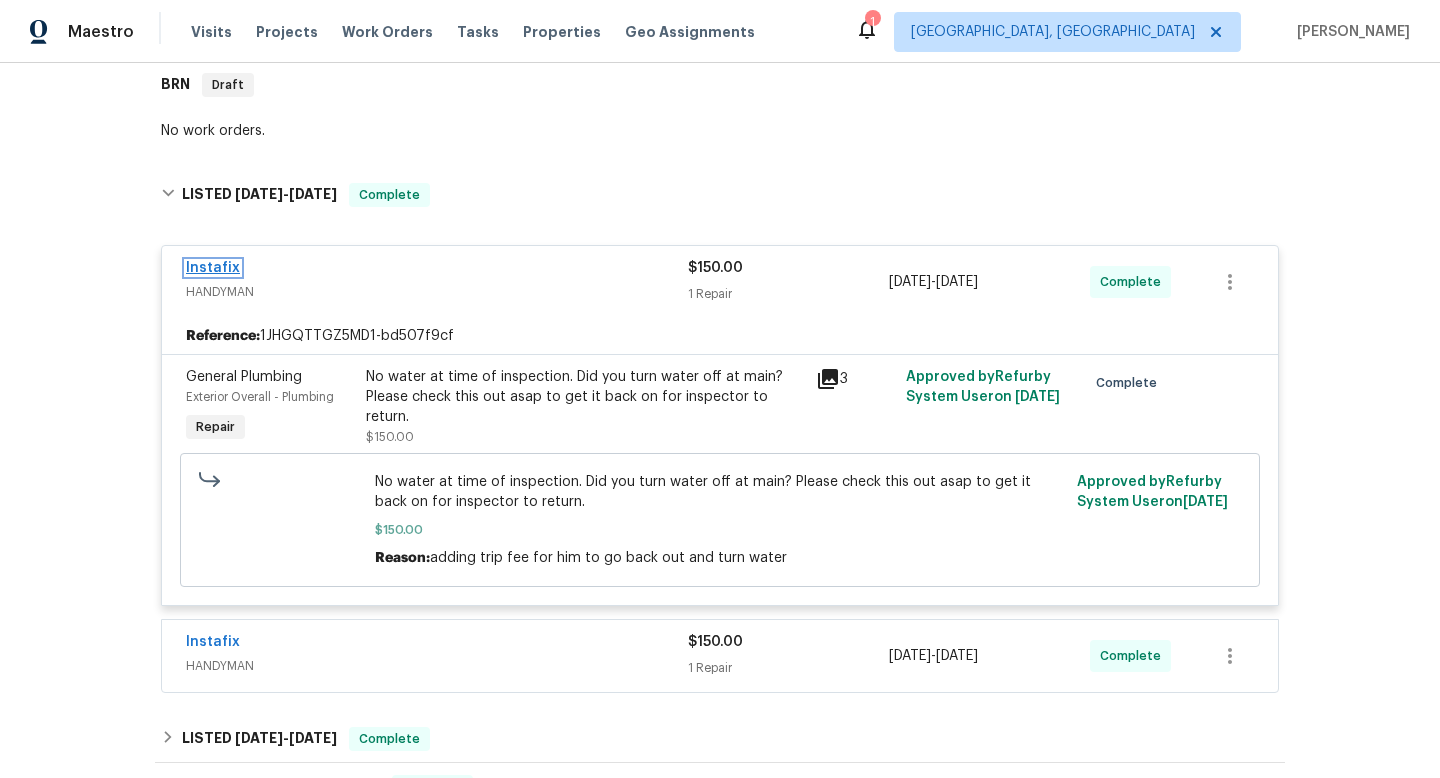 click on "Instafix" at bounding box center (213, 268) 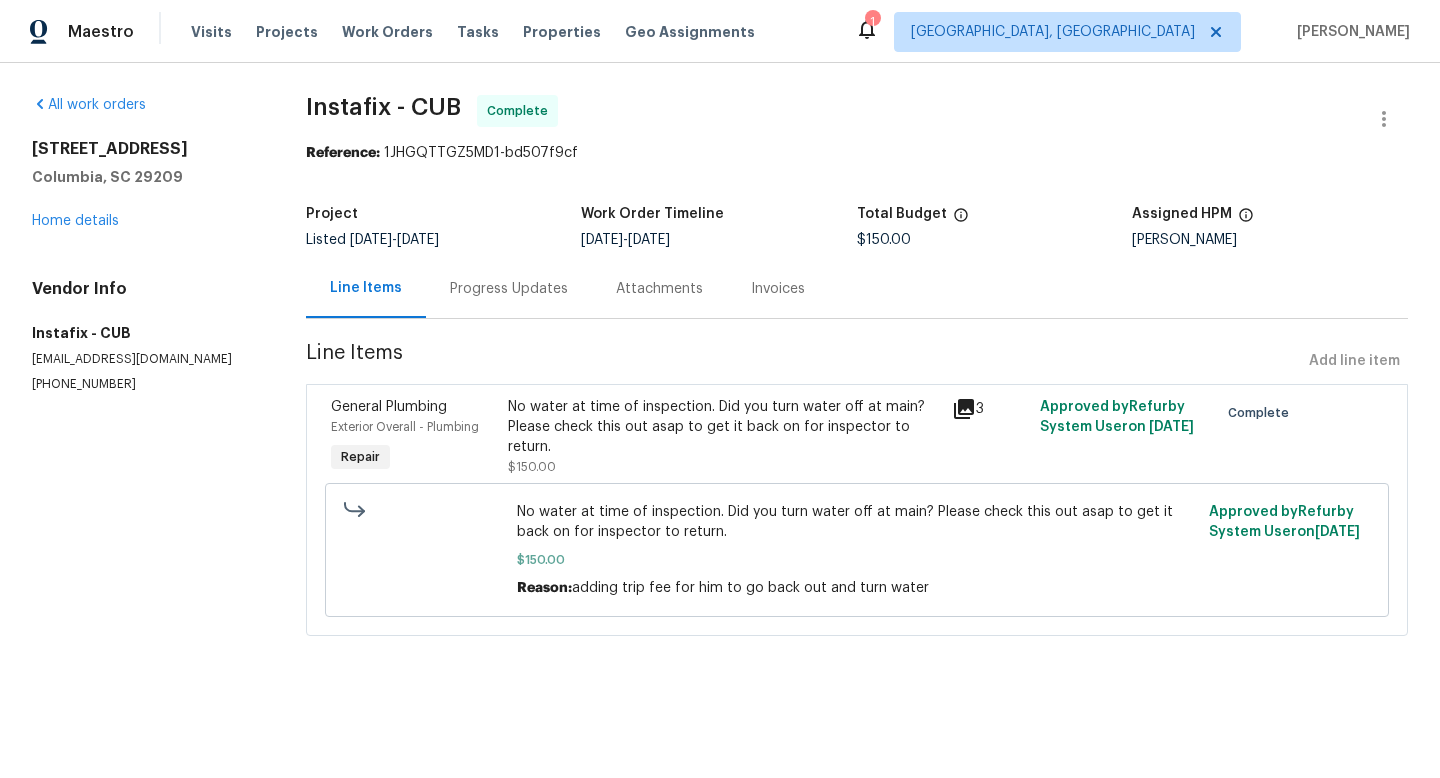 click on "Progress Updates" at bounding box center (509, 289) 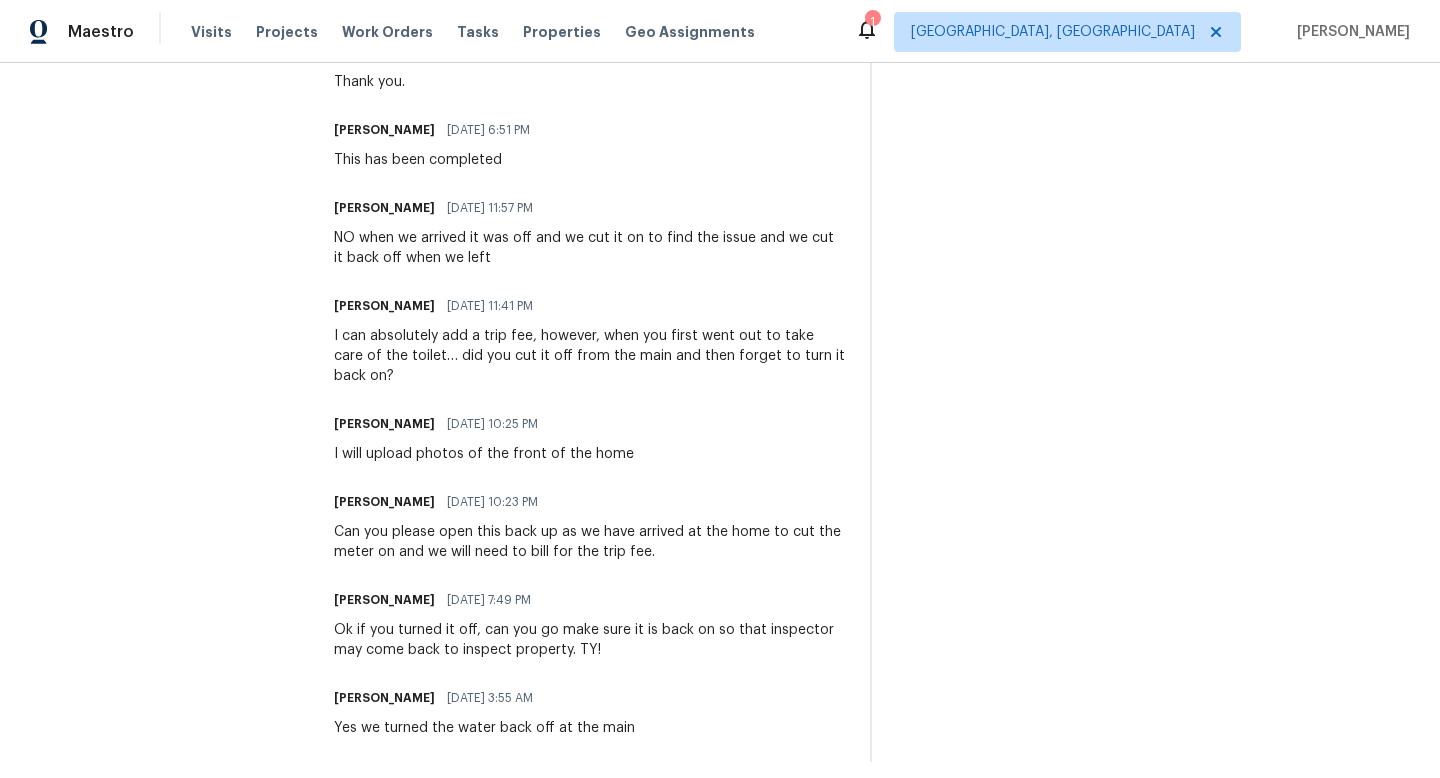 scroll, scrollTop: 689, scrollLeft: 0, axis: vertical 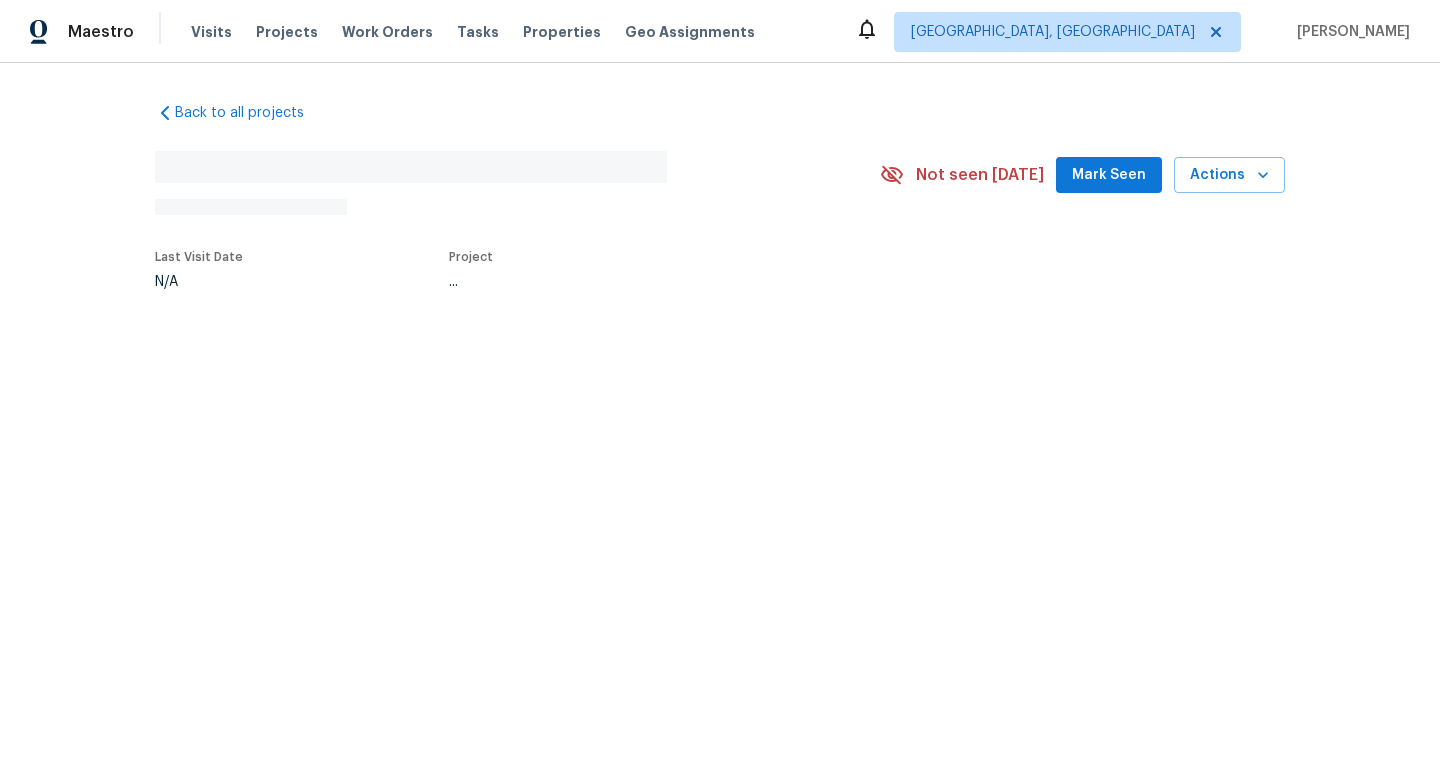 click on "Maestro Visits Projects Work Orders Tasks Properties Geo Assignments [GEOGRAPHIC_DATA], [GEOGRAPHIC_DATA] [PERSON_NAME] Back to all projects No address found N/A Not seen [DATE] Mark Seen Actions Last Visit Date N/A Project ..." at bounding box center (720, 210) 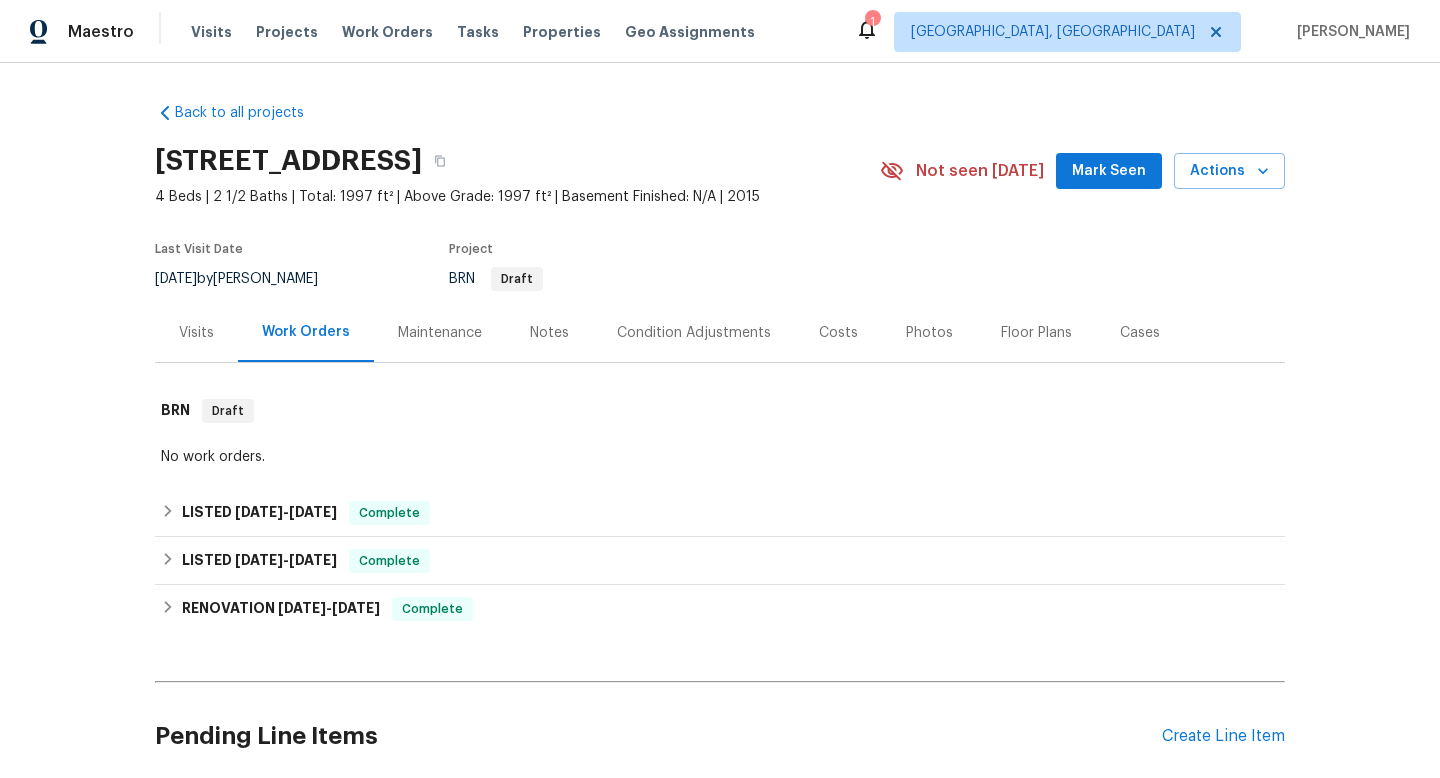 scroll, scrollTop: 0, scrollLeft: 0, axis: both 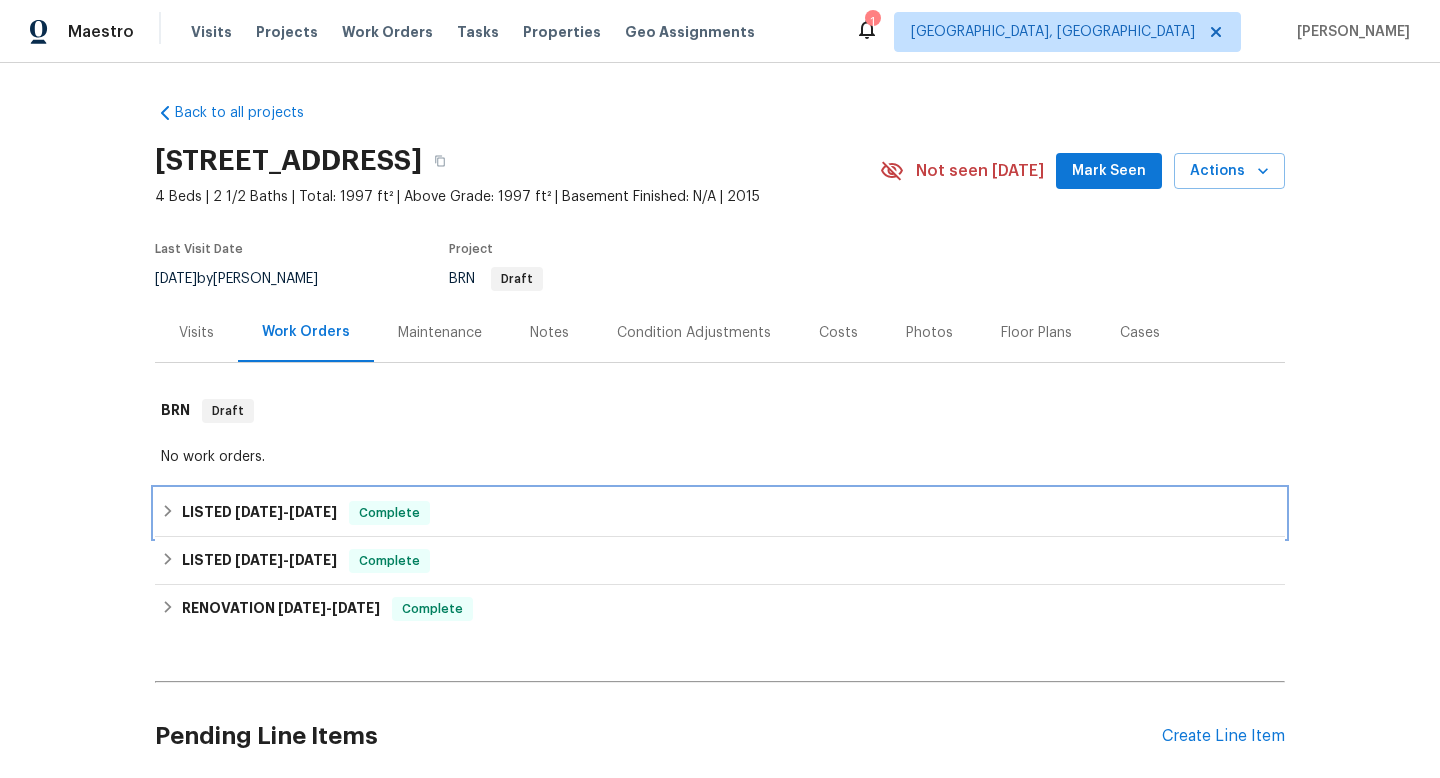 click on "[DATE]" at bounding box center [313, 512] 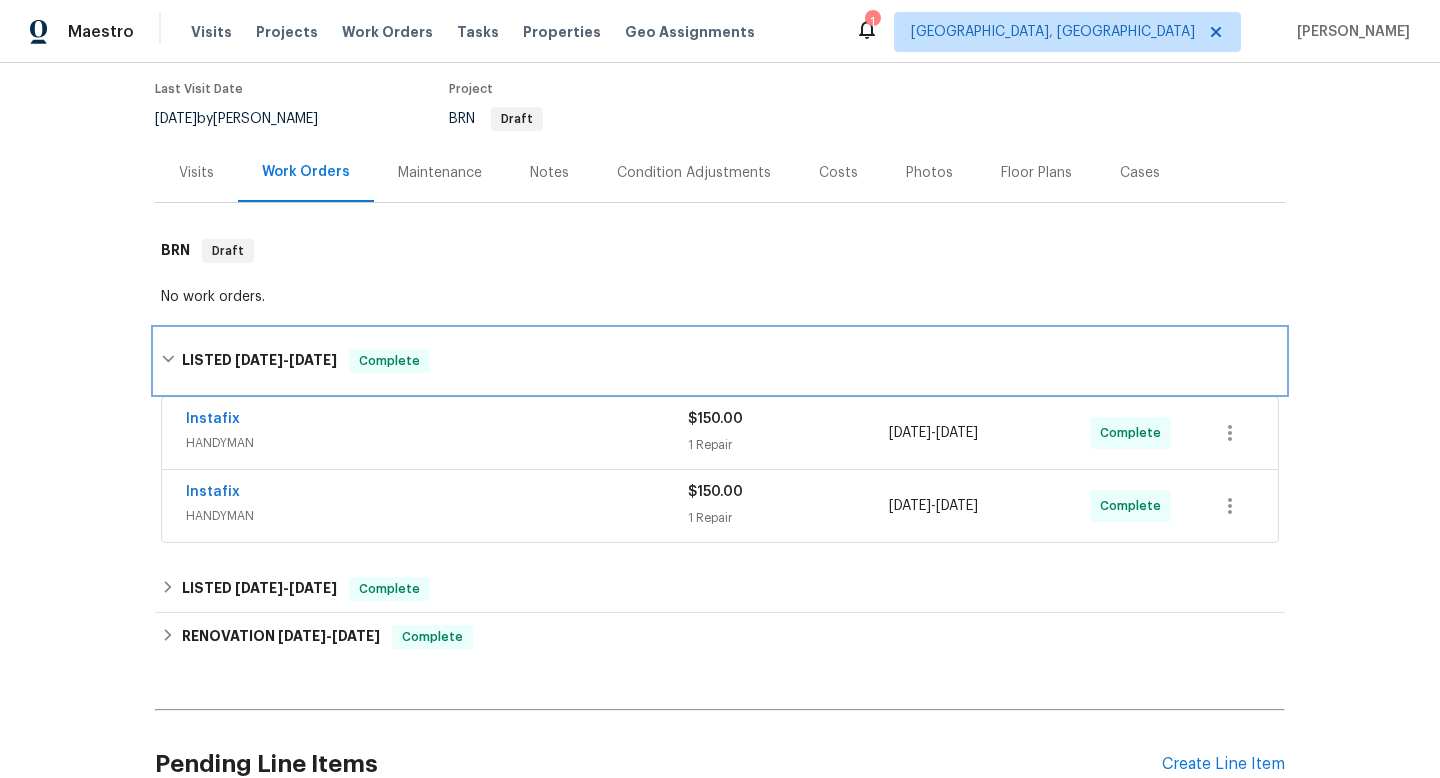 scroll, scrollTop: 254, scrollLeft: 0, axis: vertical 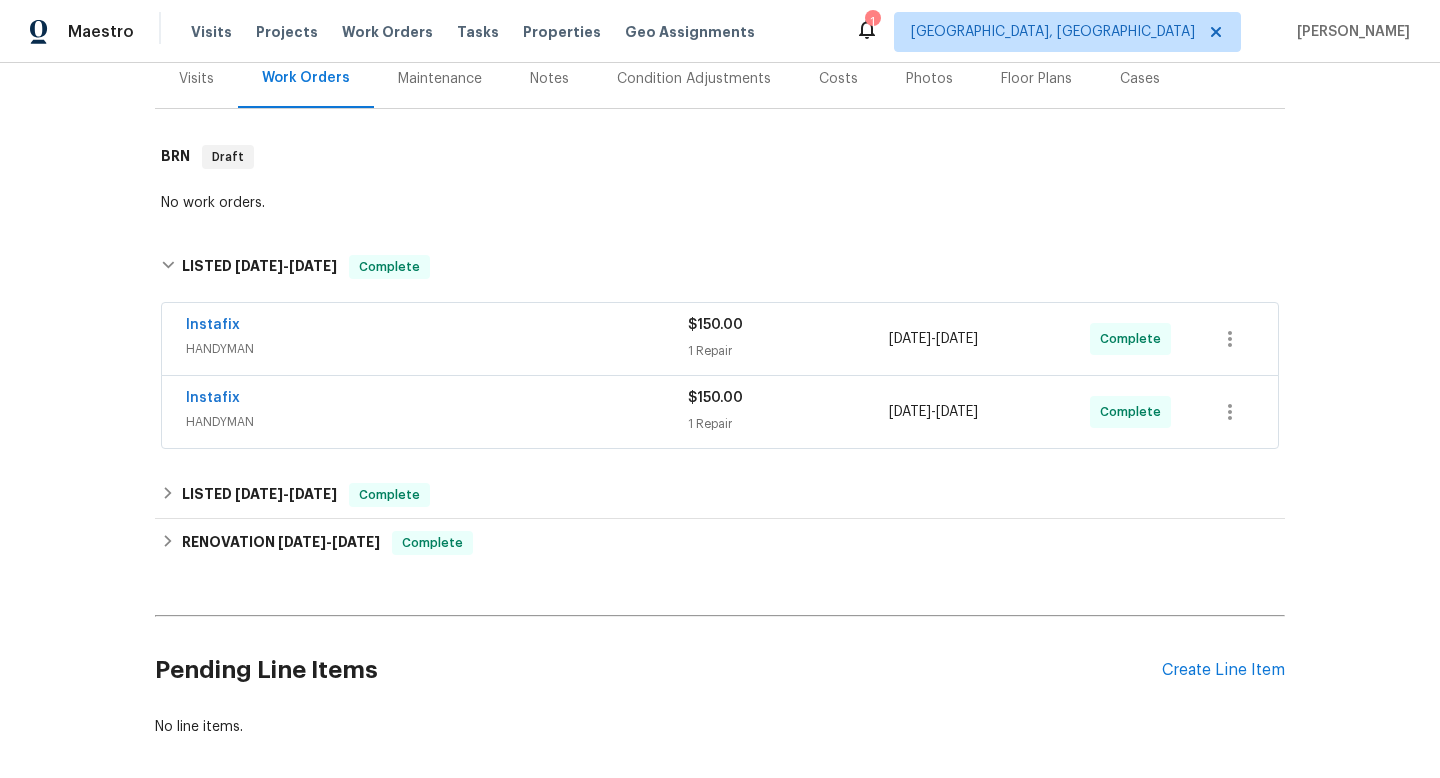 click on "Instafix" at bounding box center (437, 400) 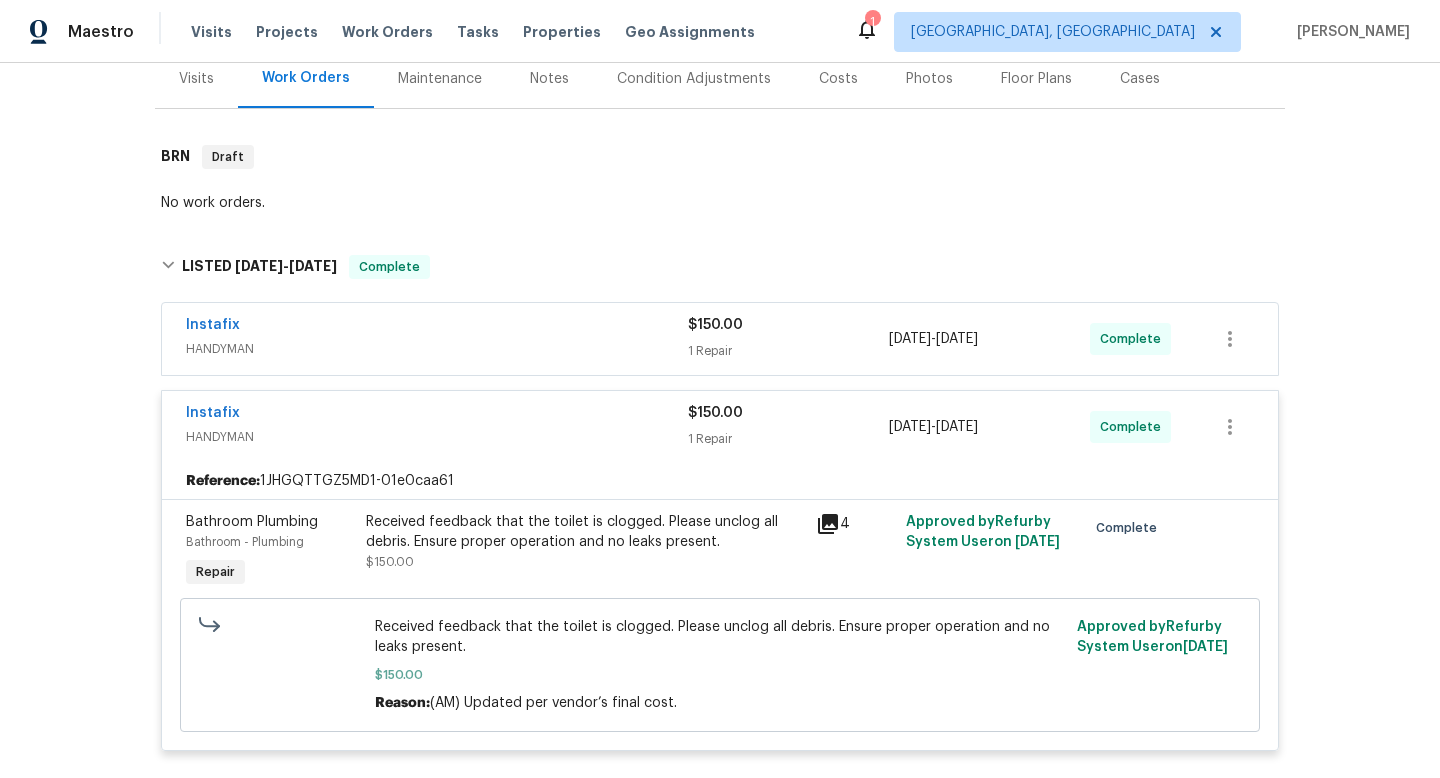 scroll, scrollTop: 441, scrollLeft: 0, axis: vertical 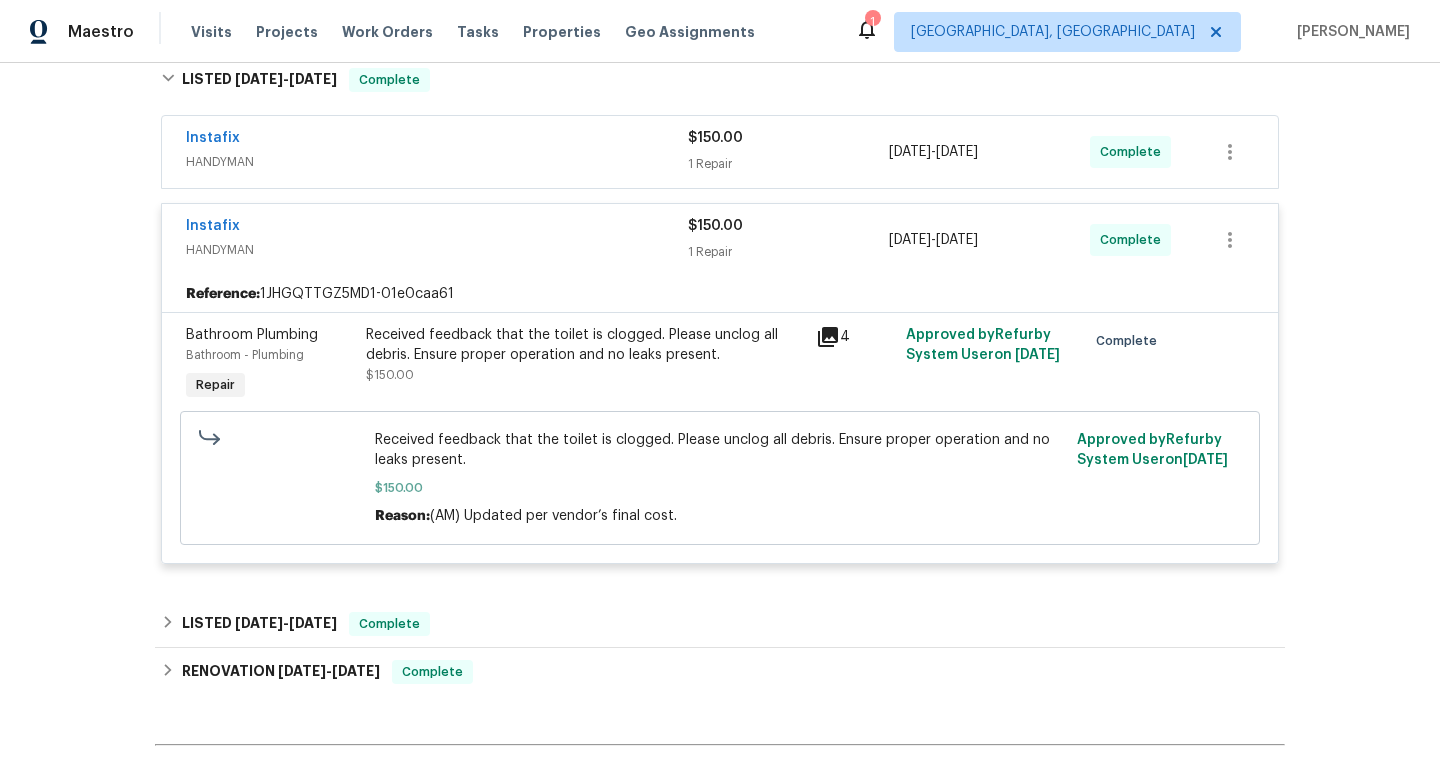 click on "HANDYMAN" at bounding box center (437, 162) 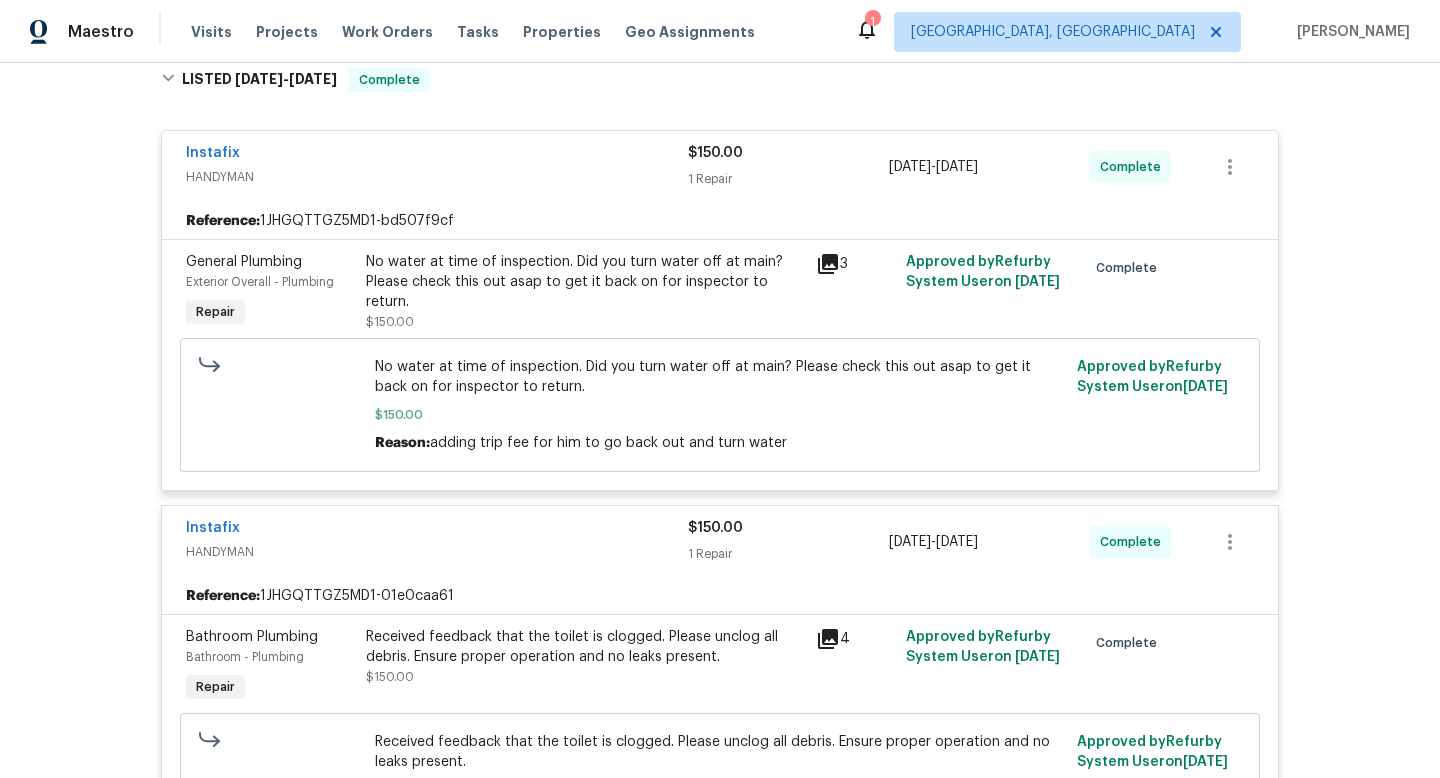 click 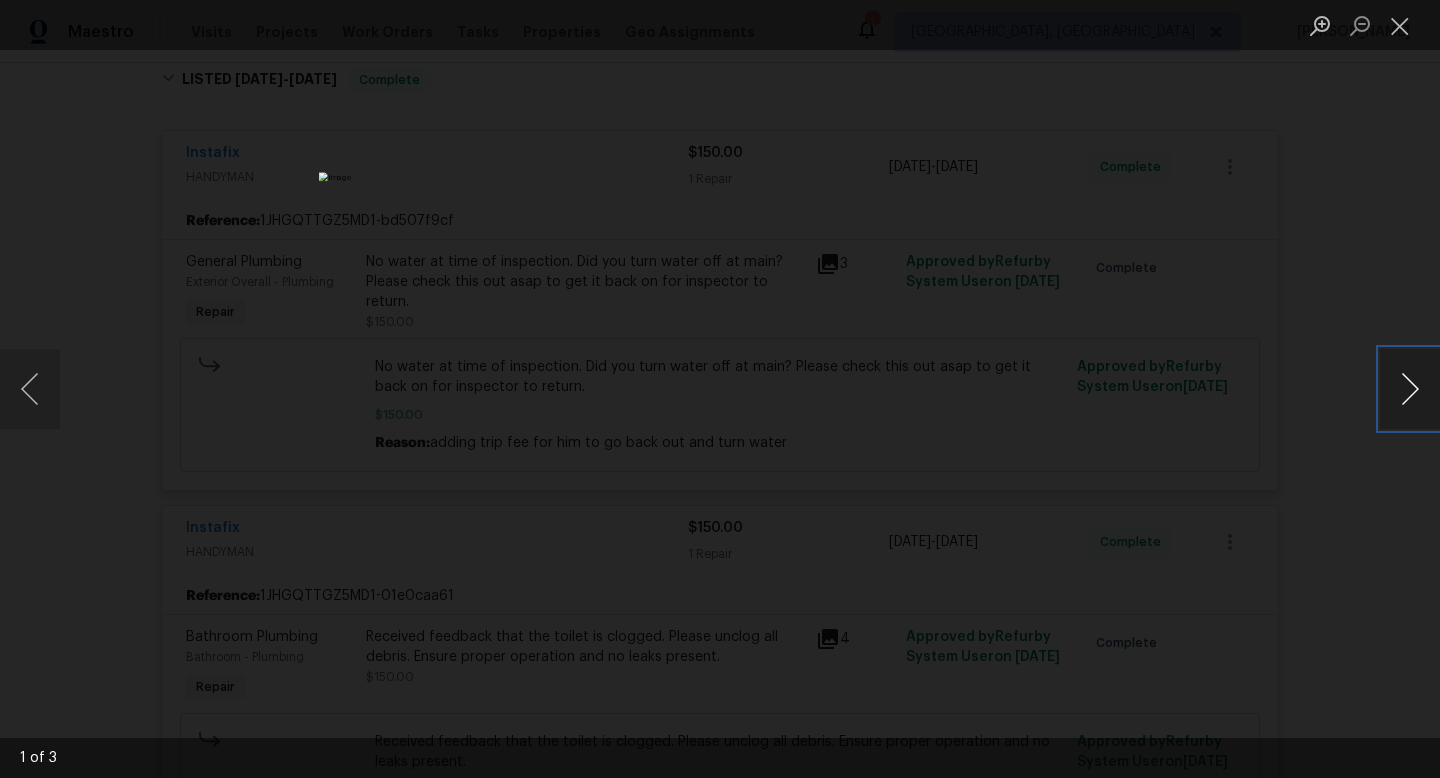 click at bounding box center (1410, 389) 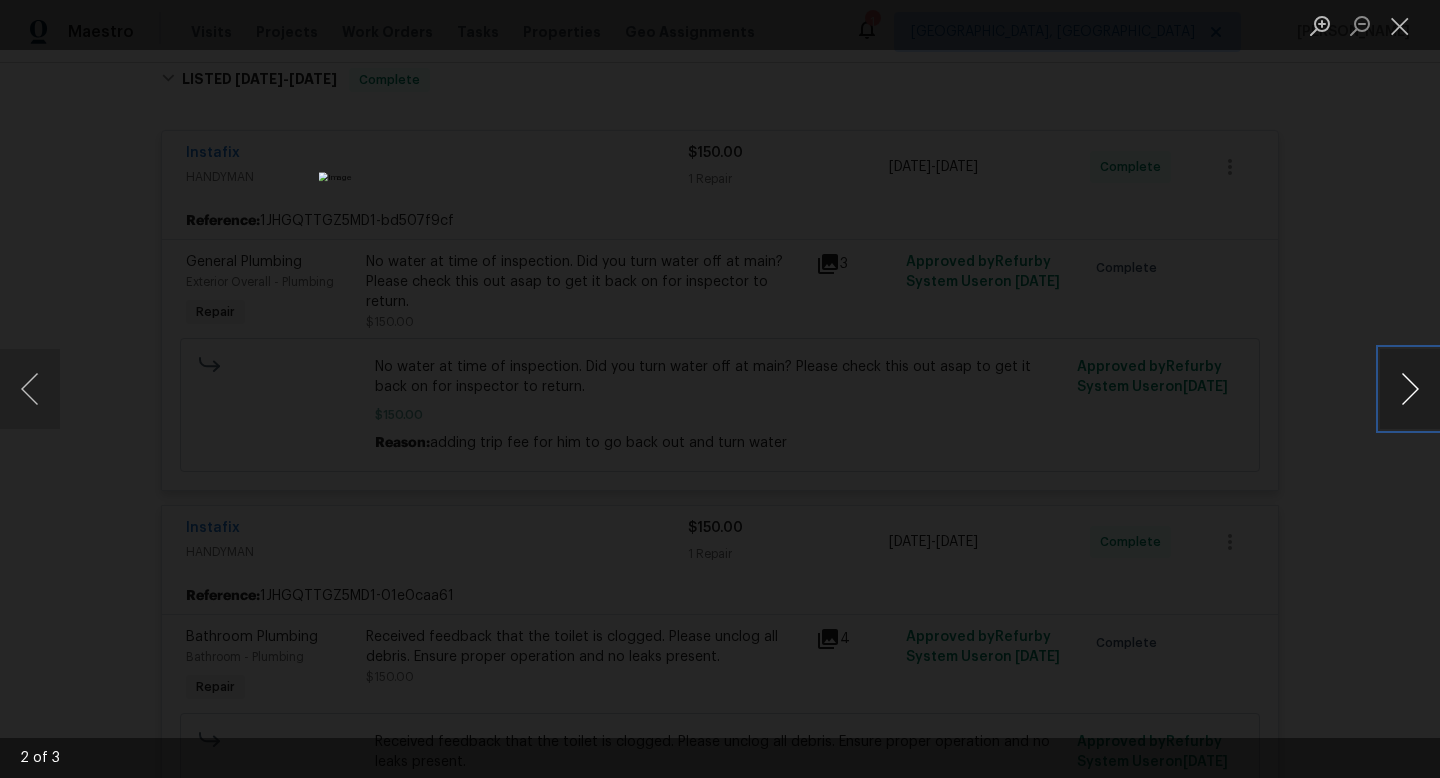 click at bounding box center (1410, 389) 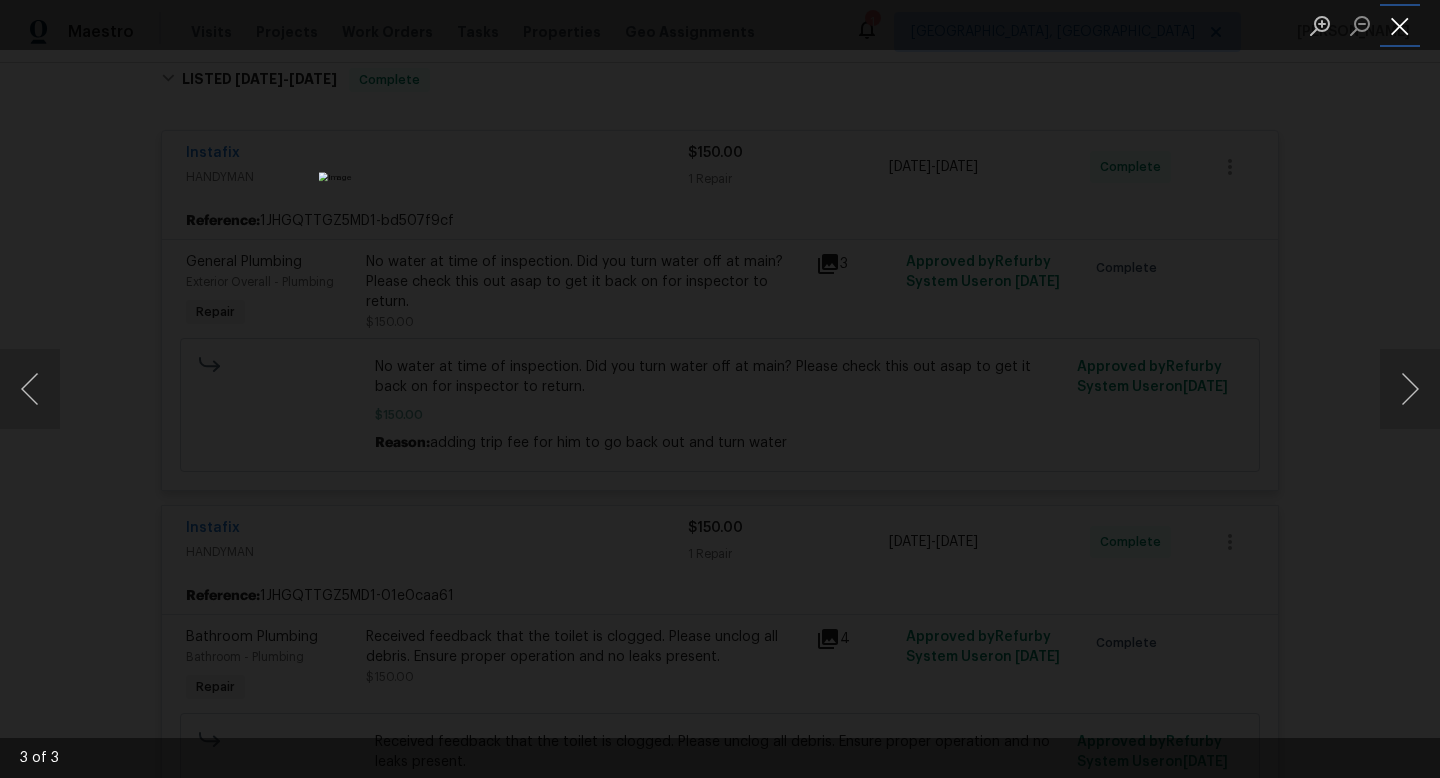click at bounding box center [1400, 25] 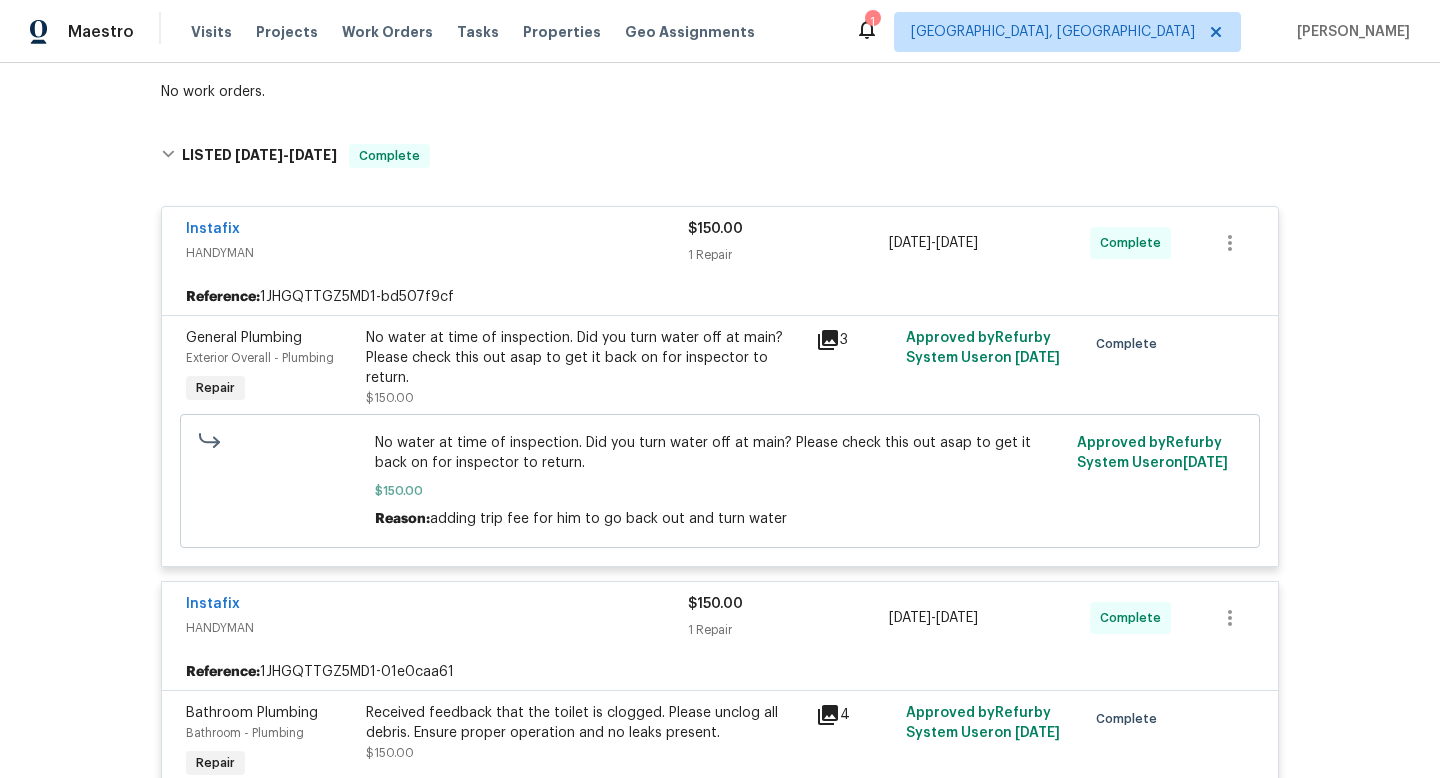 scroll, scrollTop: 343, scrollLeft: 0, axis: vertical 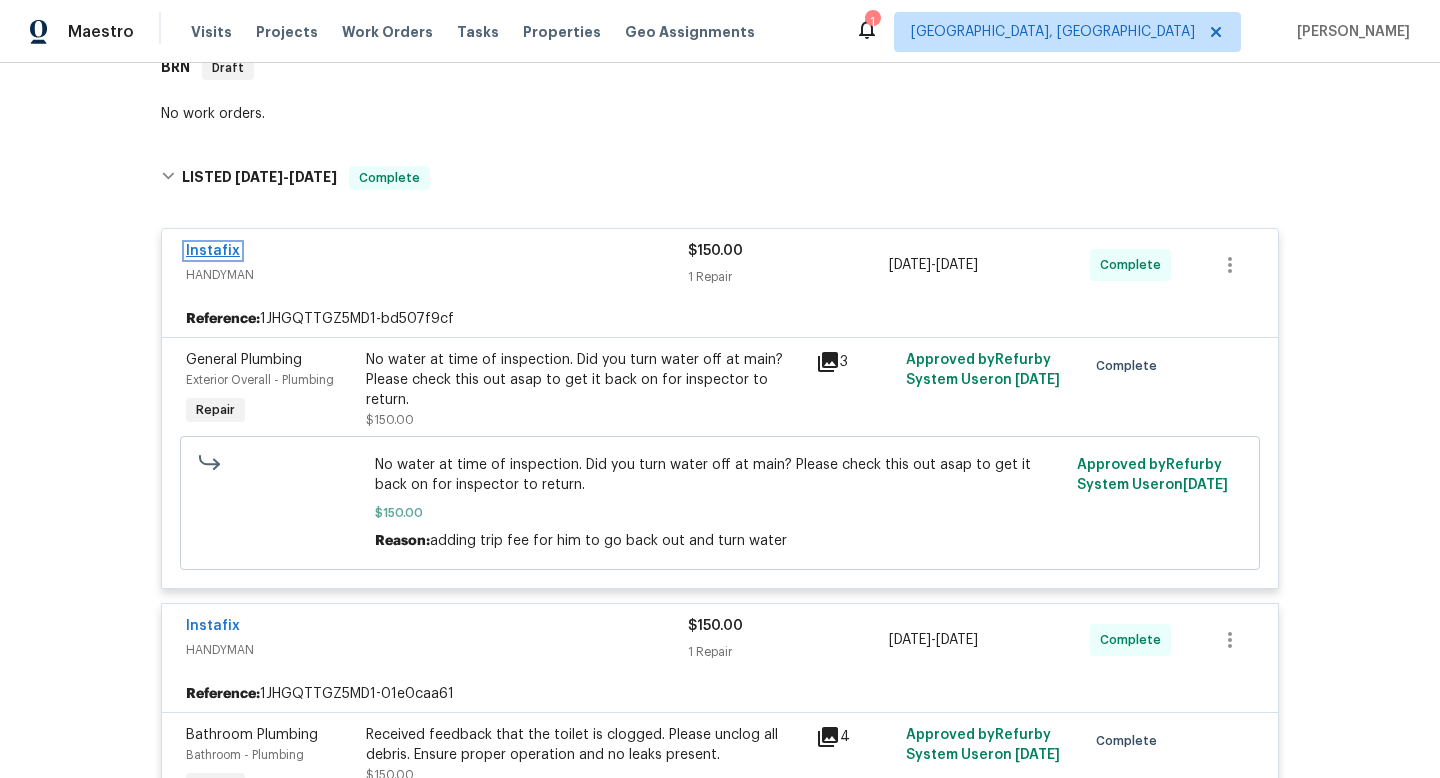 click on "Instafix" at bounding box center [213, 251] 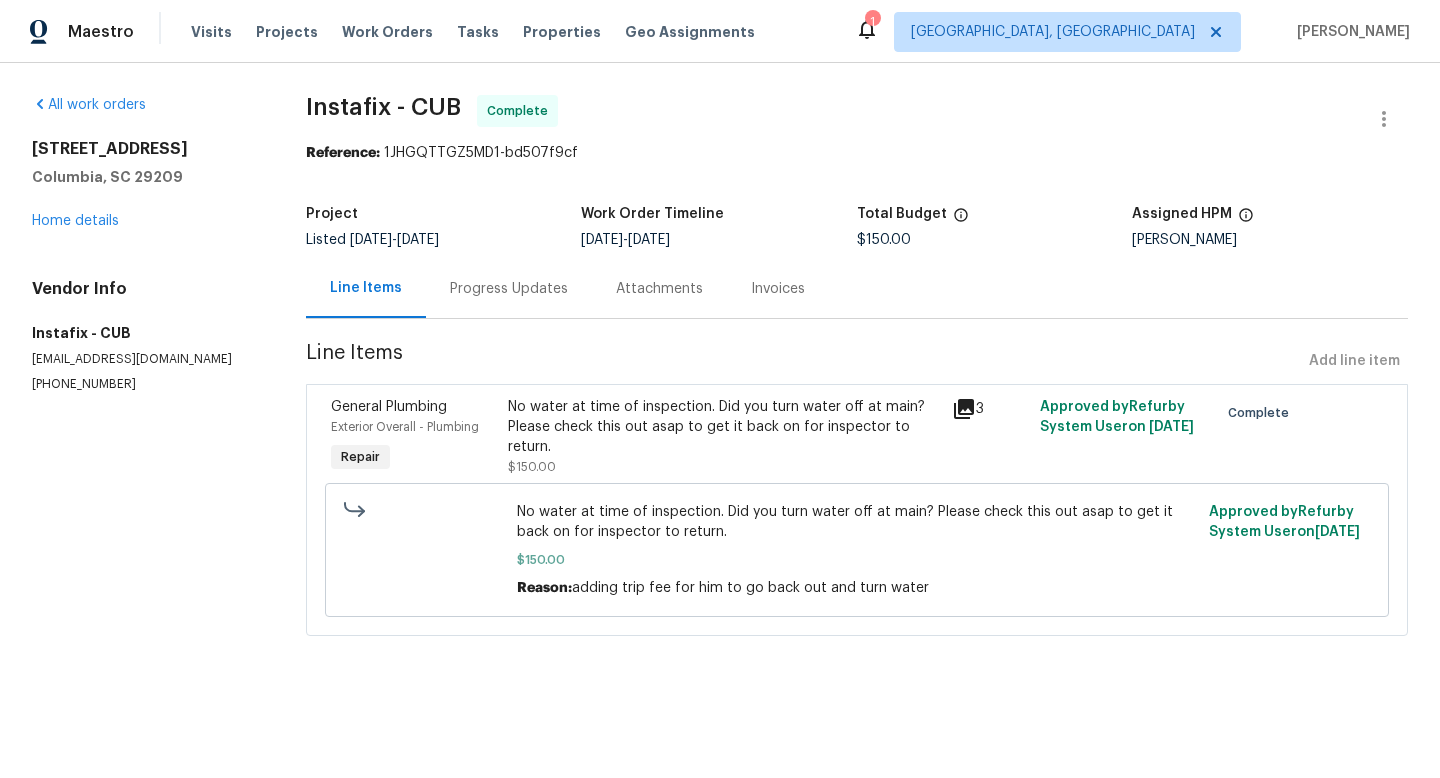 click on "Progress Updates" at bounding box center [509, 289] 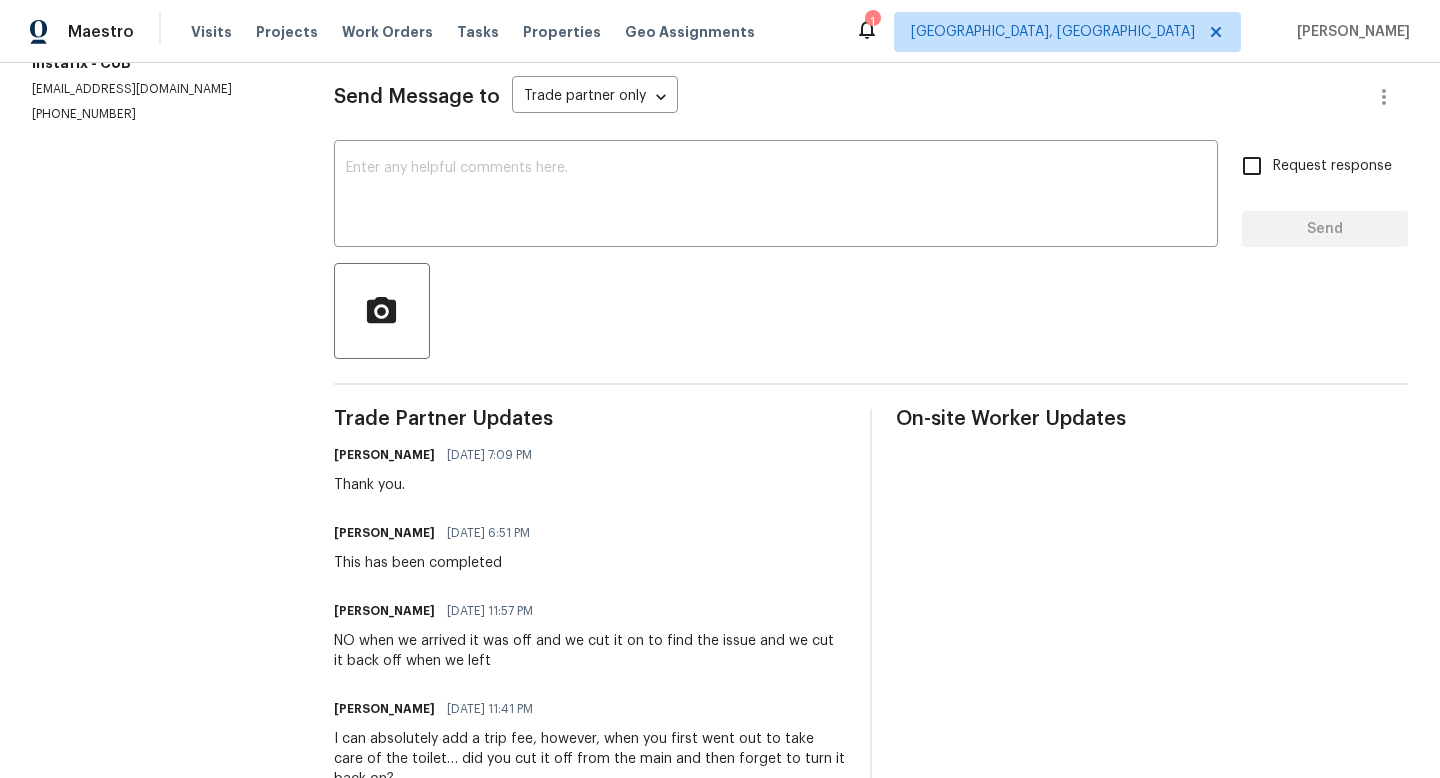 scroll, scrollTop: 689, scrollLeft: 0, axis: vertical 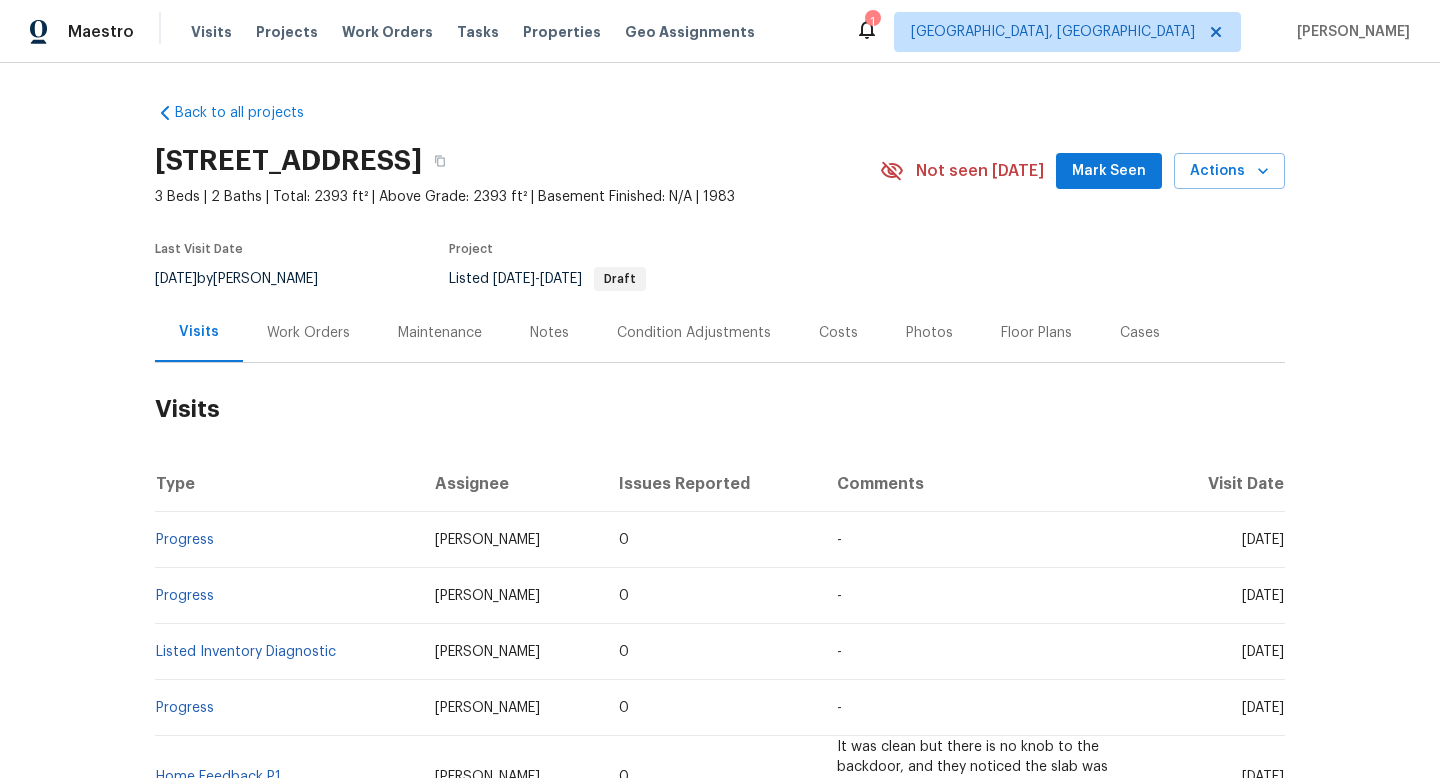 click on "Work Orders" at bounding box center [308, 333] 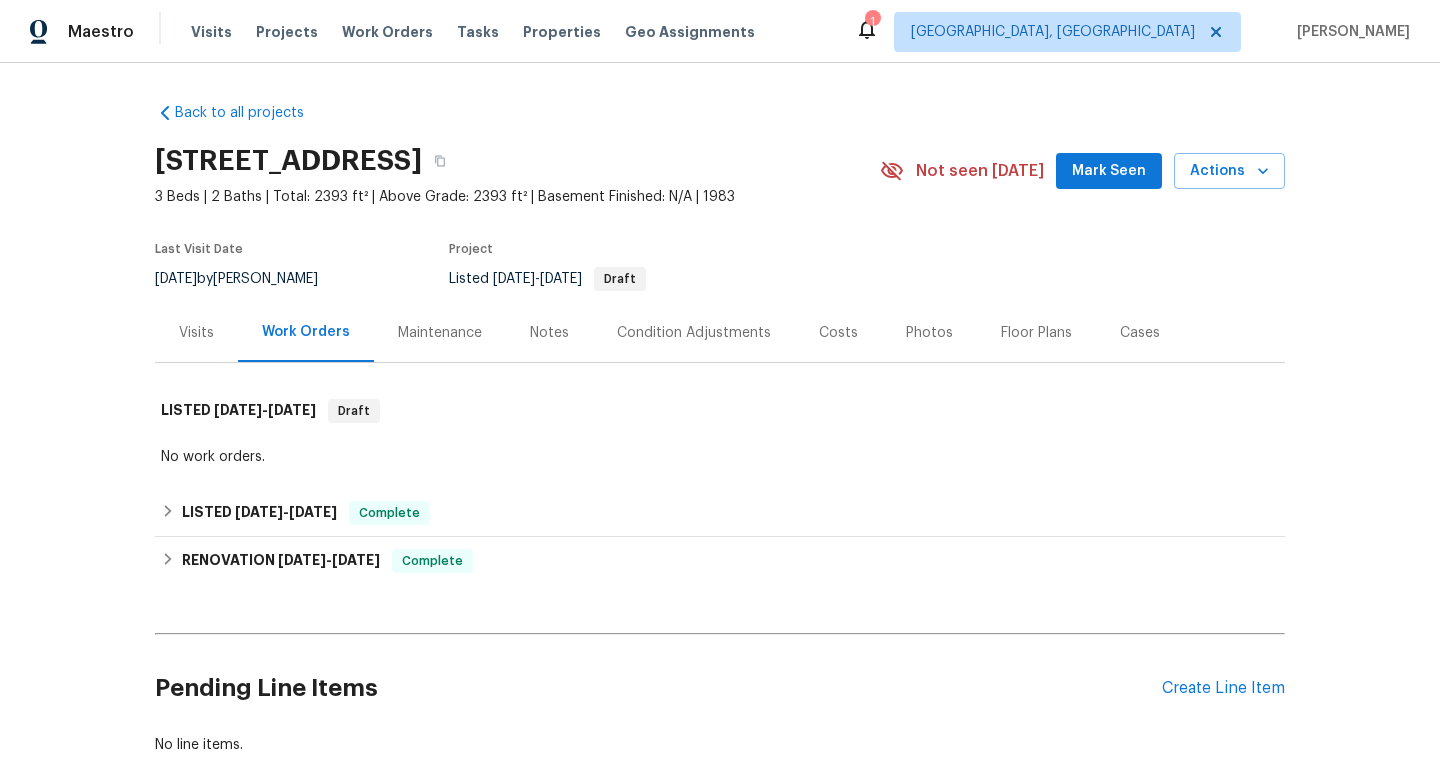 click on "Cases" at bounding box center [1140, 333] 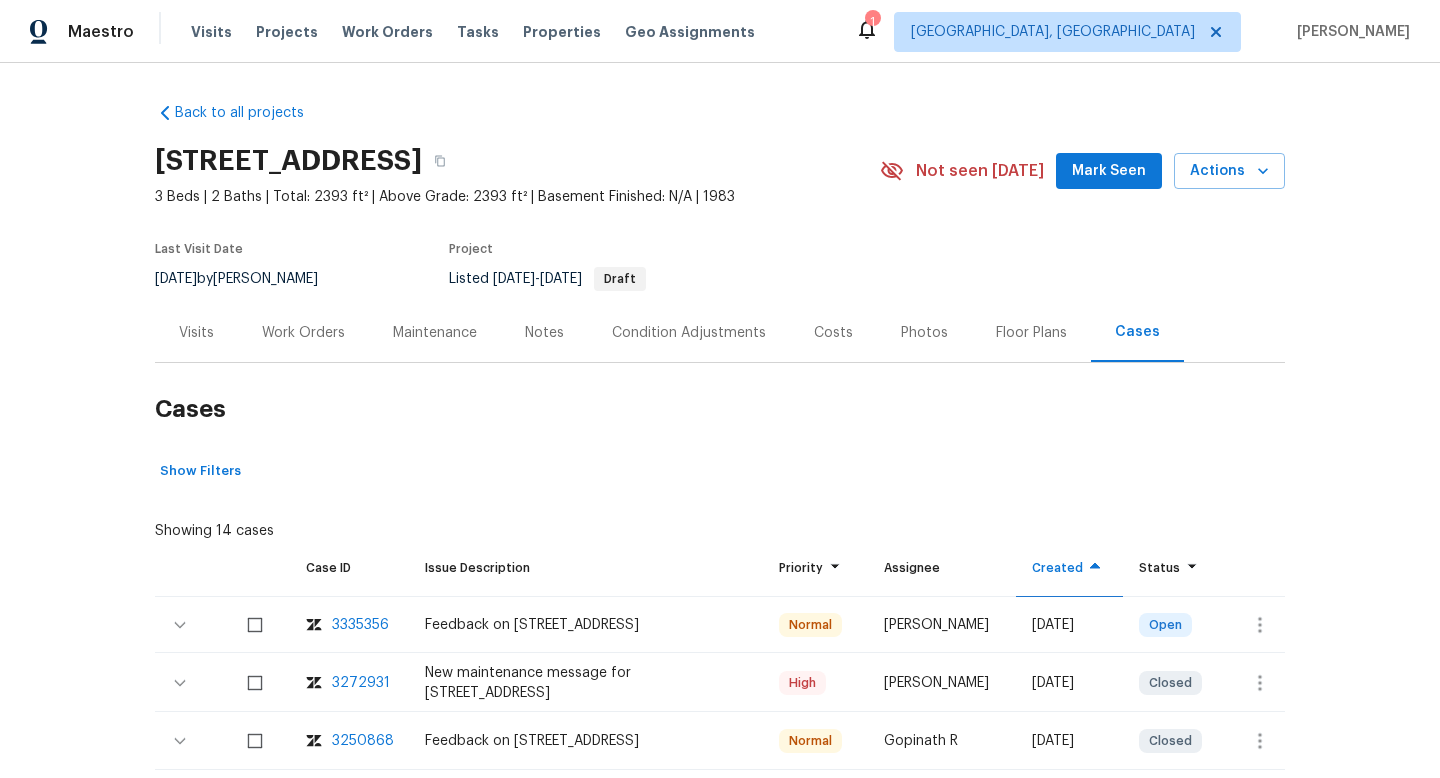 click on "Work Orders" at bounding box center [303, 333] 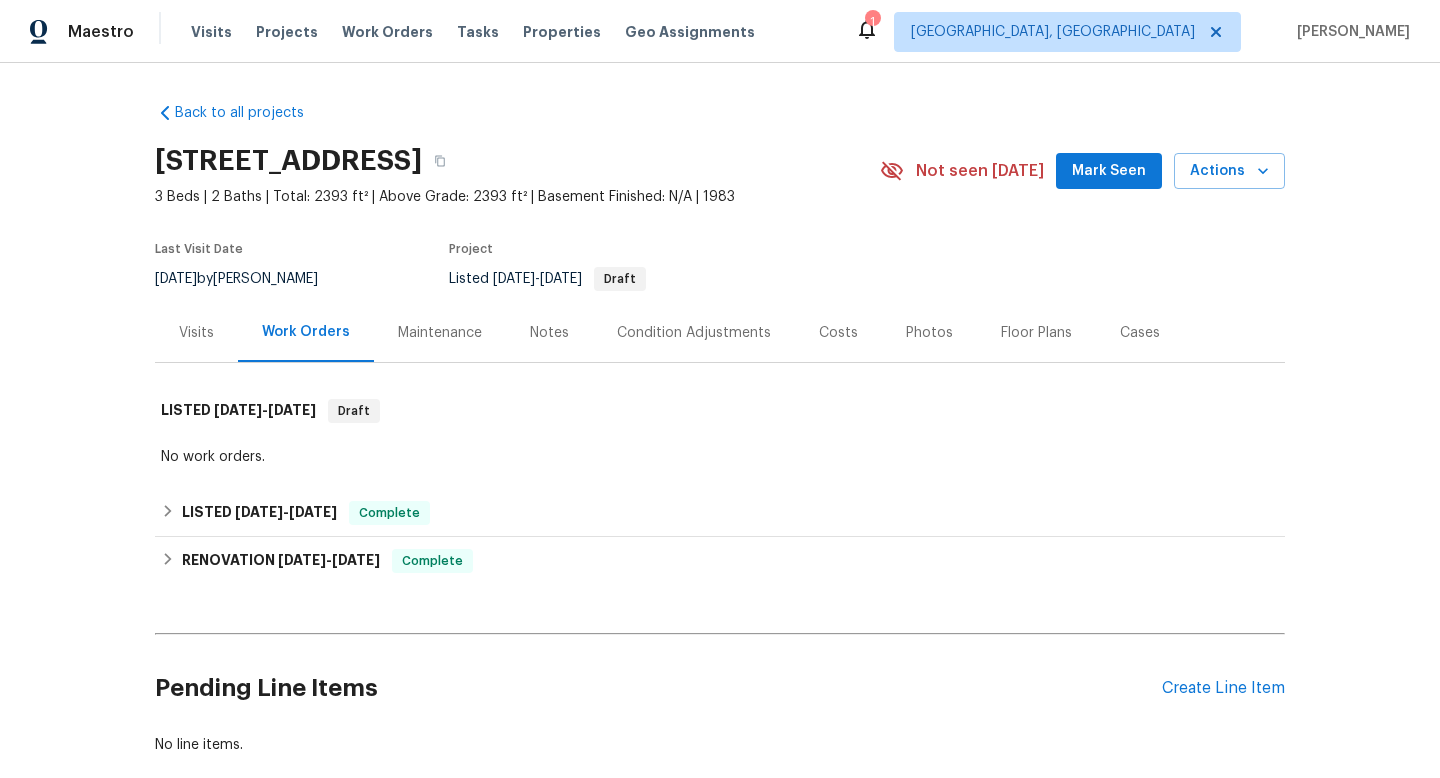 click on "Visits" at bounding box center (196, 333) 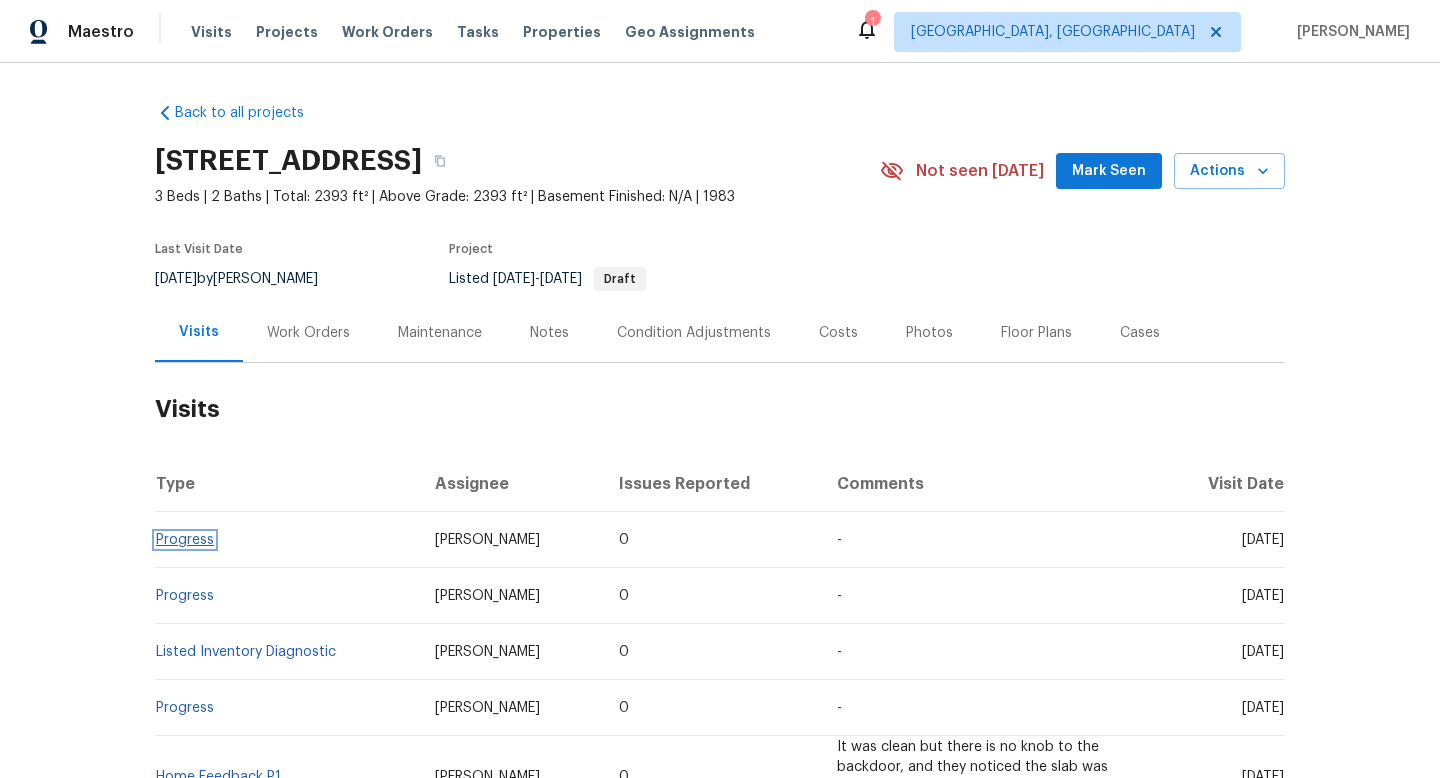 click on "Progress" at bounding box center (185, 540) 